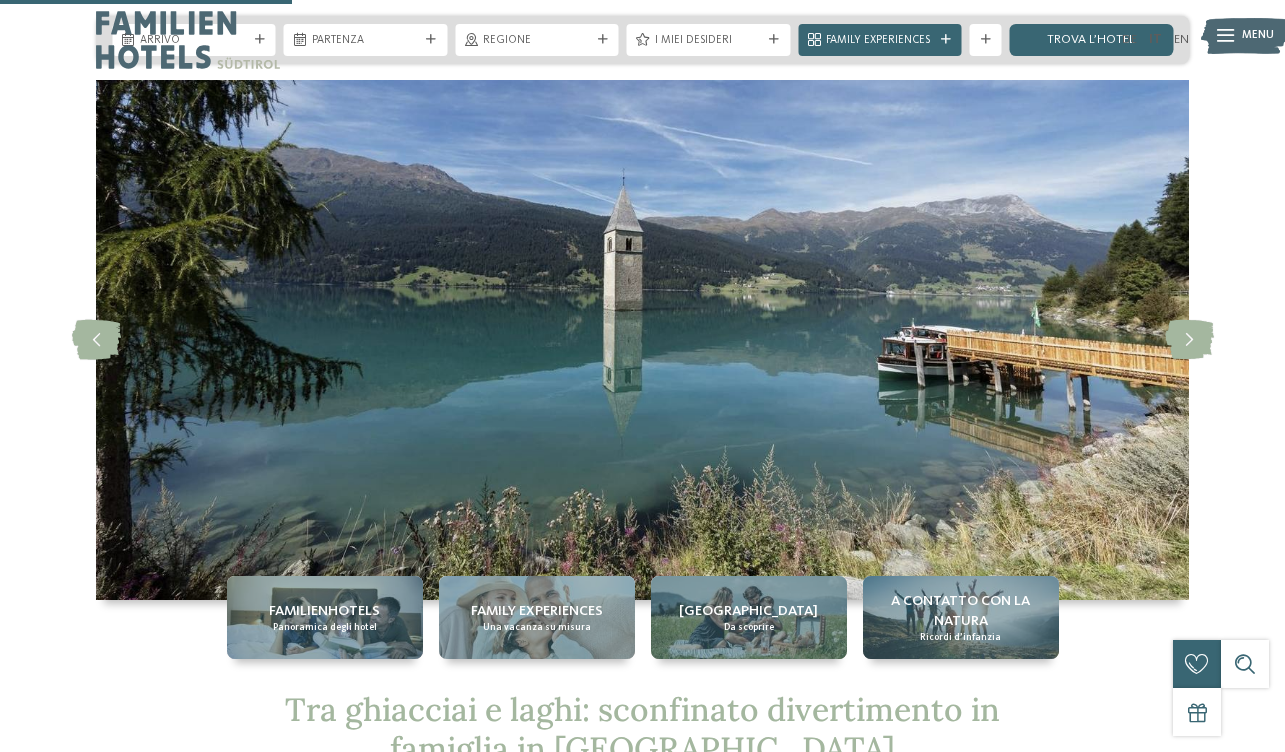 scroll, scrollTop: 839, scrollLeft: 0, axis: vertical 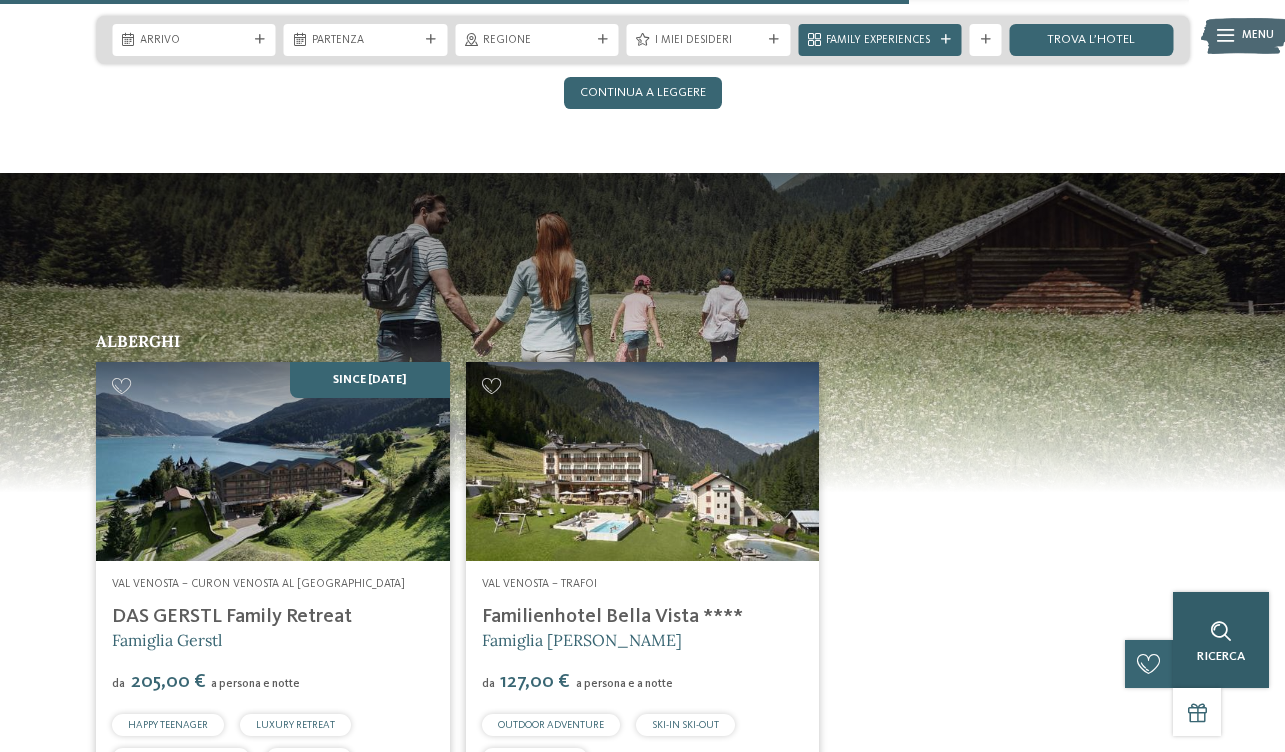 click at bounding box center [1221, 631] 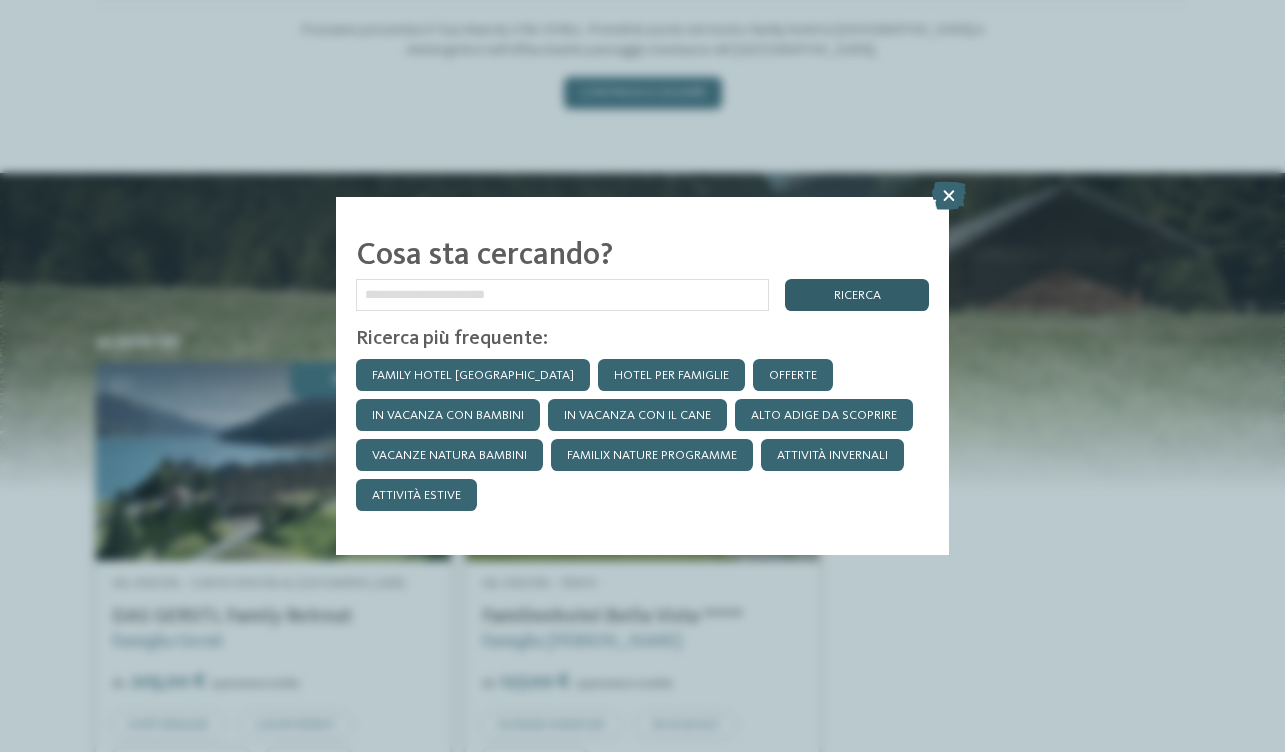 click on "ricerca" at bounding box center [857, 295] 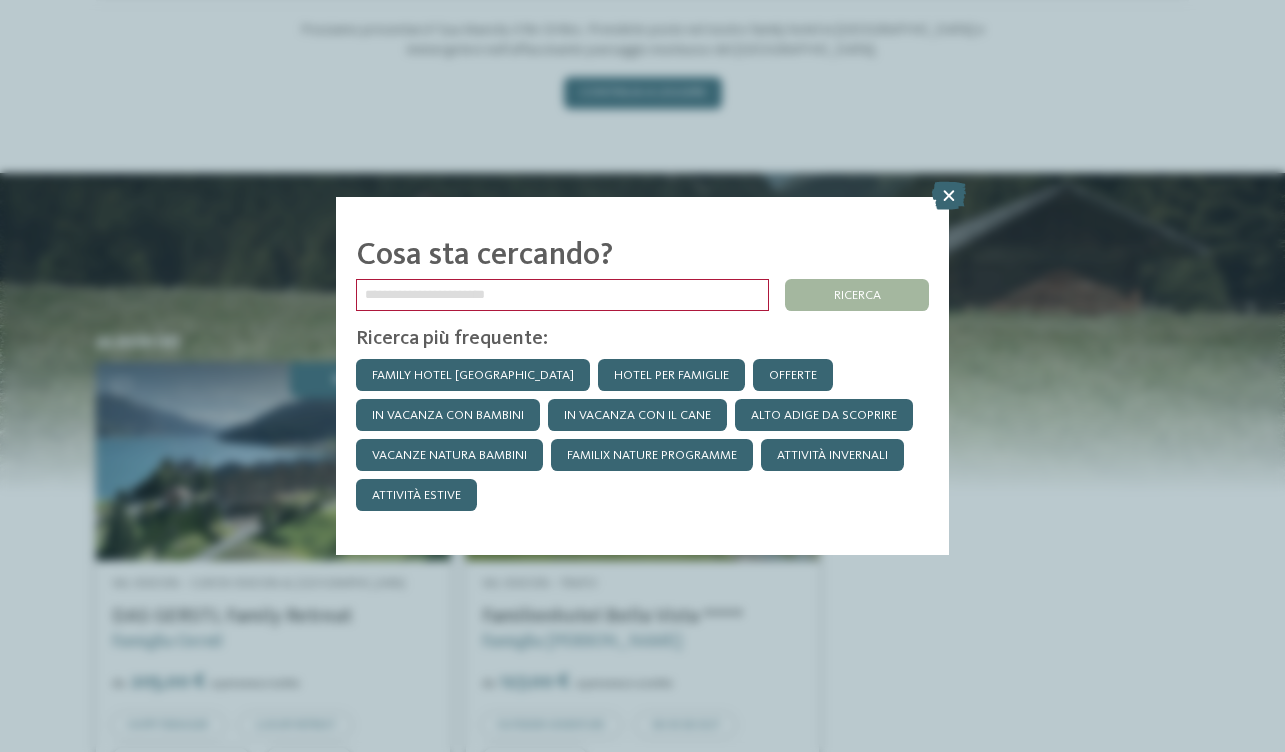 click on "Cosa sta cercando?
*******
ricerca
Ricerca più frequente:
Family hotel Alto Adige
Hotel per famiglie
Offerte" at bounding box center [642, 376] 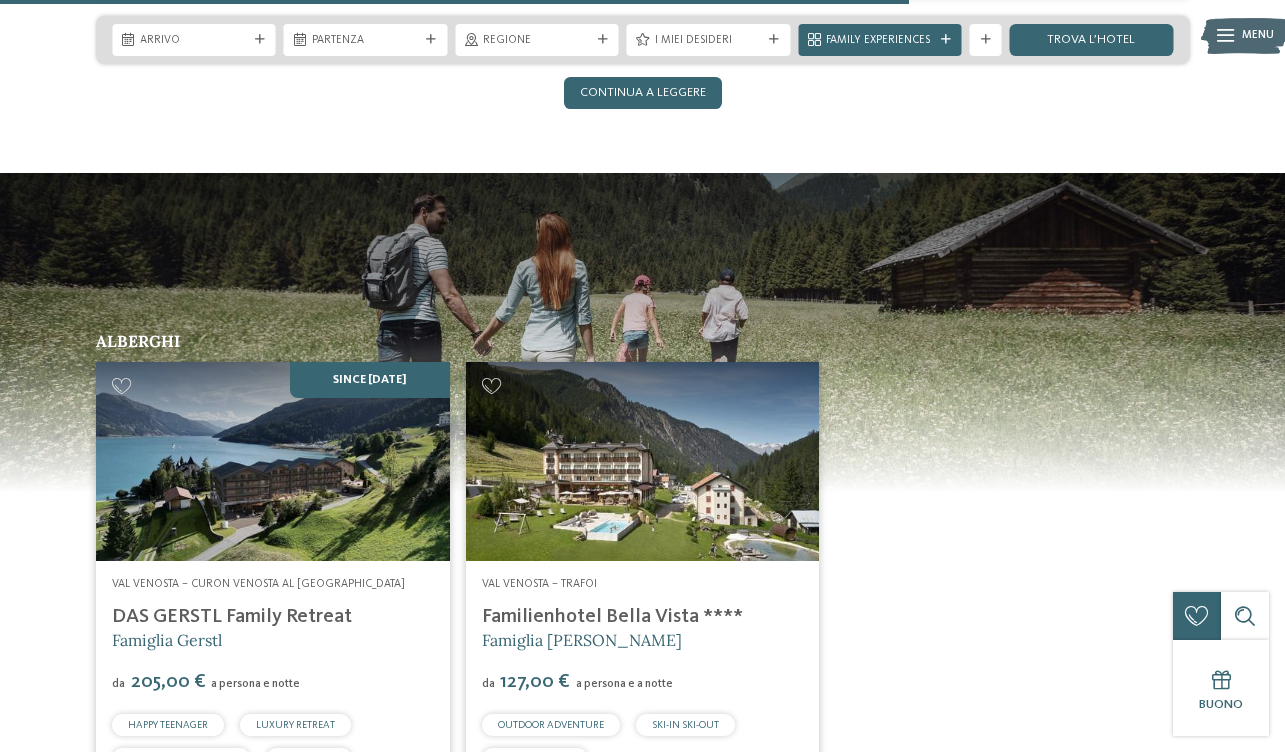 click on "da" at bounding box center [642, 612] 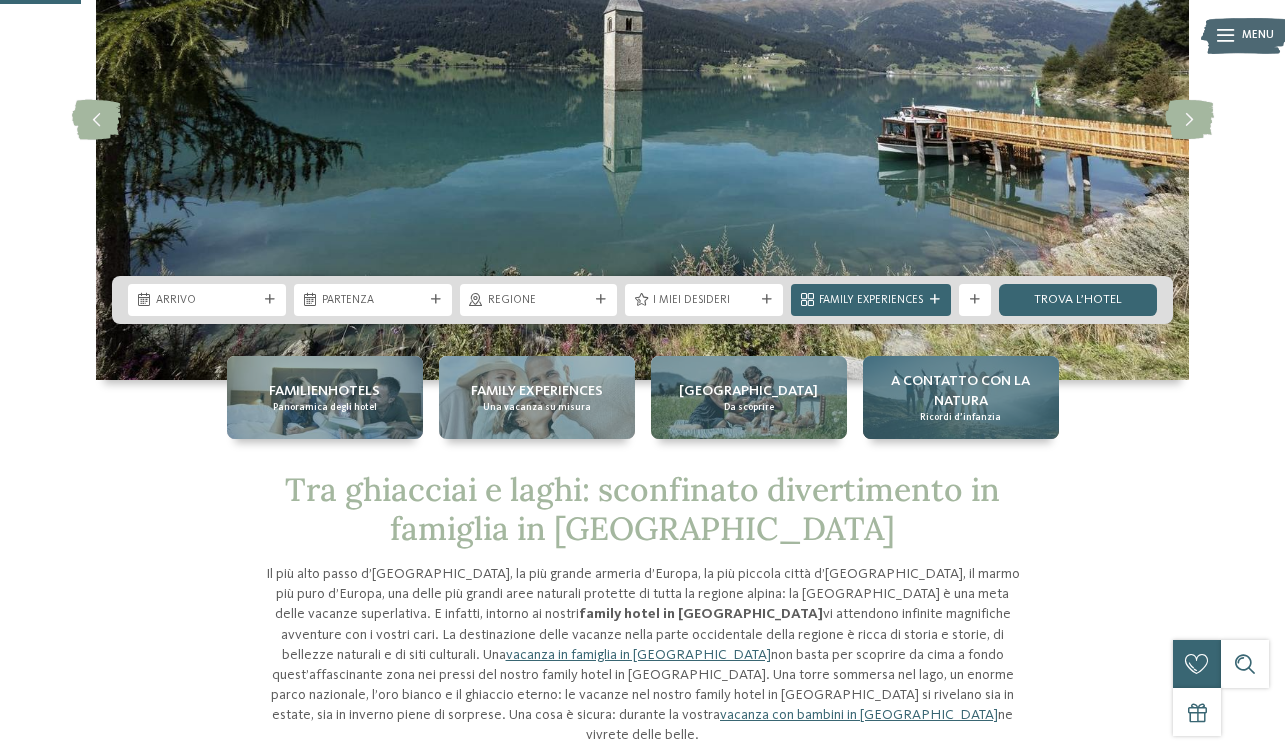 scroll, scrollTop: 278, scrollLeft: 0, axis: vertical 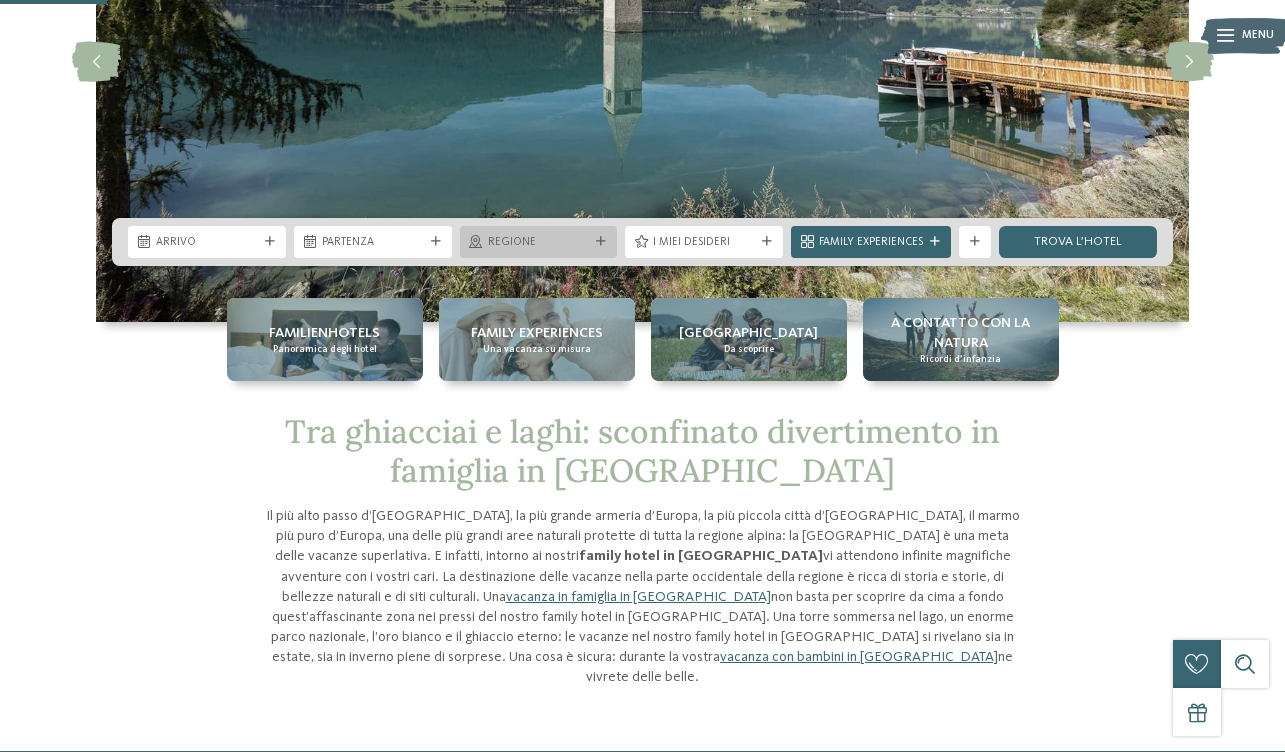 click on "Regione" at bounding box center [539, 243] 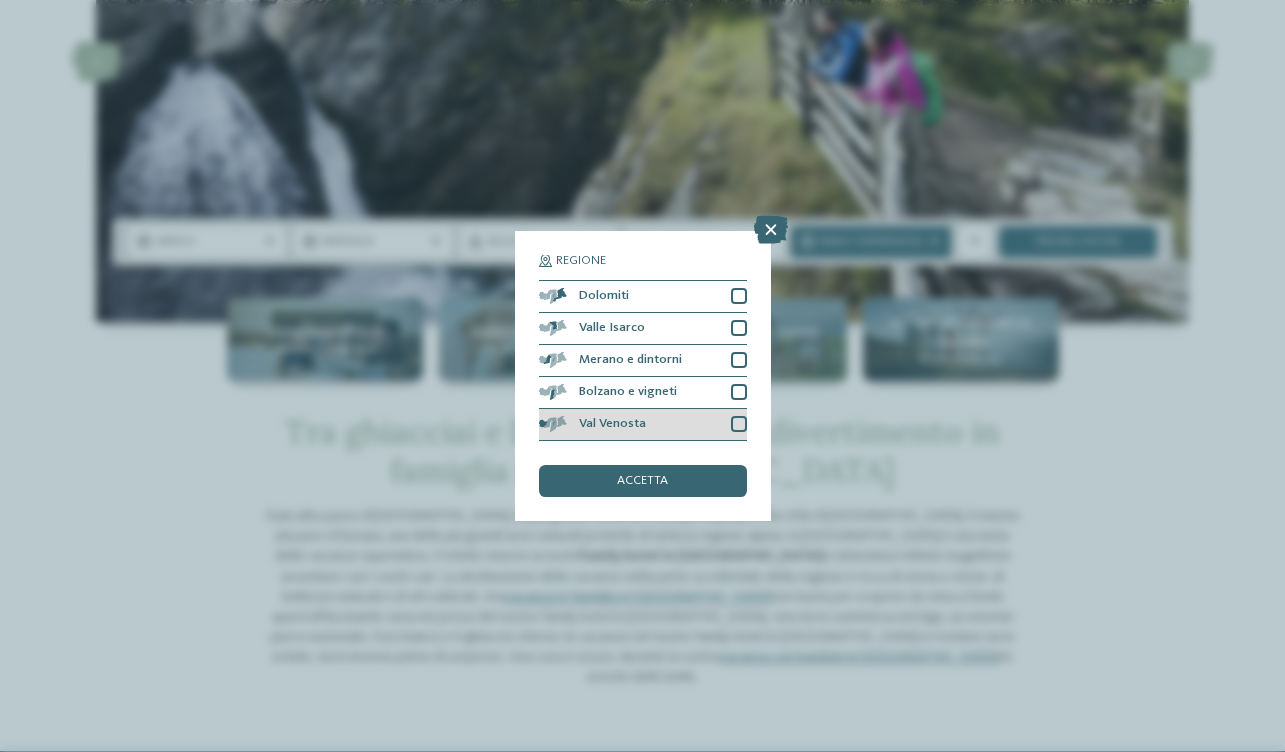 click at bounding box center (739, 424) 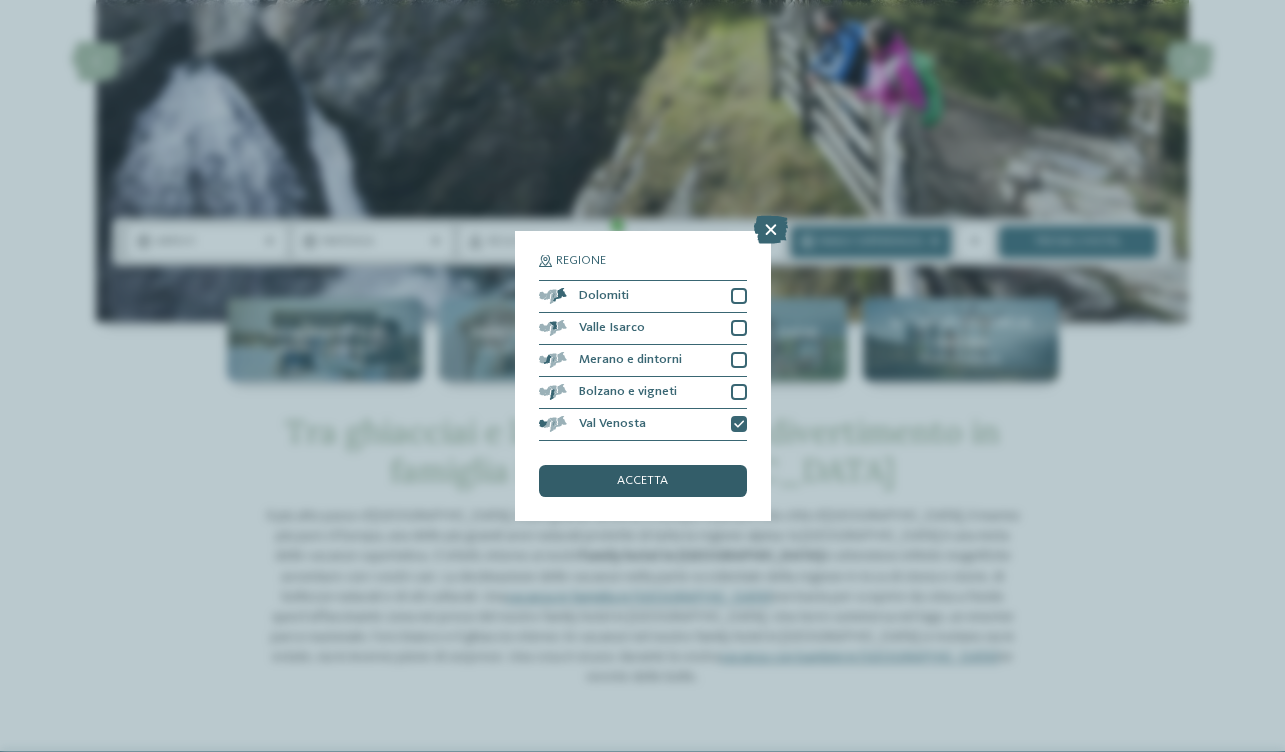 click on "accetta" at bounding box center (643, 481) 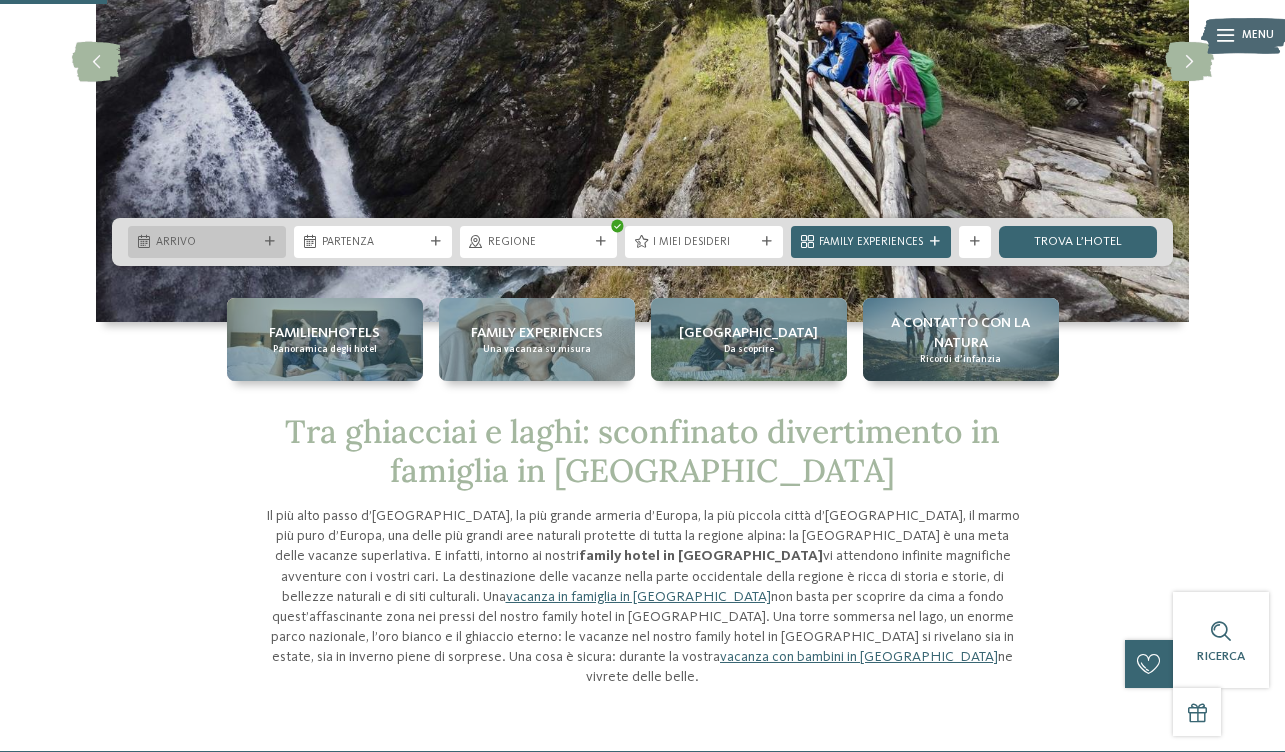 click on "Arrivo" at bounding box center (207, 243) 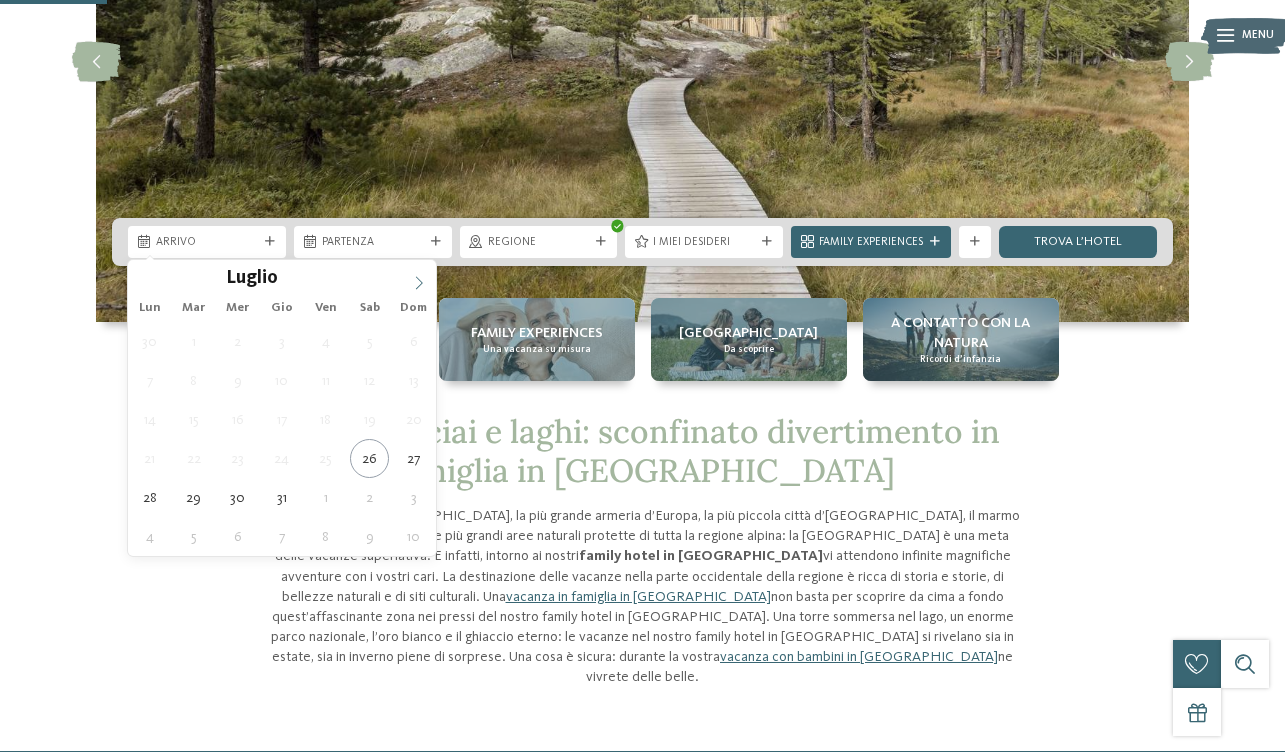 click 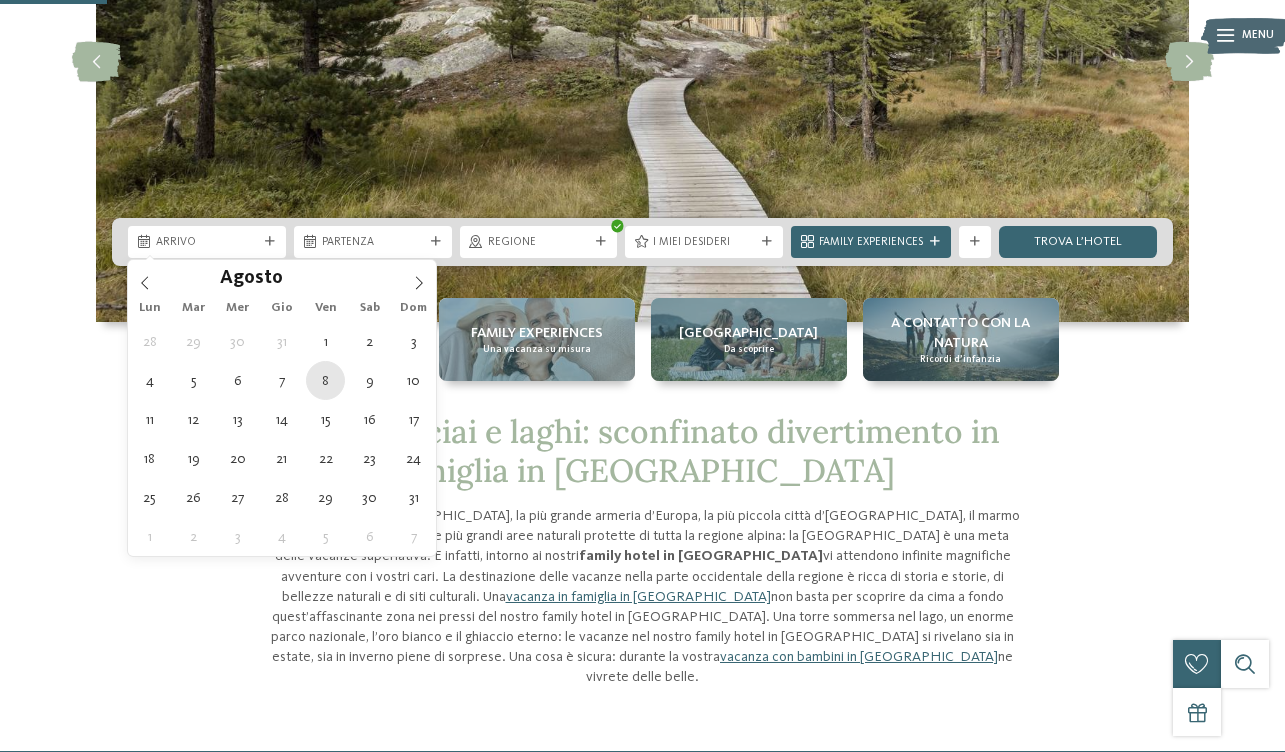 type on "08.08.2025" 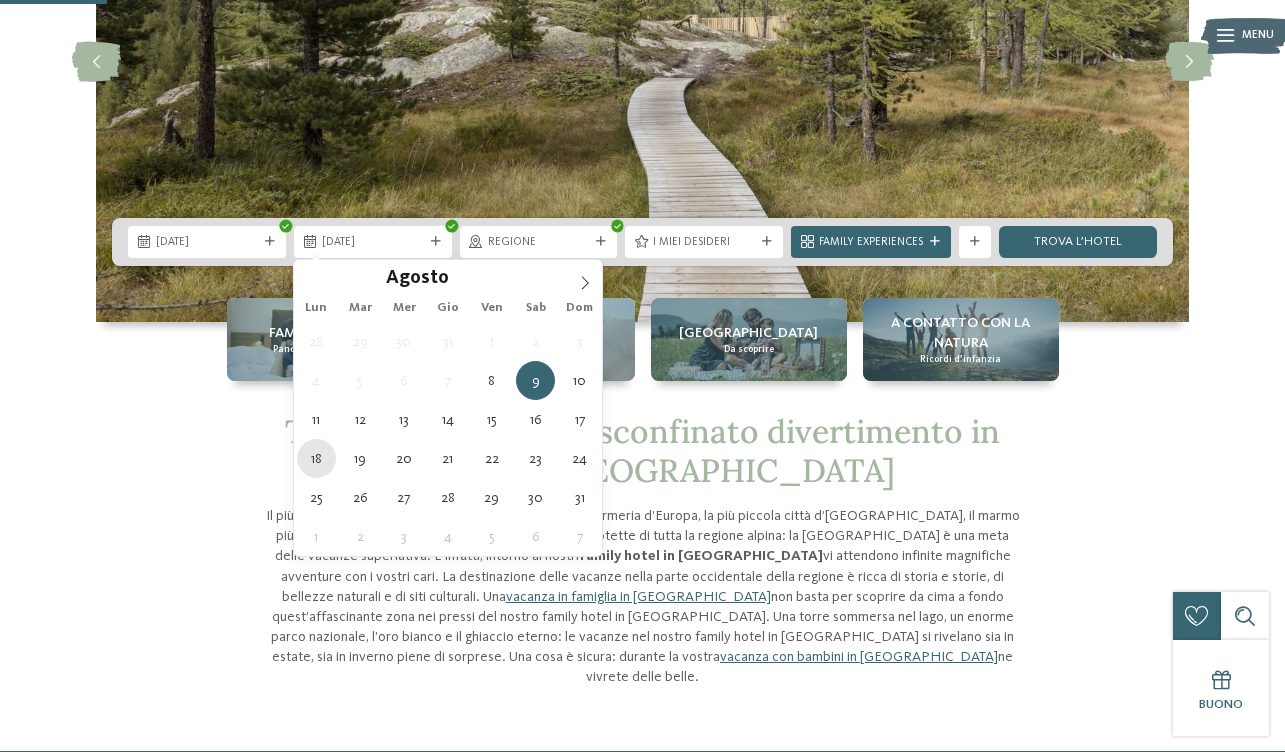 type on "18.08.2025" 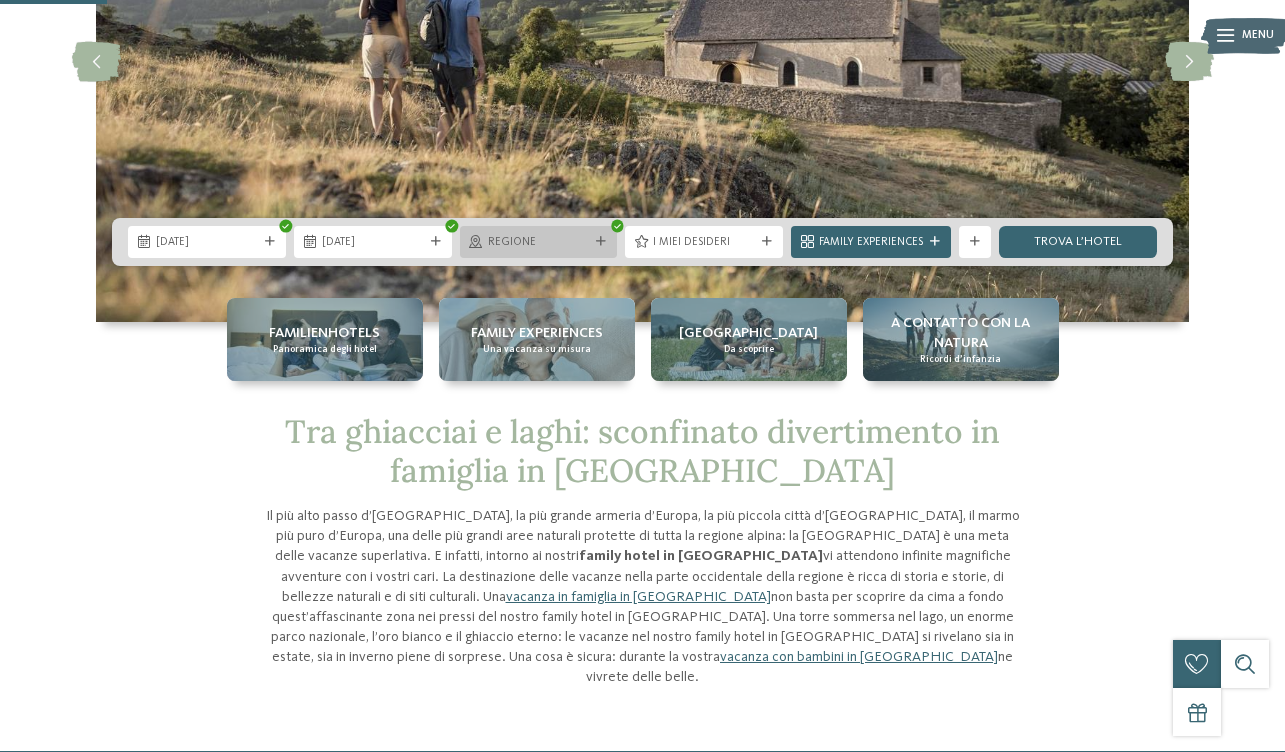 click on "Regione" at bounding box center [539, 241] 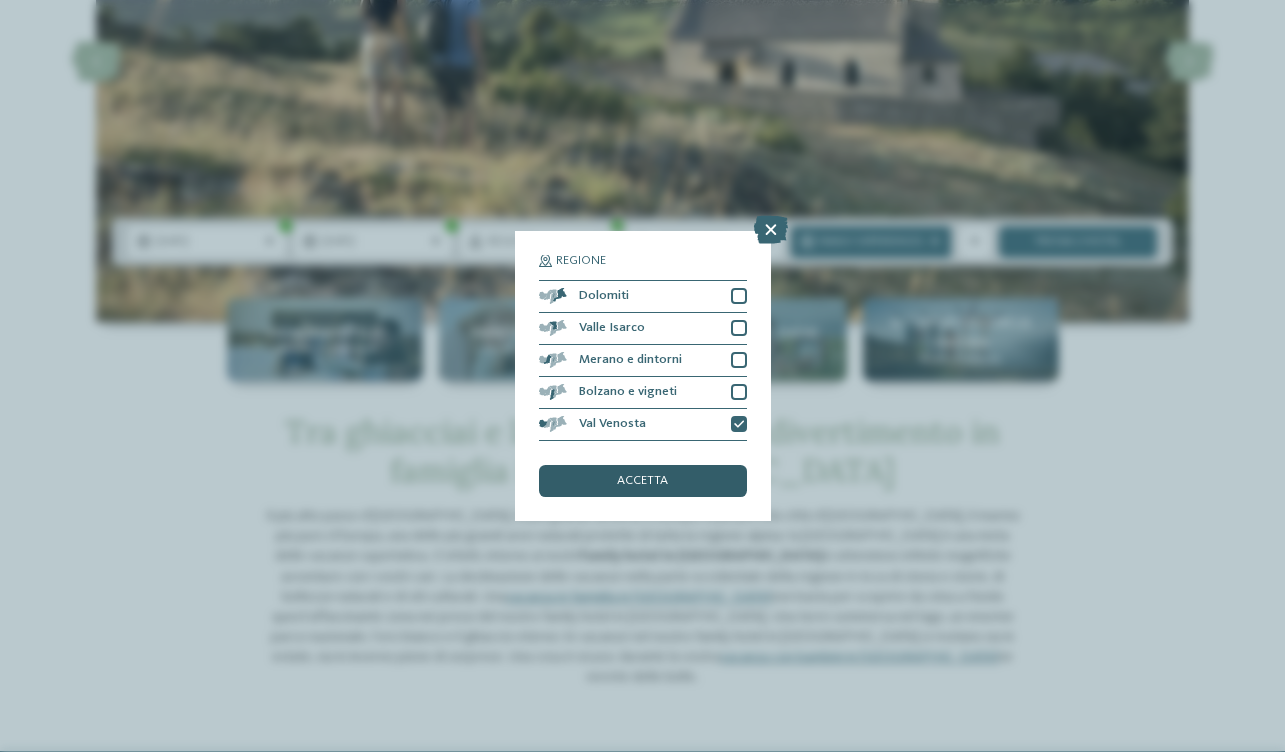 click on "accetta" at bounding box center [643, 481] 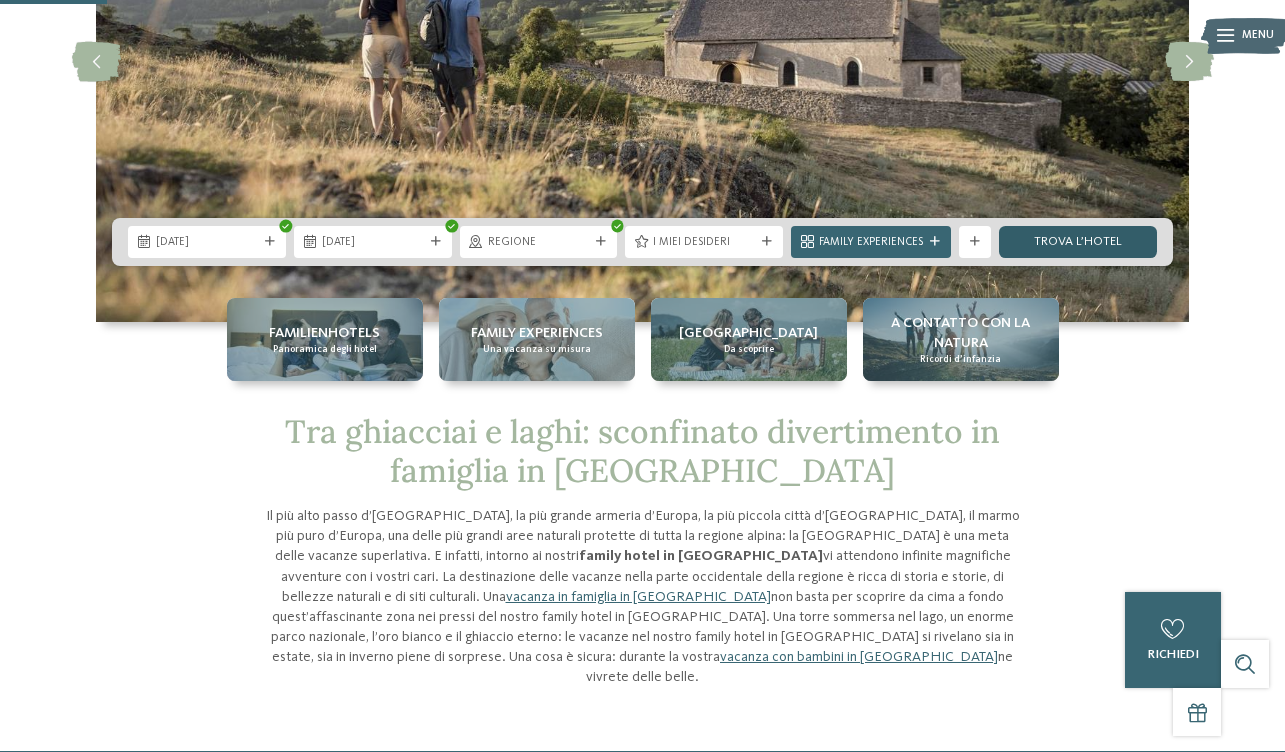 click on "trova l’hotel" at bounding box center [1078, 242] 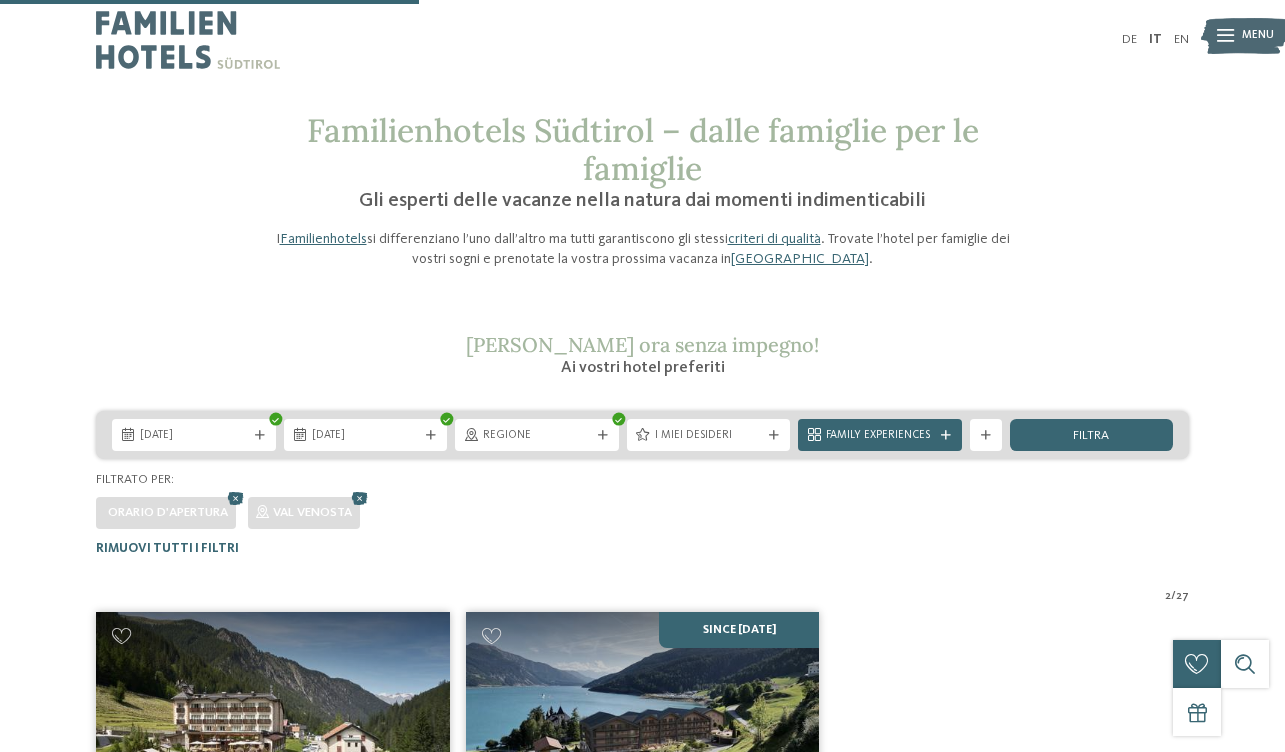 scroll, scrollTop: 551, scrollLeft: 0, axis: vertical 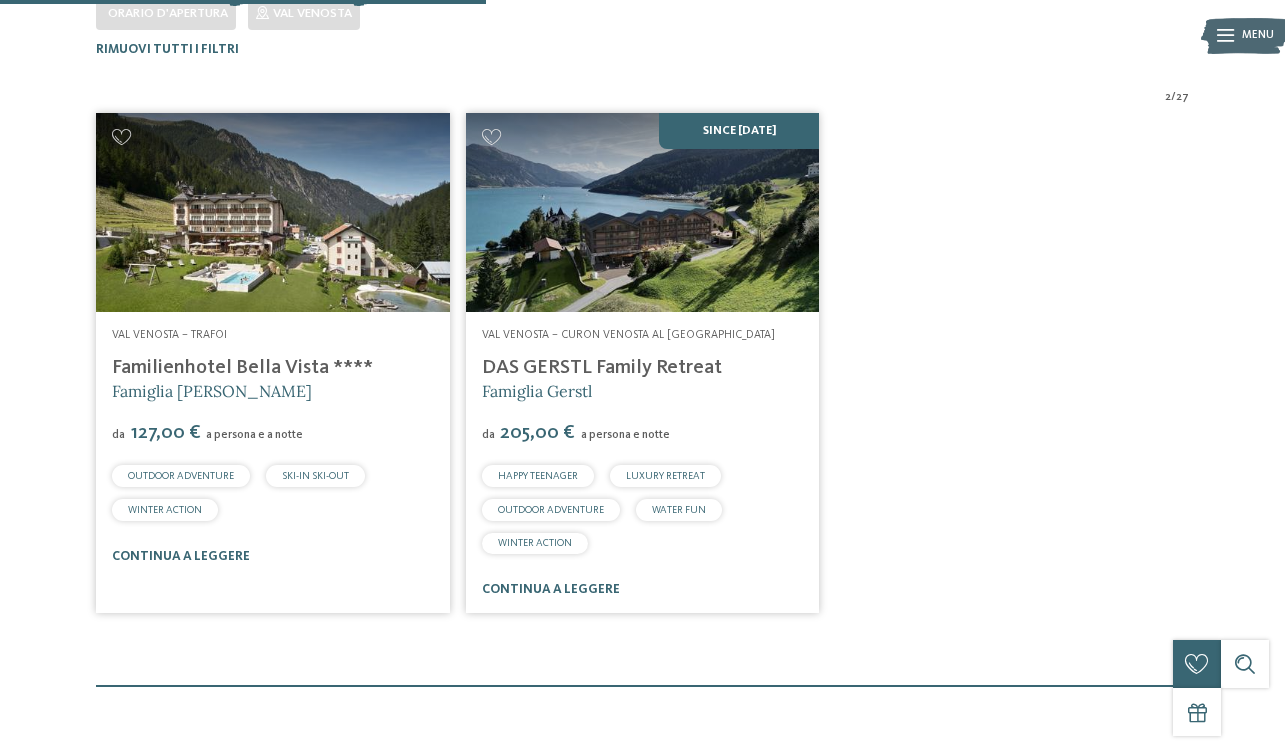 click at bounding box center [643, 212] 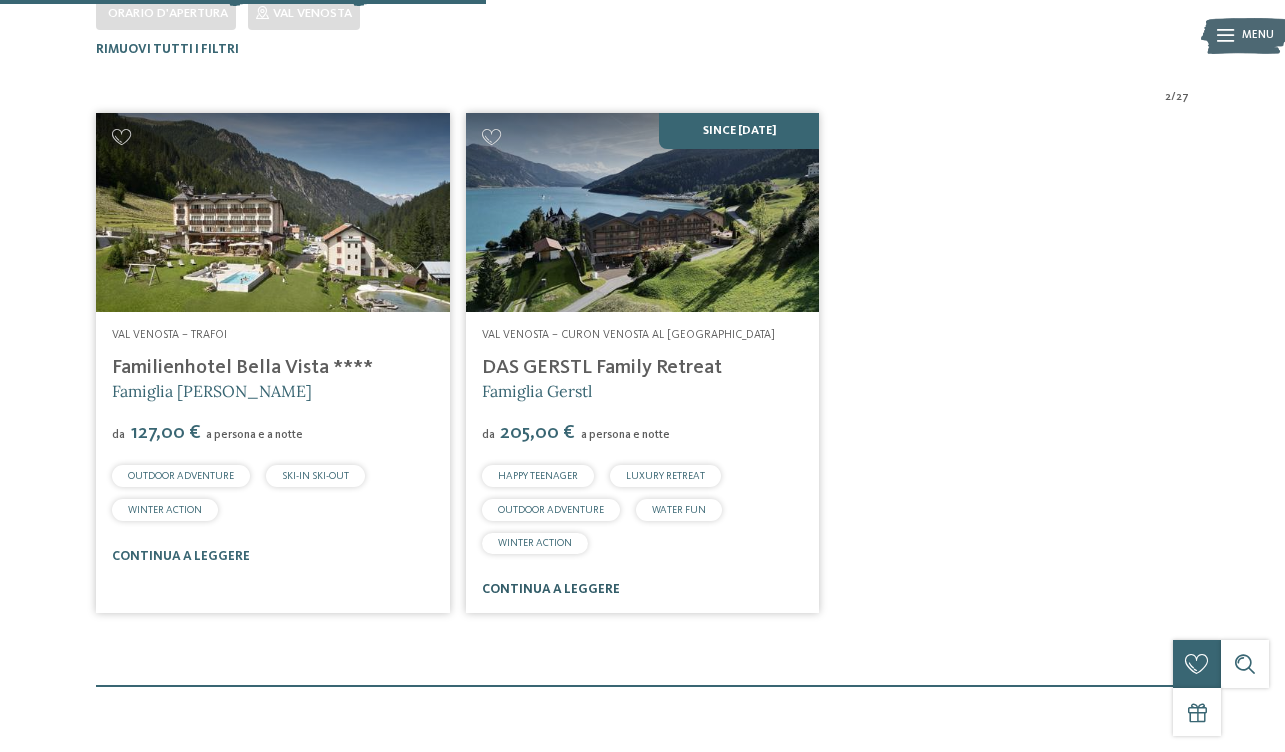 click on "continua a leggere" at bounding box center [551, 589] 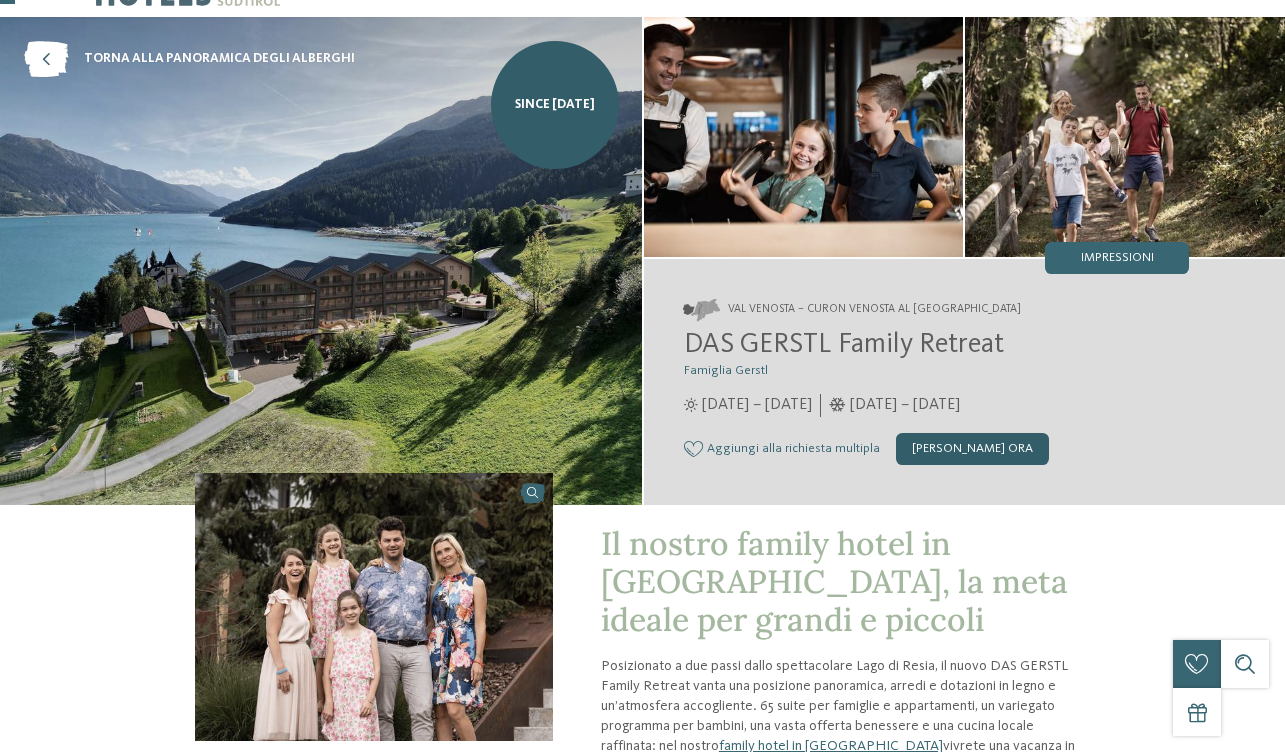 scroll, scrollTop: 63, scrollLeft: 0, axis: vertical 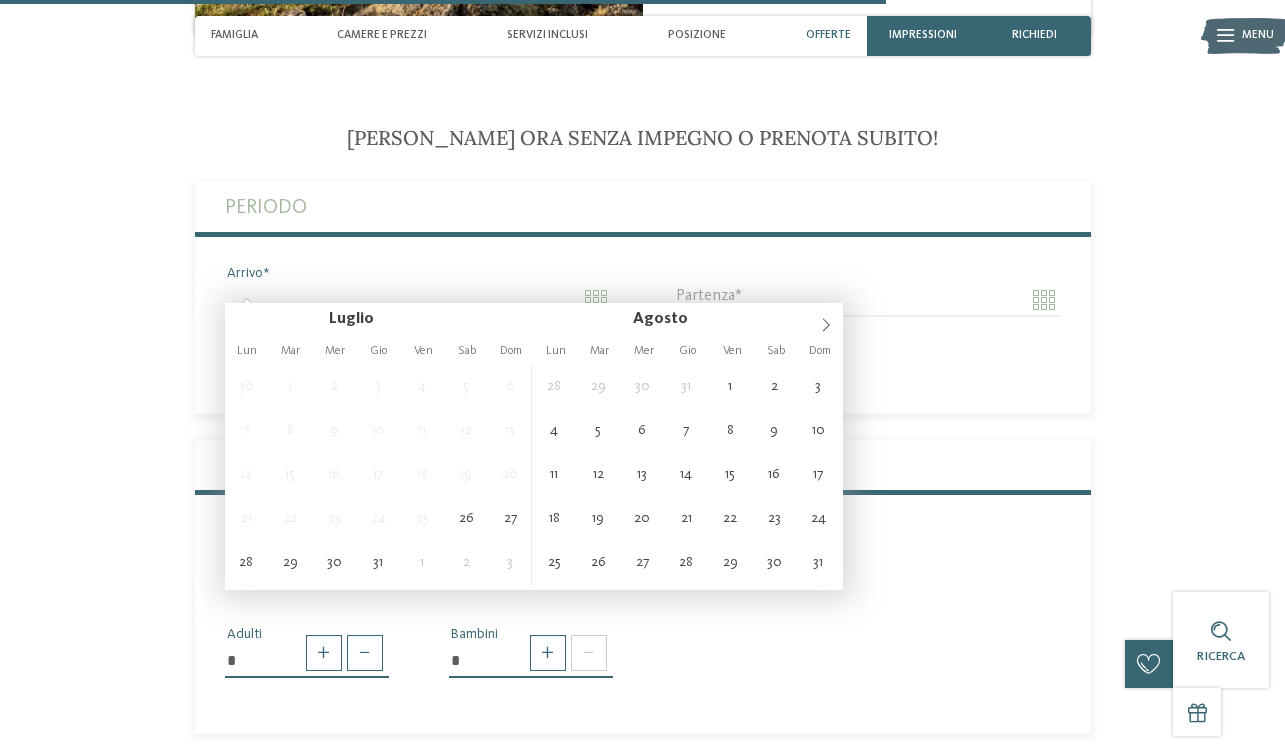 click on "Arrivo" at bounding box center (419, 300) 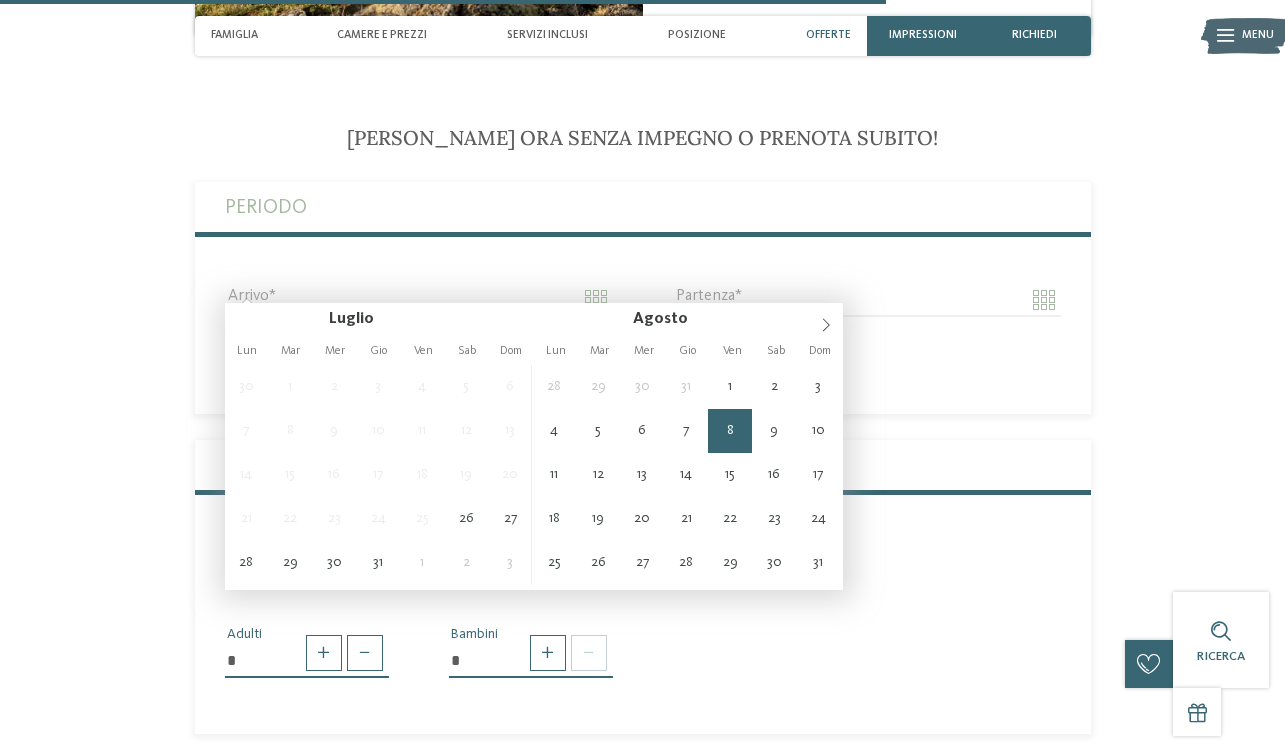 type on "**********" 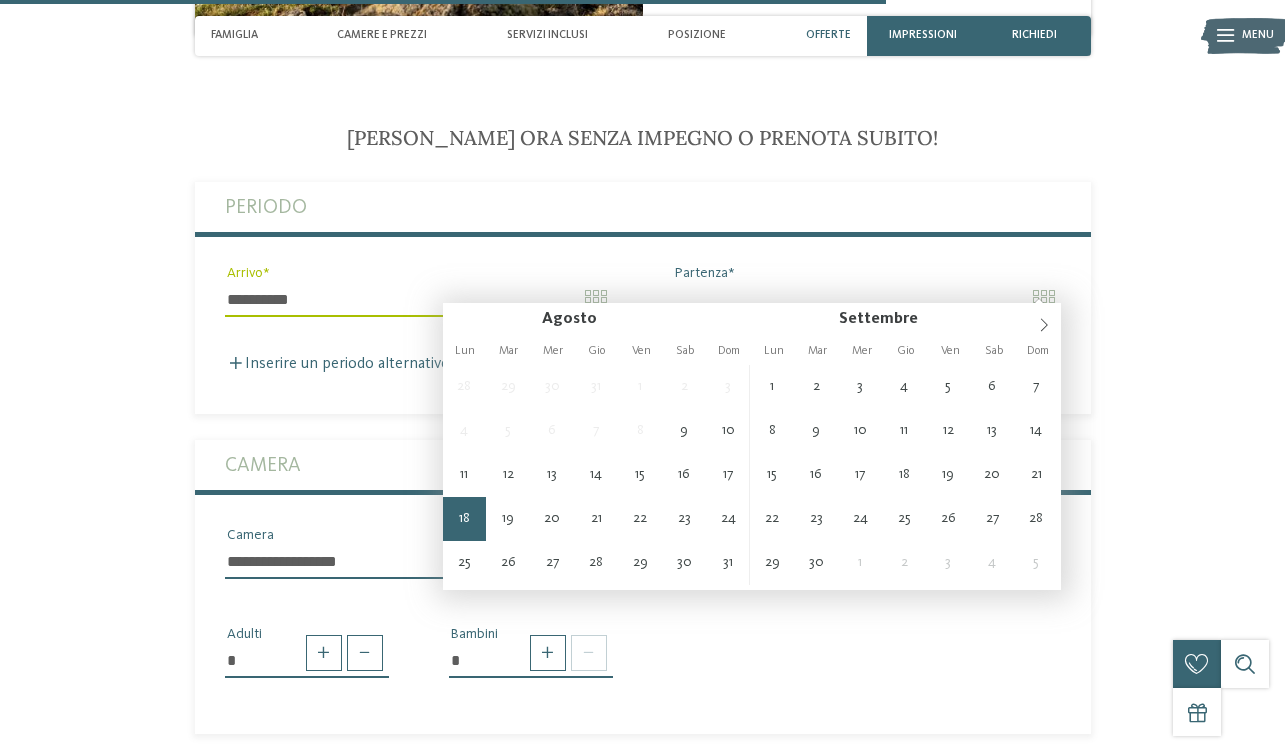 type on "**********" 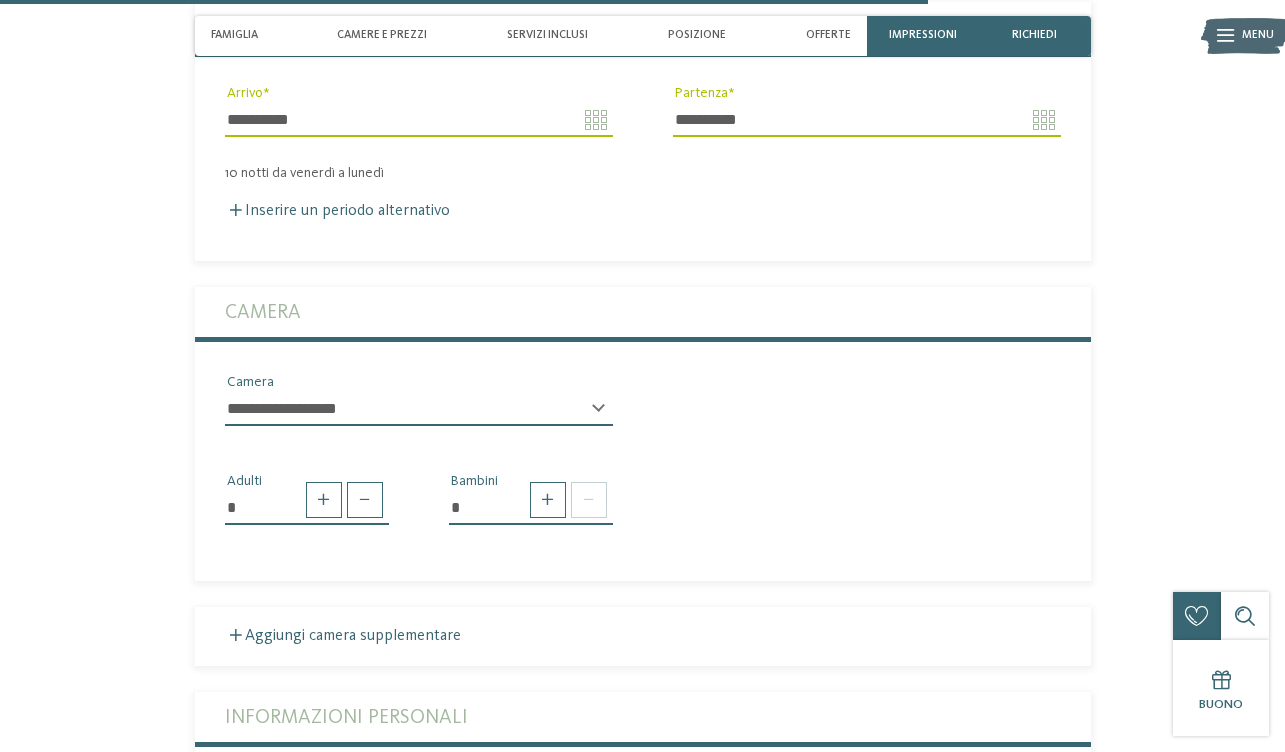 scroll, scrollTop: 3943, scrollLeft: 0, axis: vertical 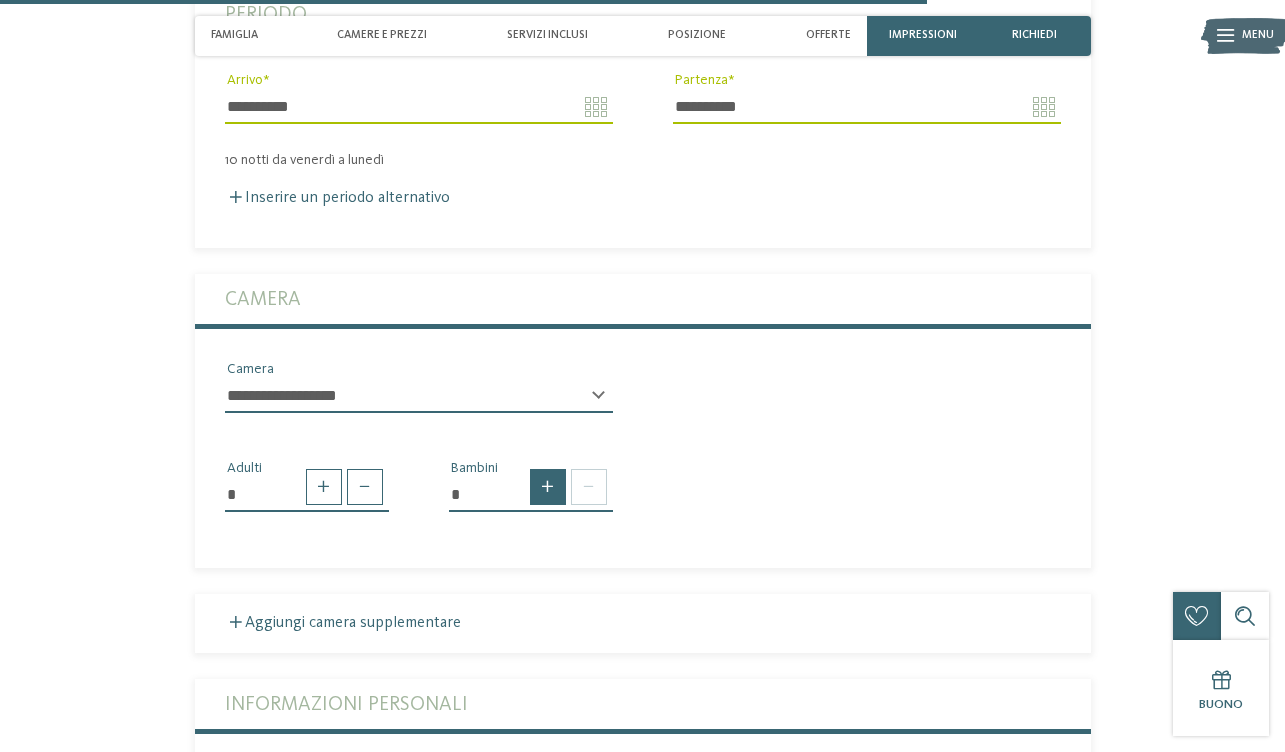 click at bounding box center (548, 487) 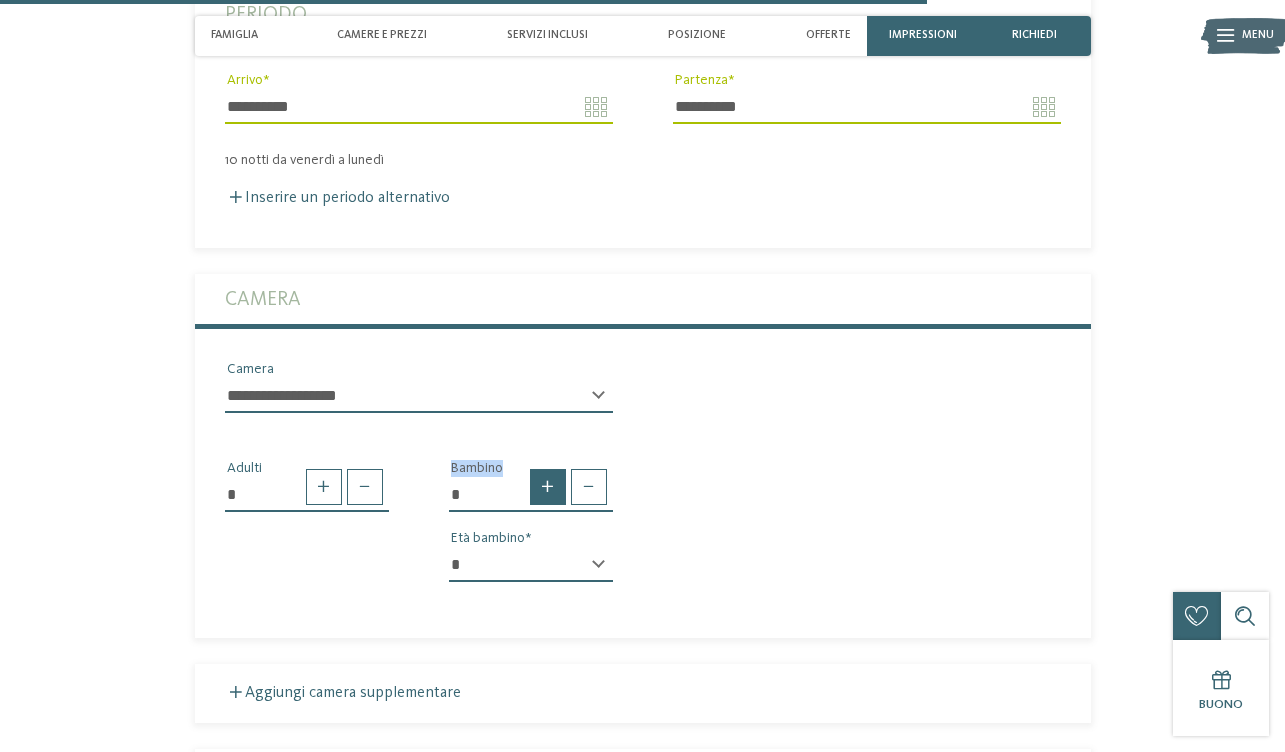 click at bounding box center (548, 487) 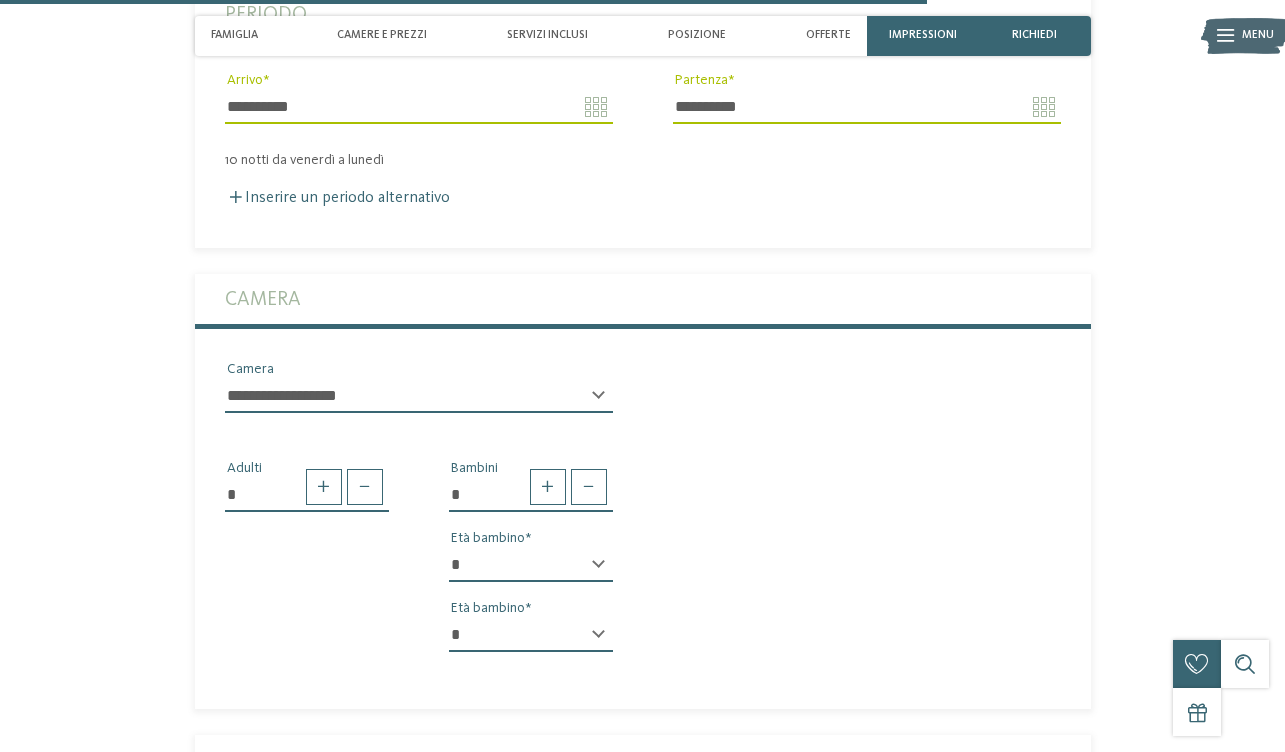 click on "*     Bambini       * * * * * * * * * * * ** ** ** ** ** ** ** **     Età bambino * * * * * * * * * * * ** ** ** ** ** ** ** **     Età bambino" at bounding box center [531, 563] 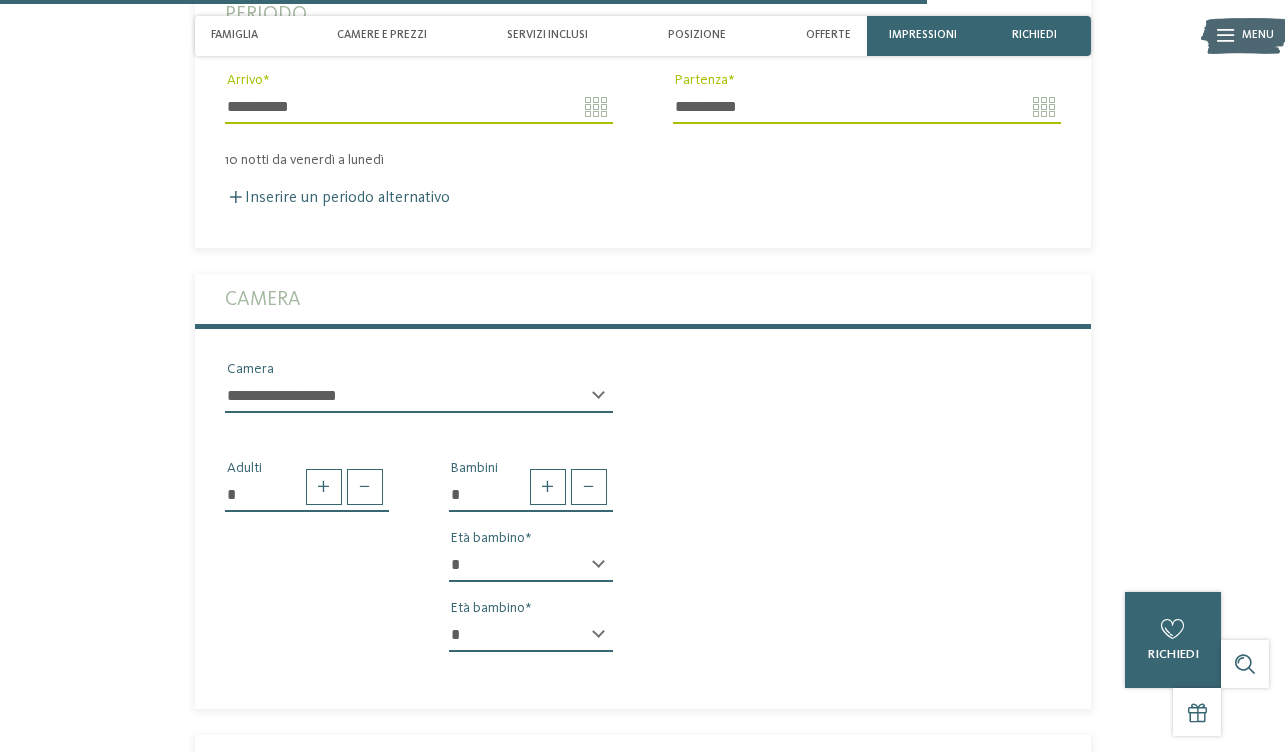 select on "*" 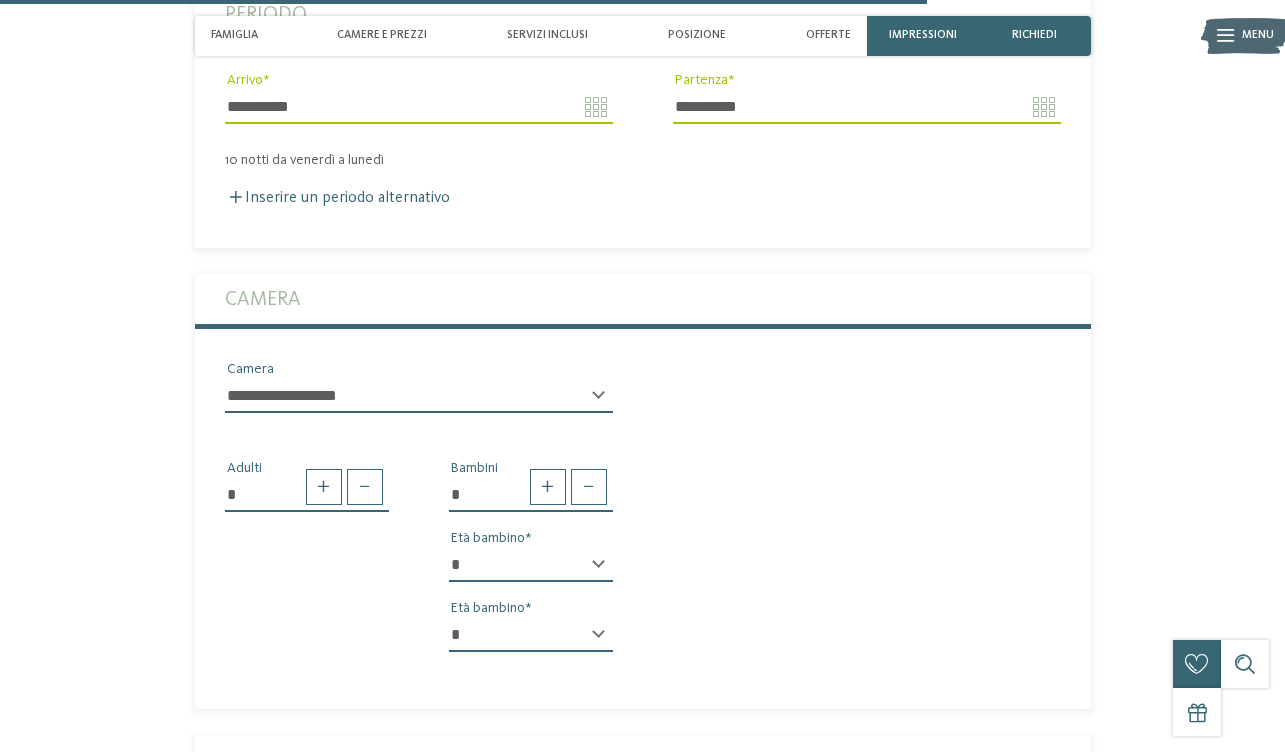 select on "*" 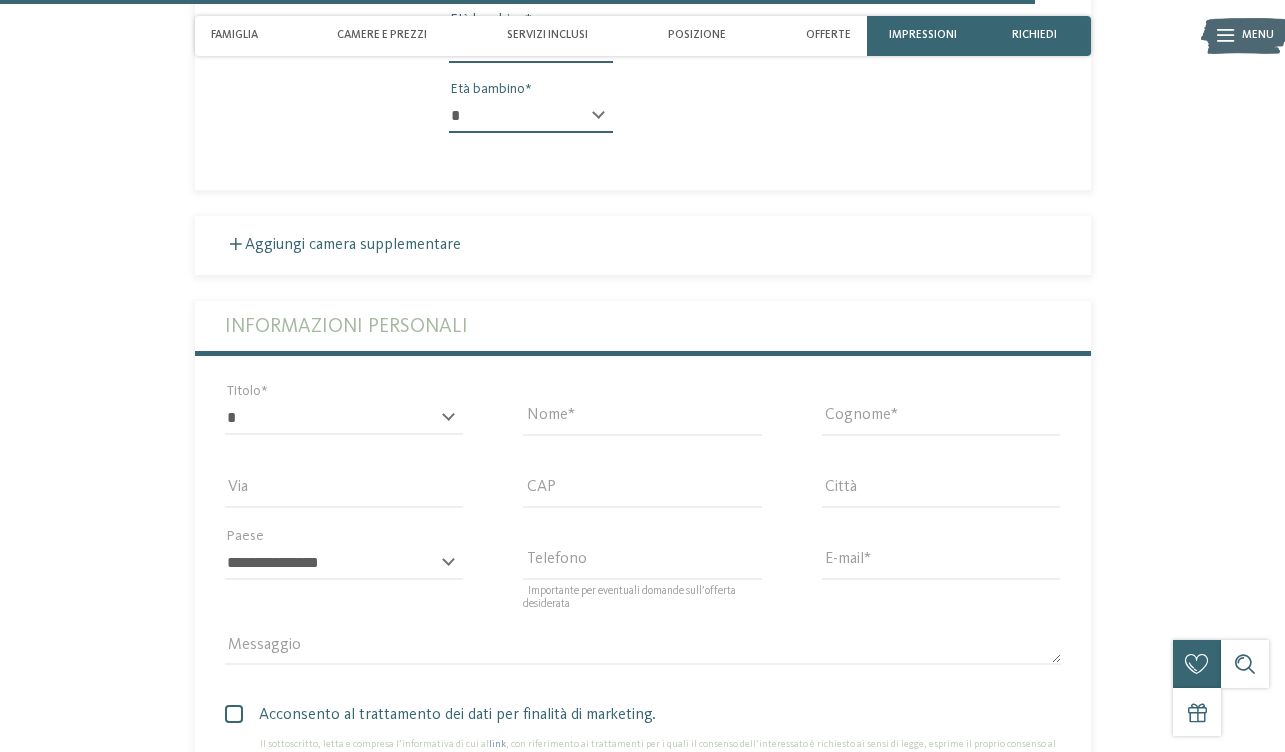 scroll, scrollTop: 4591, scrollLeft: 0, axis: vertical 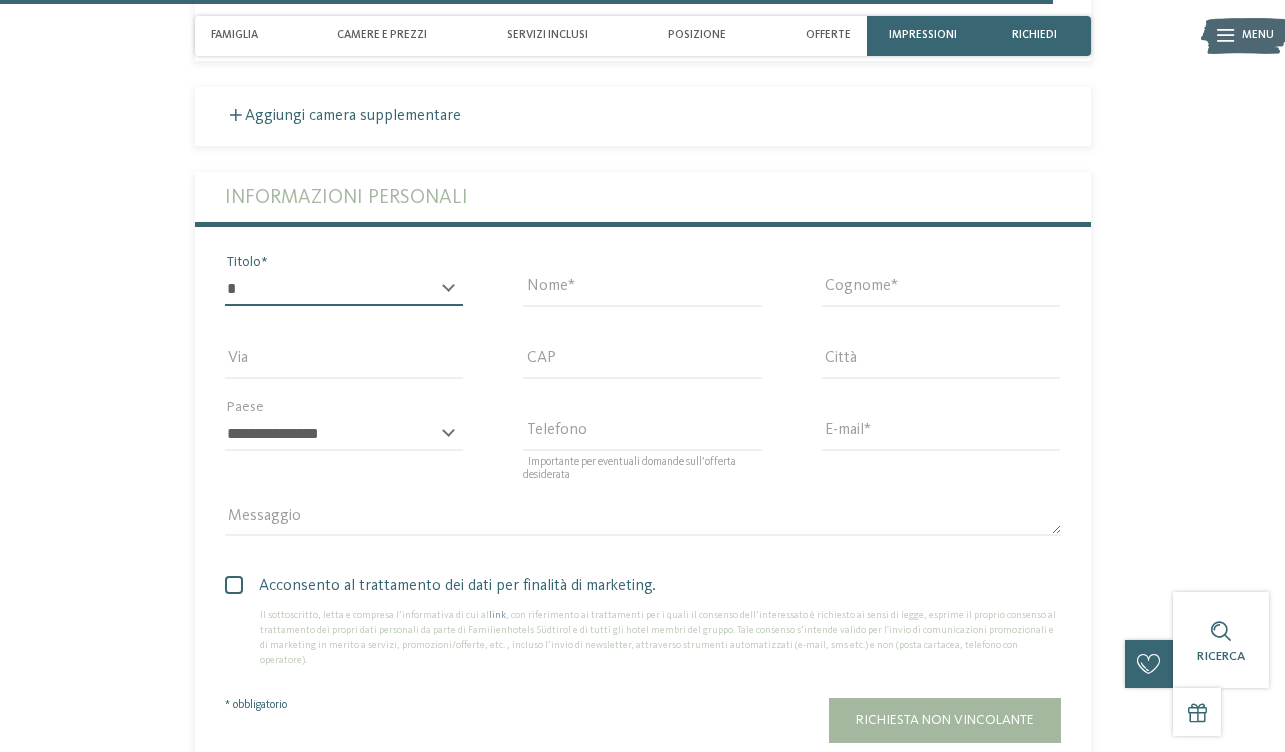 click on "* ****** ******* ******** ******" at bounding box center (344, 289) 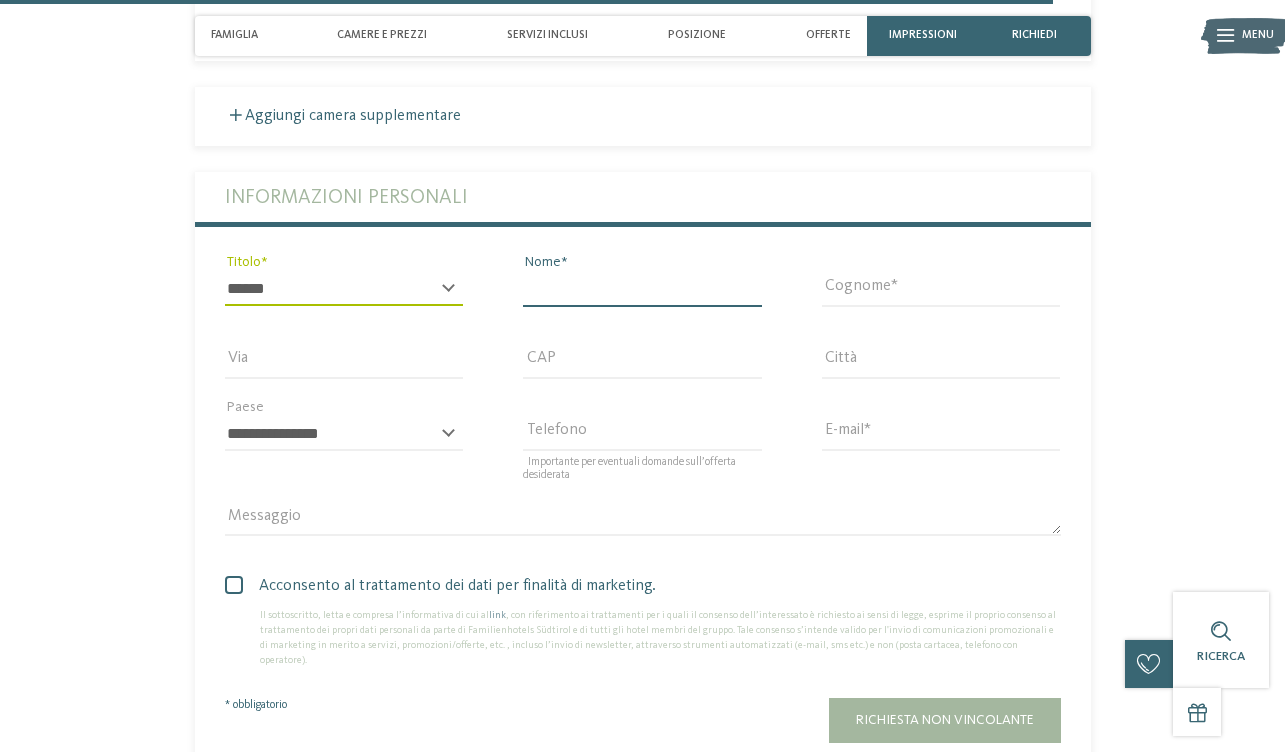 click on "Nome" at bounding box center (642, 289) 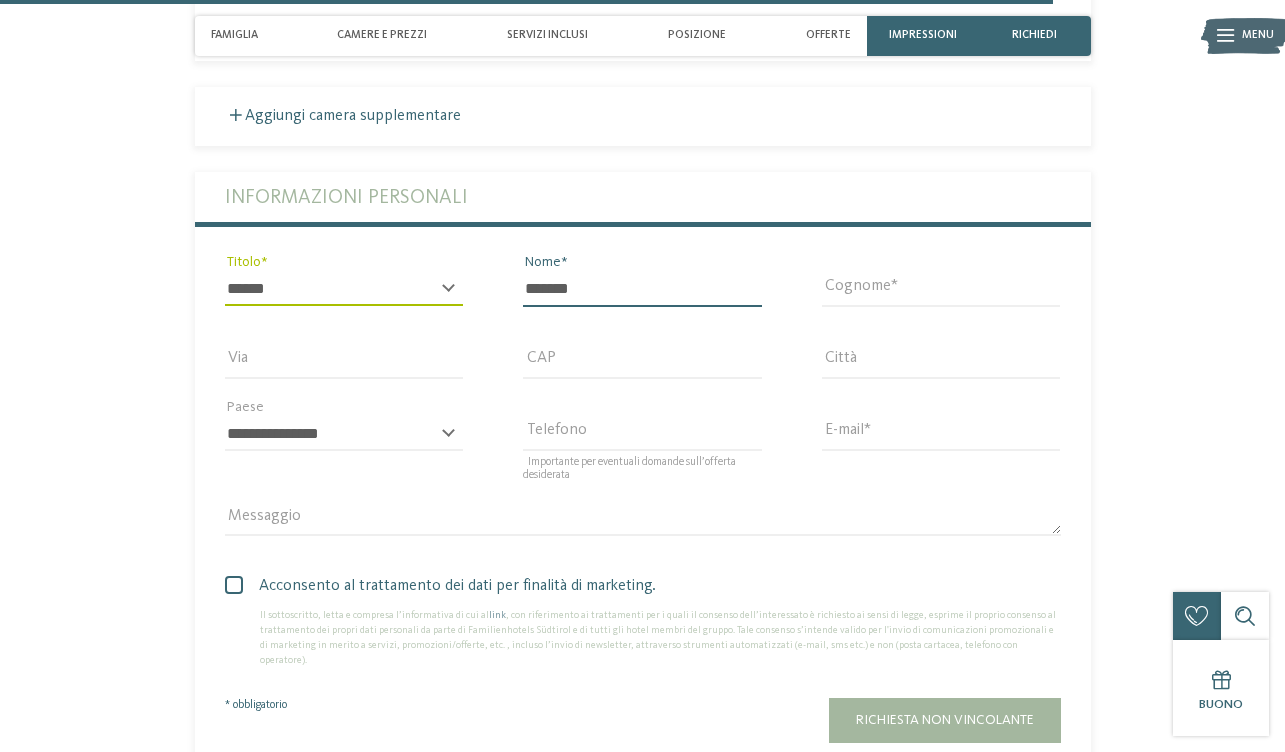 type on "******" 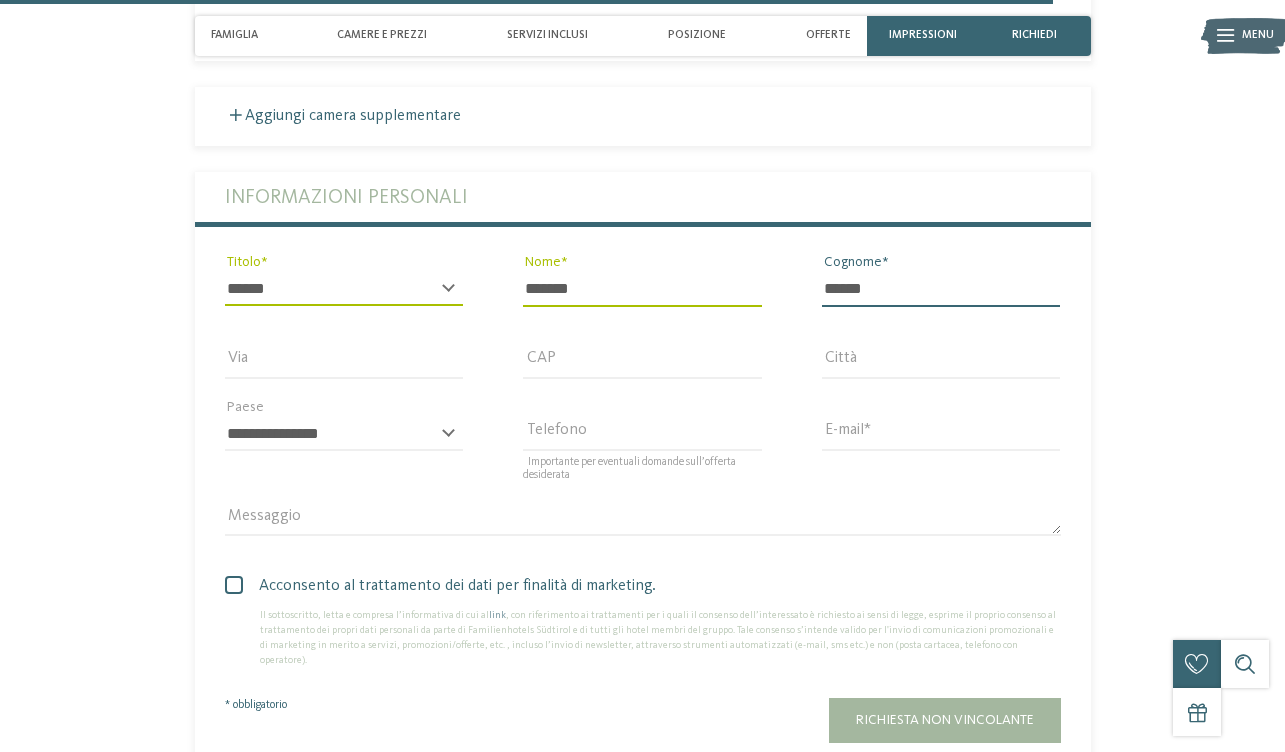 type on "*****" 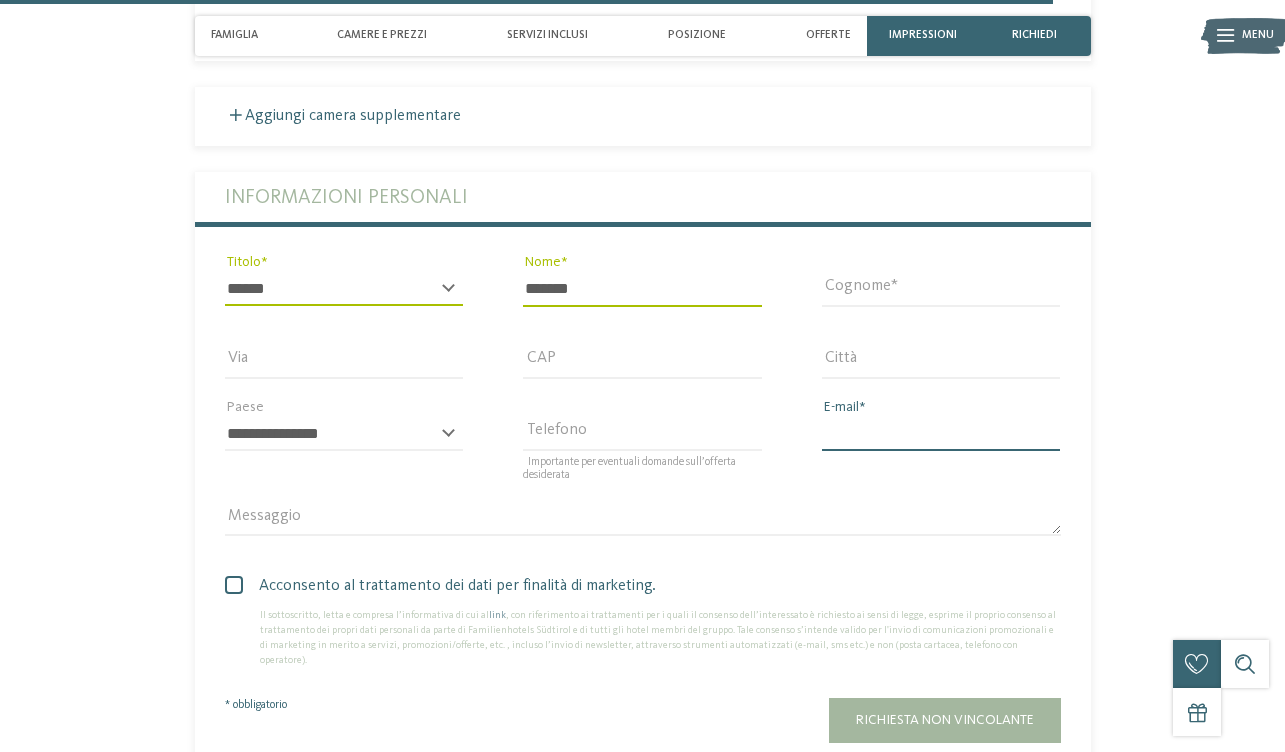 click on "E-mail" at bounding box center (941, 434) 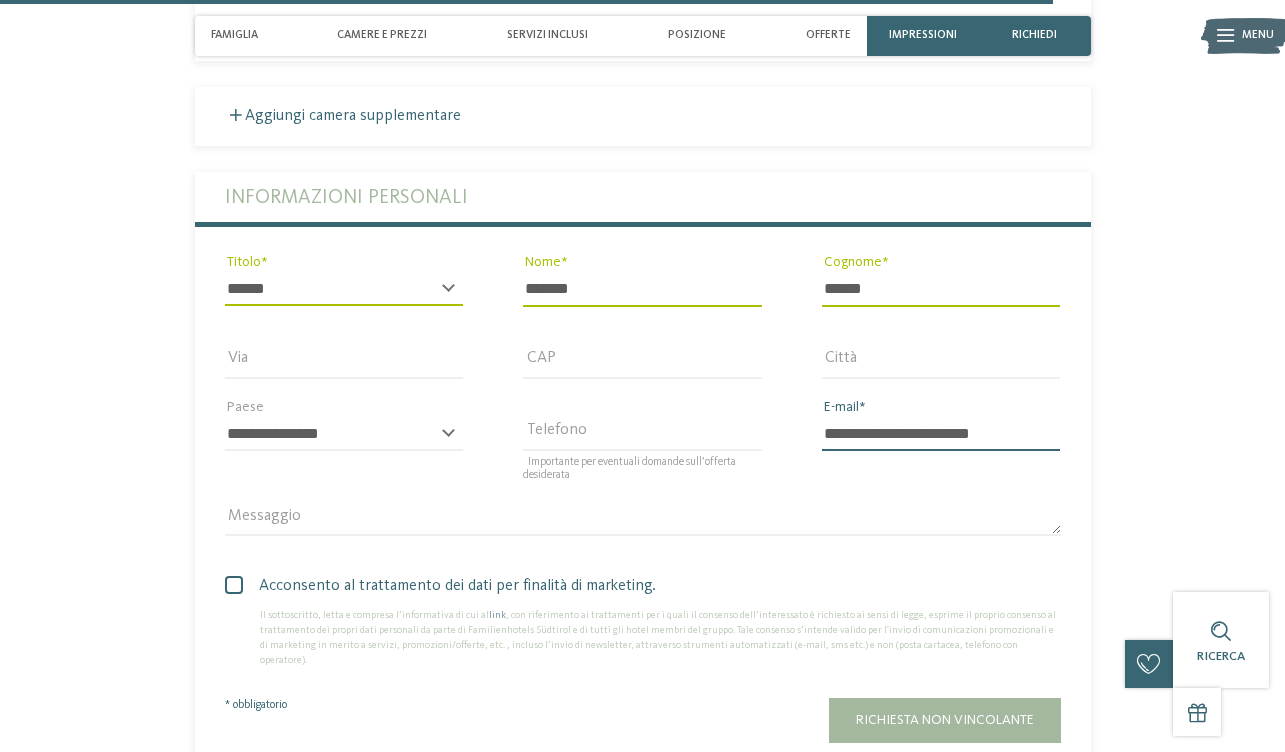 type on "**********" 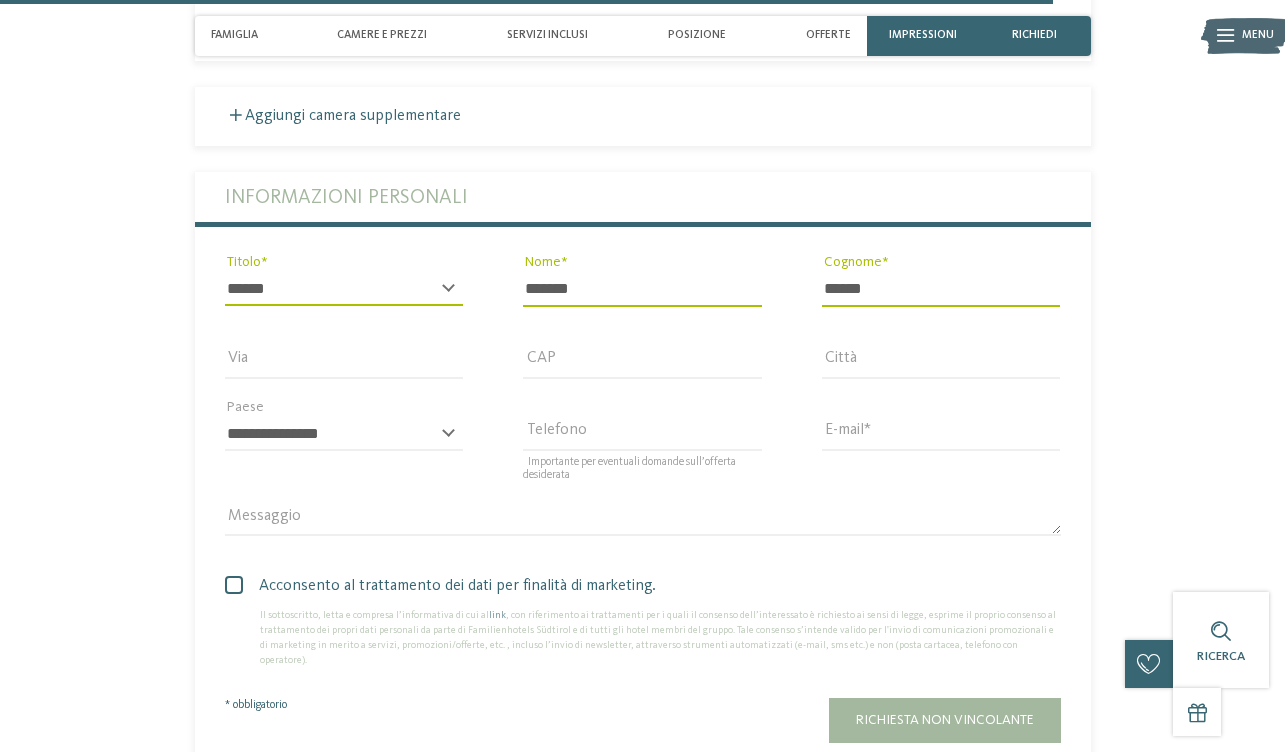 click on "Messaggio" at bounding box center [643, 528] 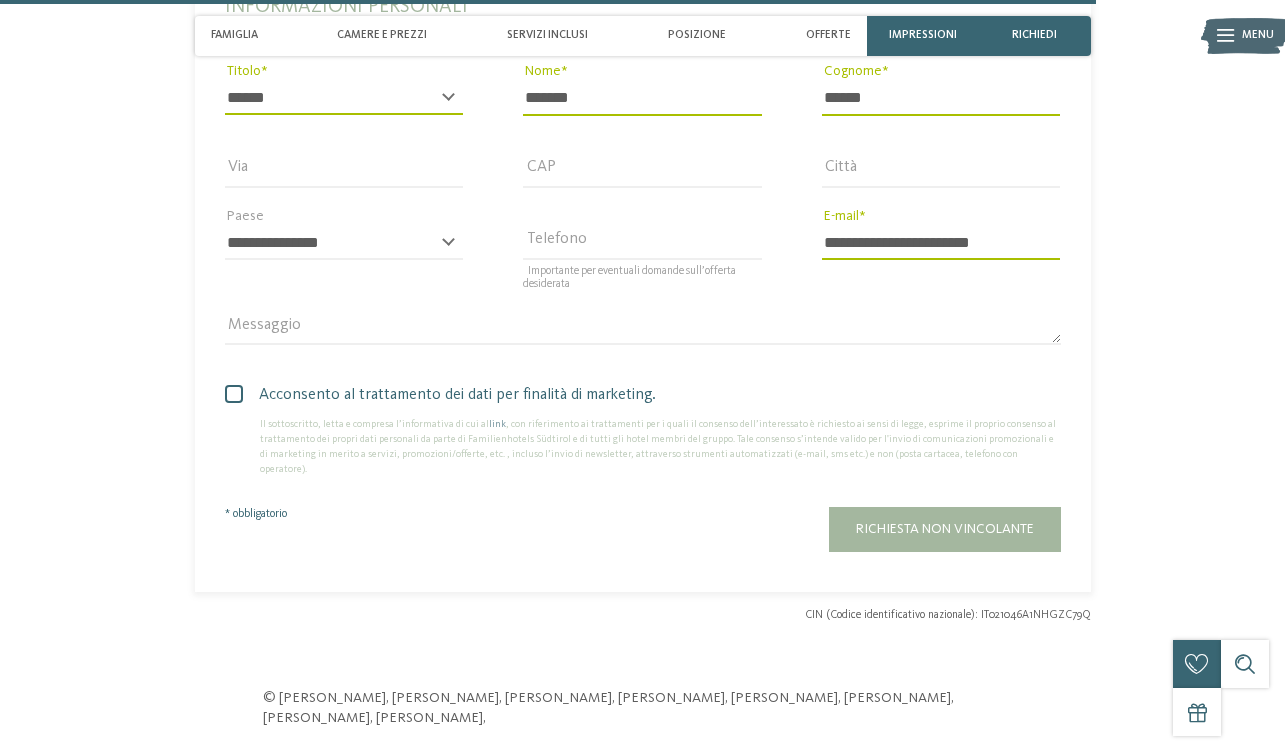 scroll, scrollTop: 4784, scrollLeft: 0, axis: vertical 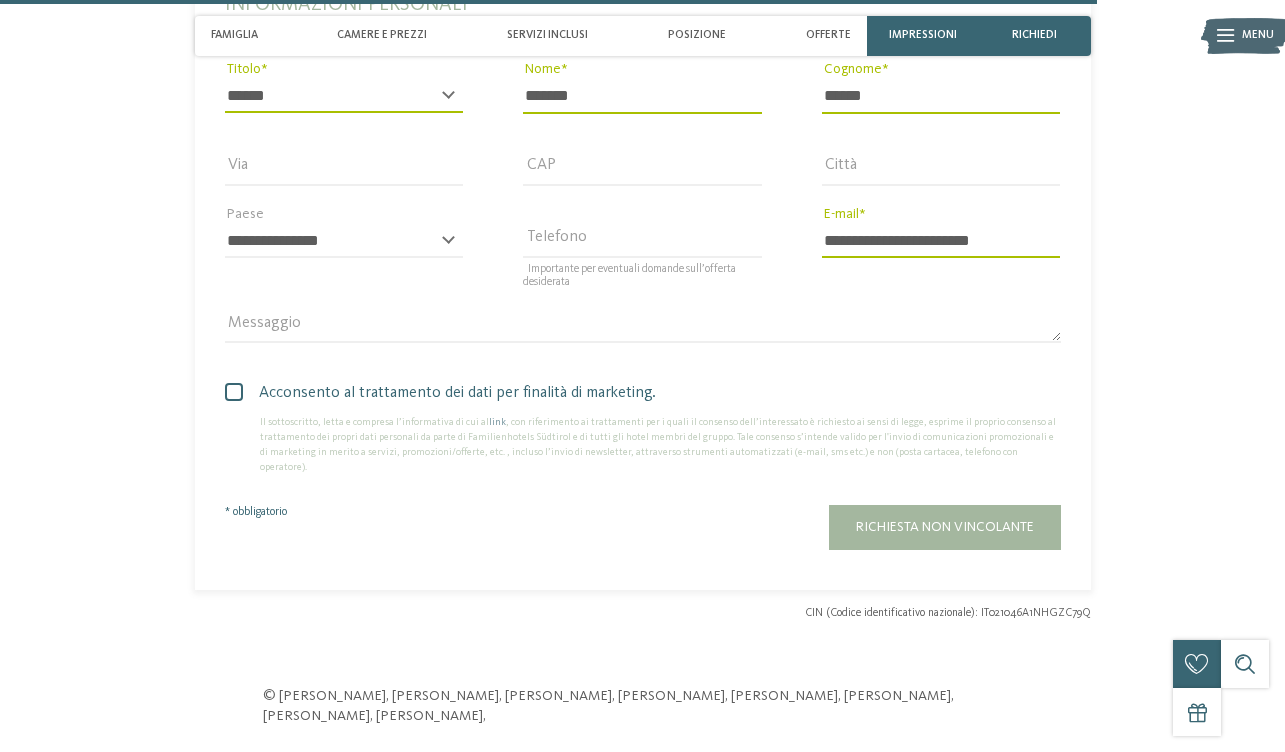 click at bounding box center [234, 392] 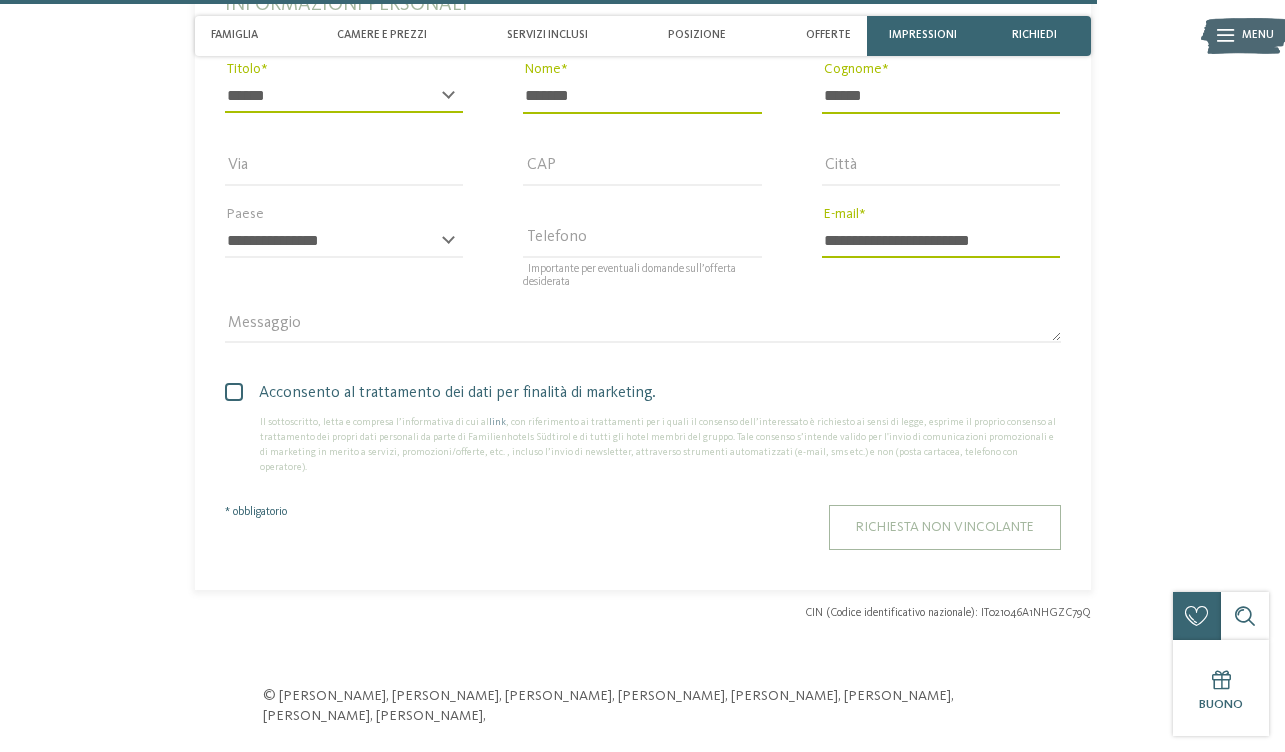 click on "Richiesta non vincolante" at bounding box center (945, 527) 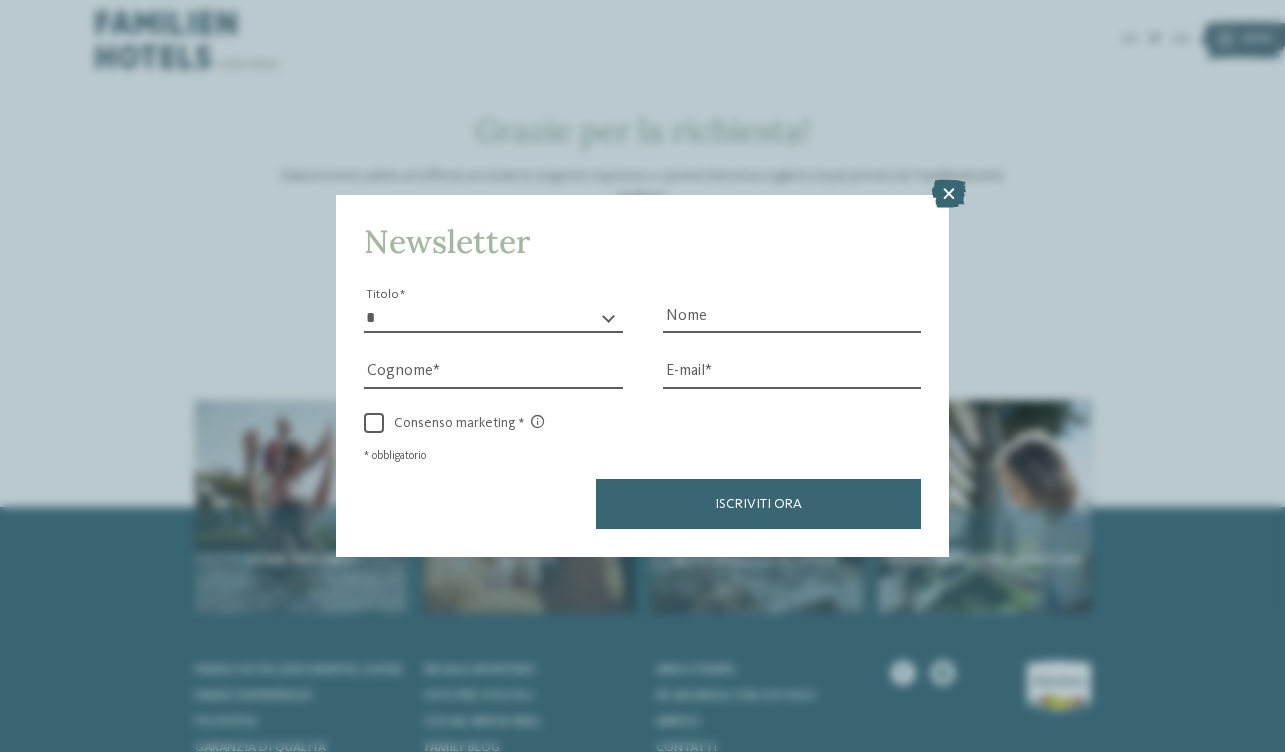 scroll, scrollTop: 0, scrollLeft: 0, axis: both 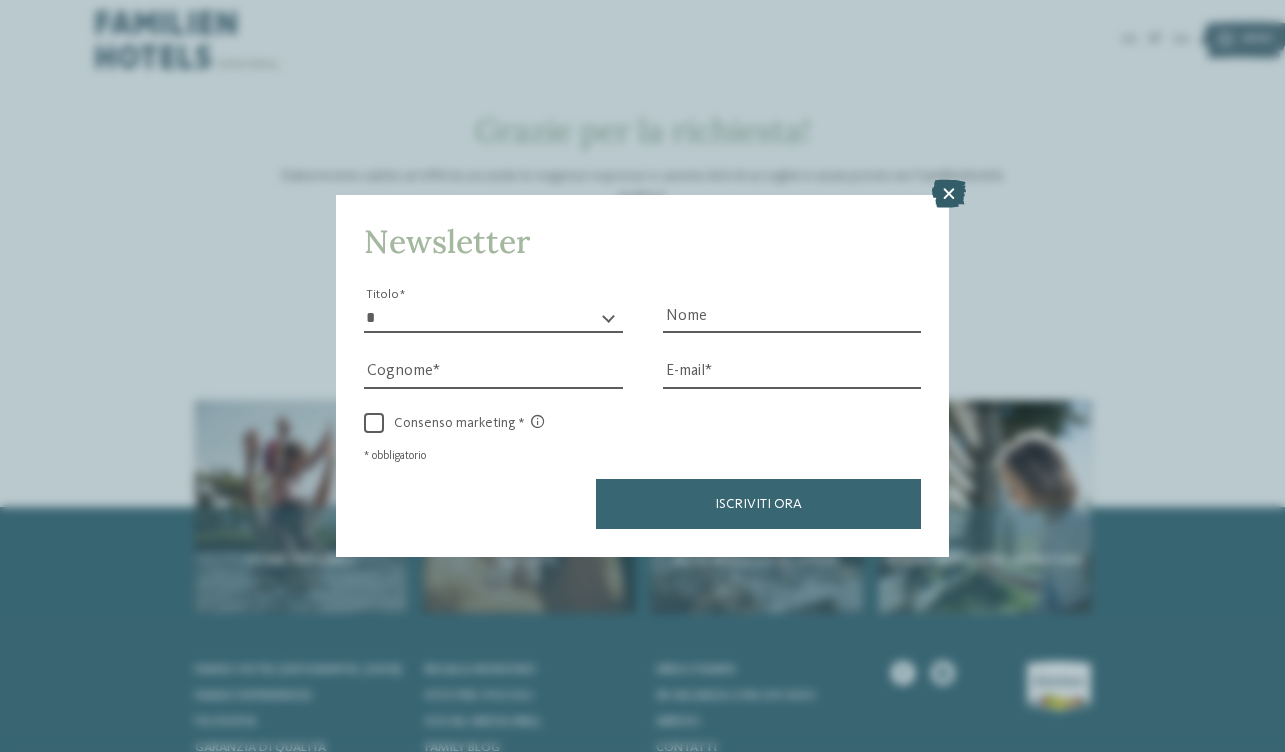 click at bounding box center (949, 194) 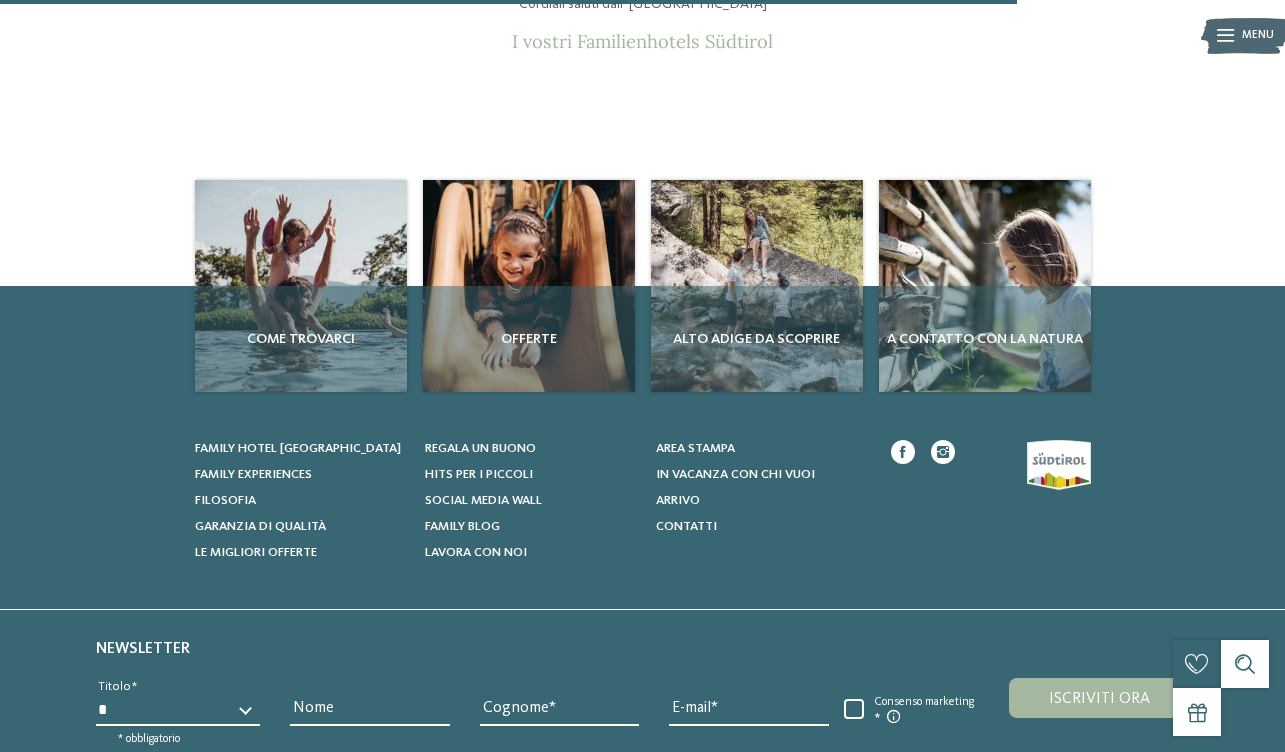 scroll, scrollTop: 407, scrollLeft: 0, axis: vertical 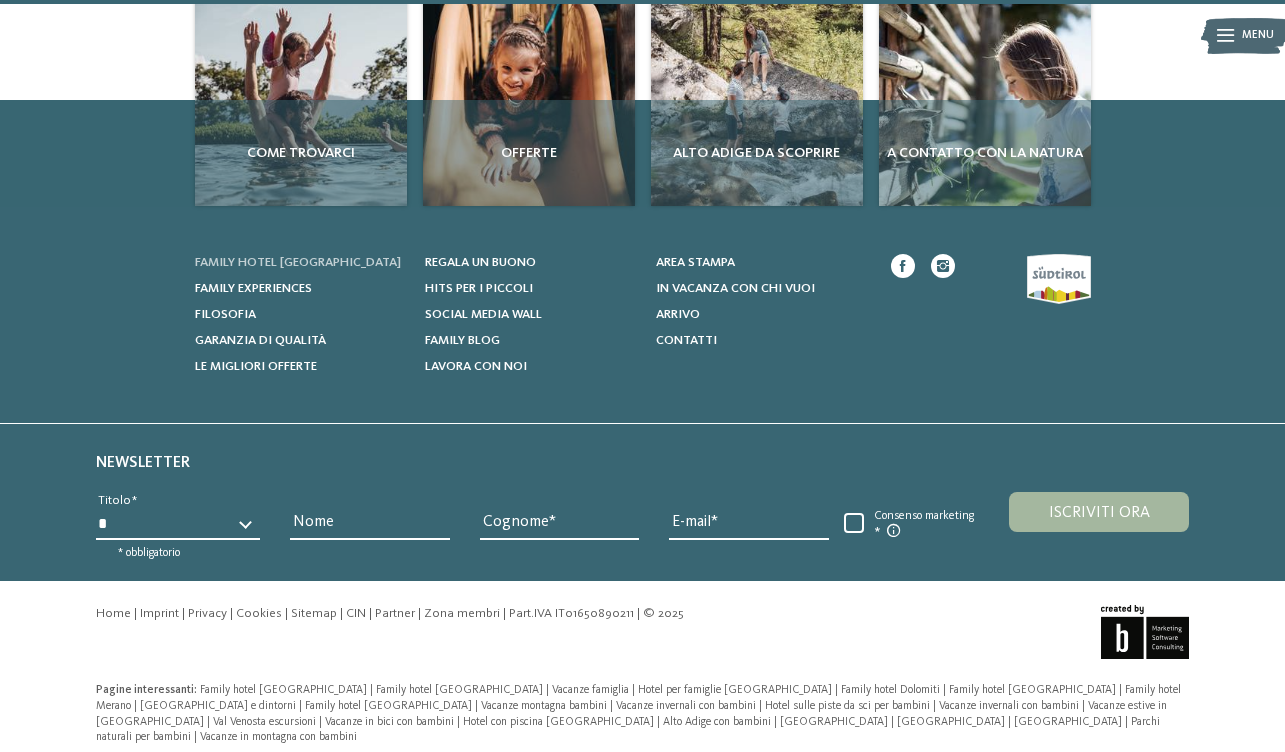 click on "Family hotel [GEOGRAPHIC_DATA]" at bounding box center (298, 262) 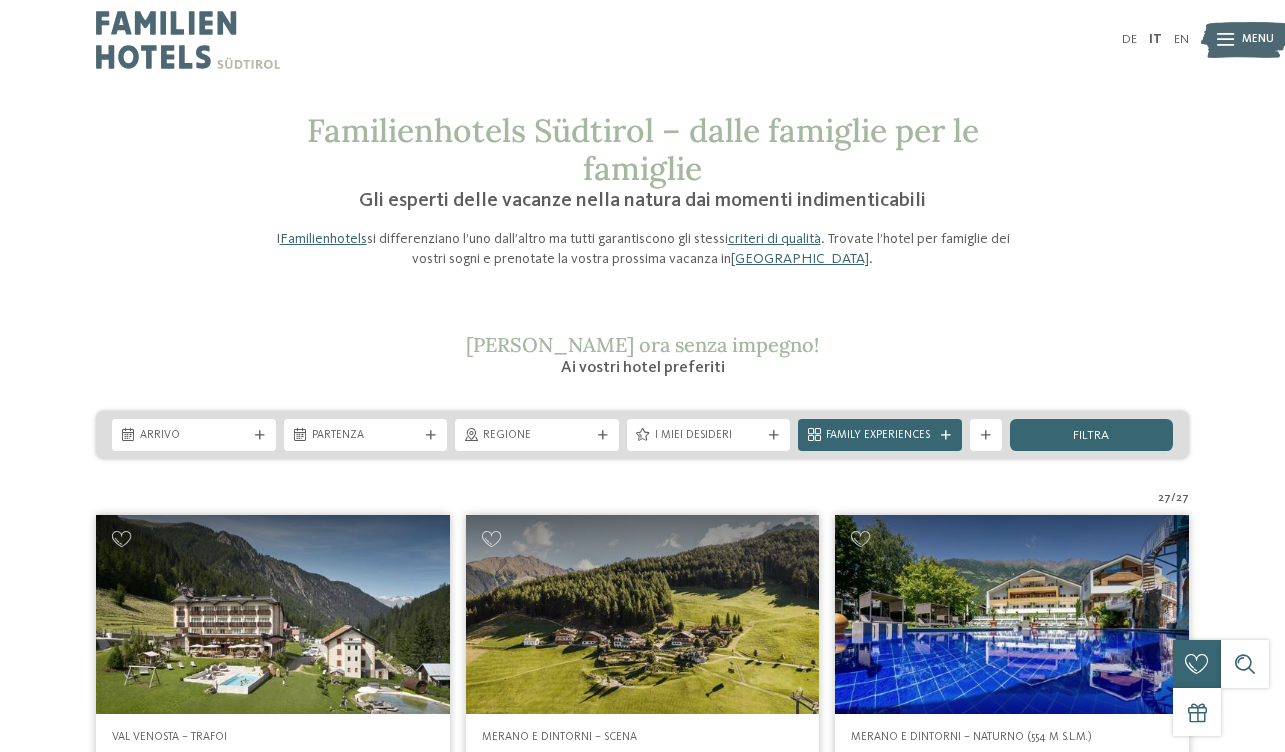 scroll, scrollTop: 0, scrollLeft: 0, axis: both 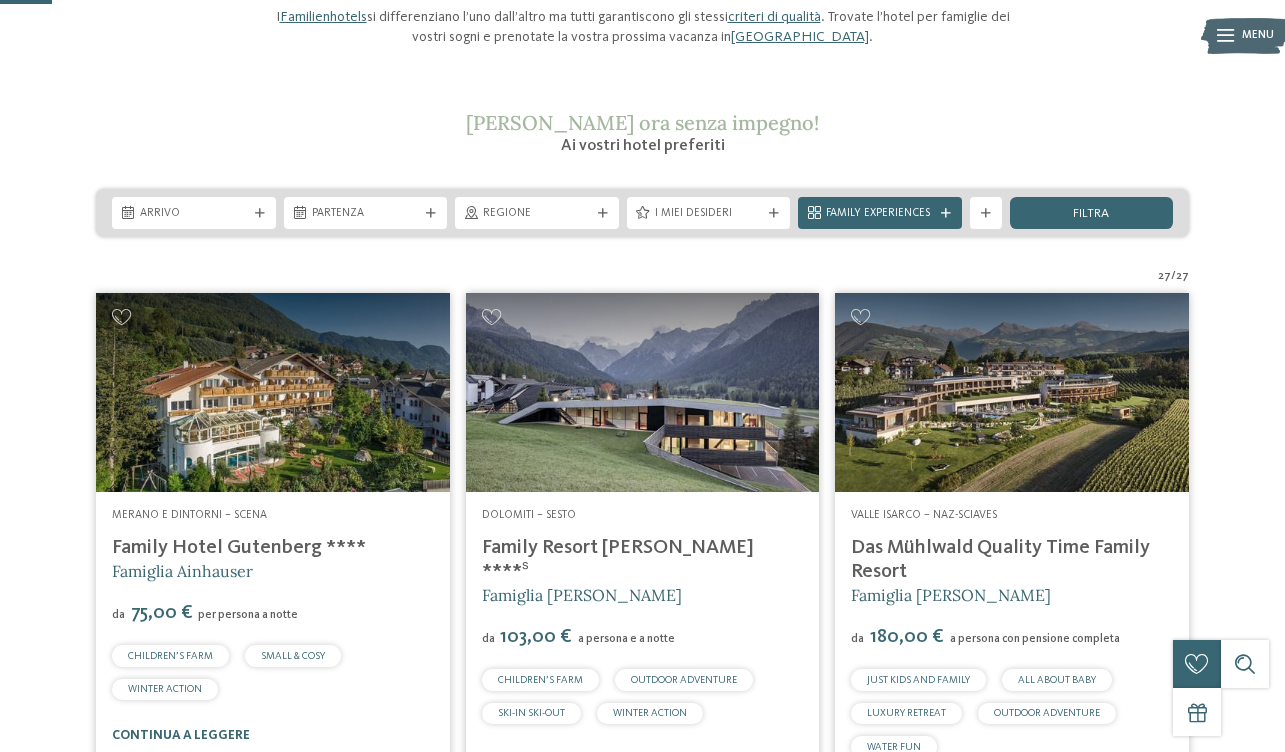 click on "Menu" at bounding box center (1258, 36) 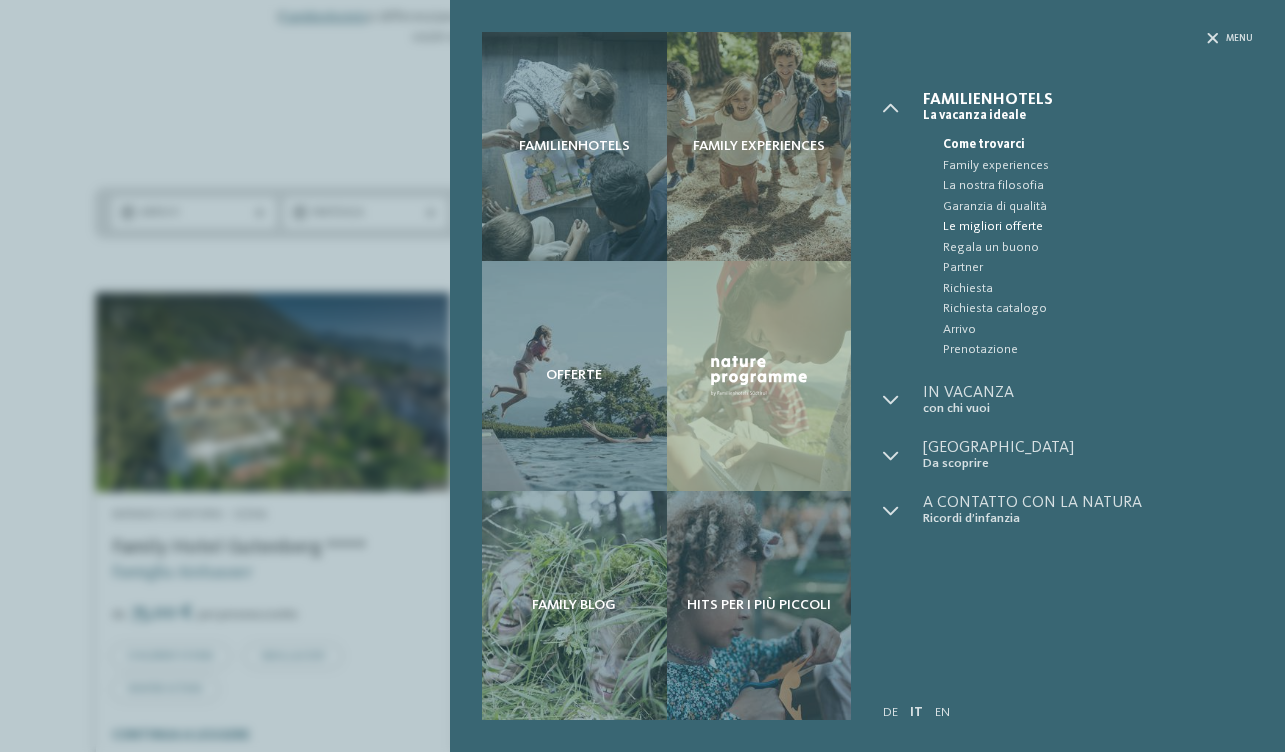 click on "Le migliori offerte" at bounding box center [1098, 227] 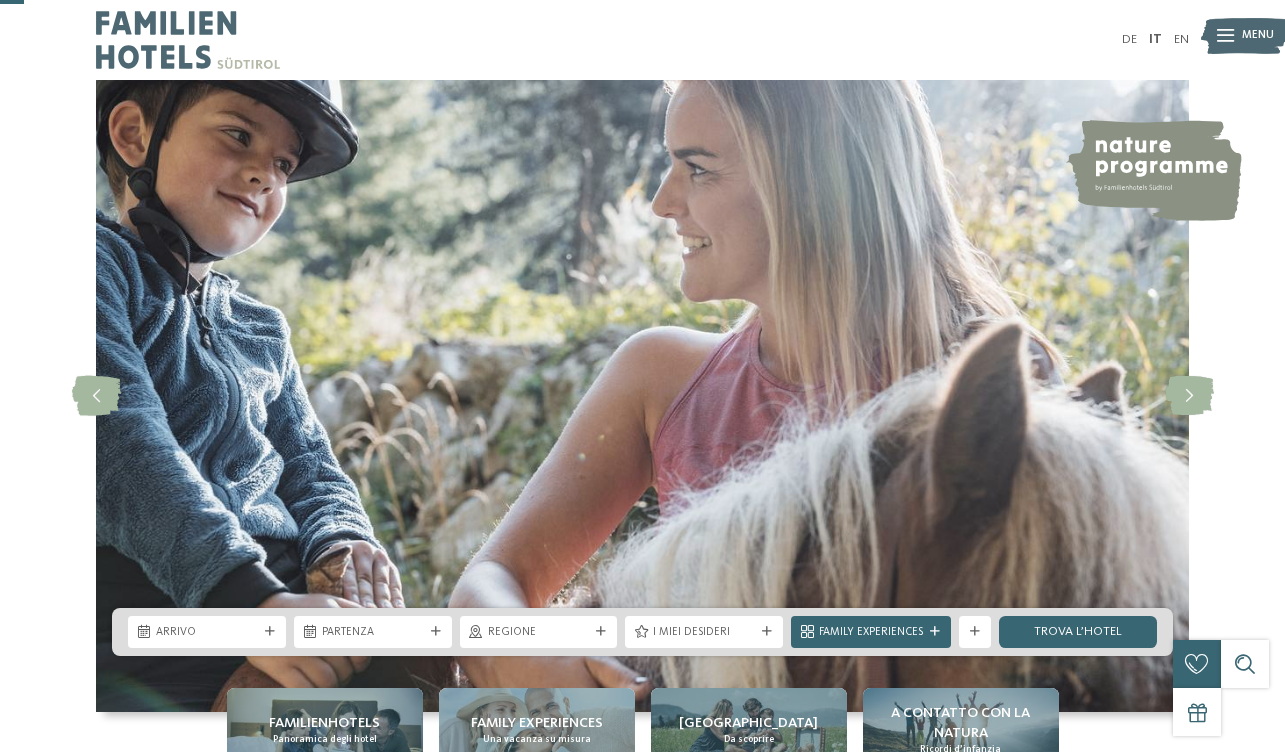 scroll, scrollTop: 314, scrollLeft: 0, axis: vertical 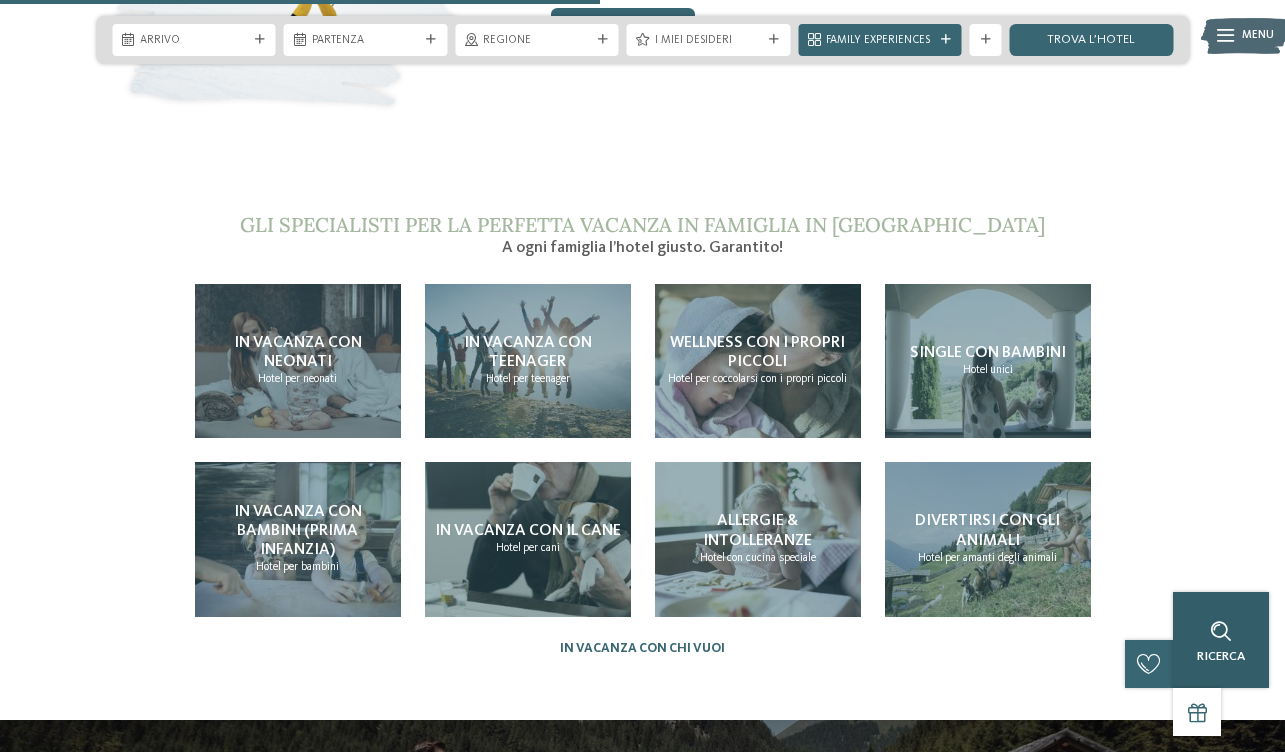 click at bounding box center [1221, 631] 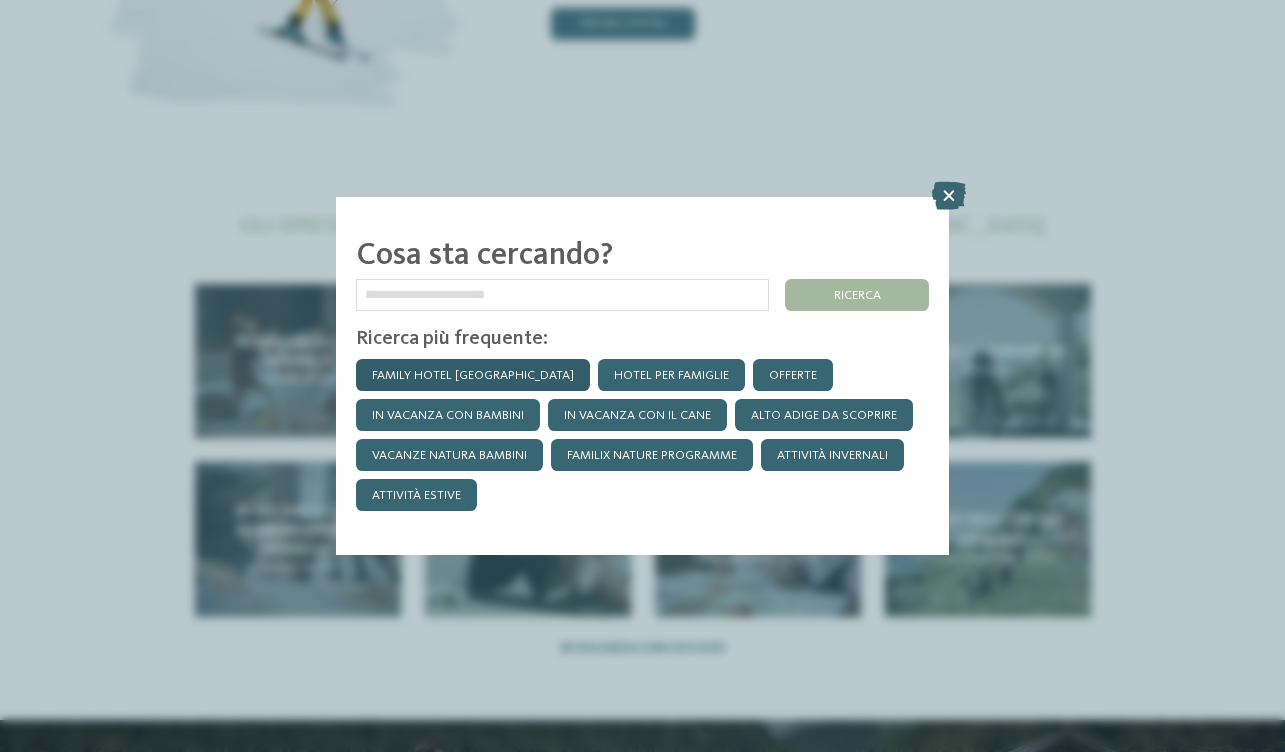 click on "Family hotel [GEOGRAPHIC_DATA]" at bounding box center (473, 375) 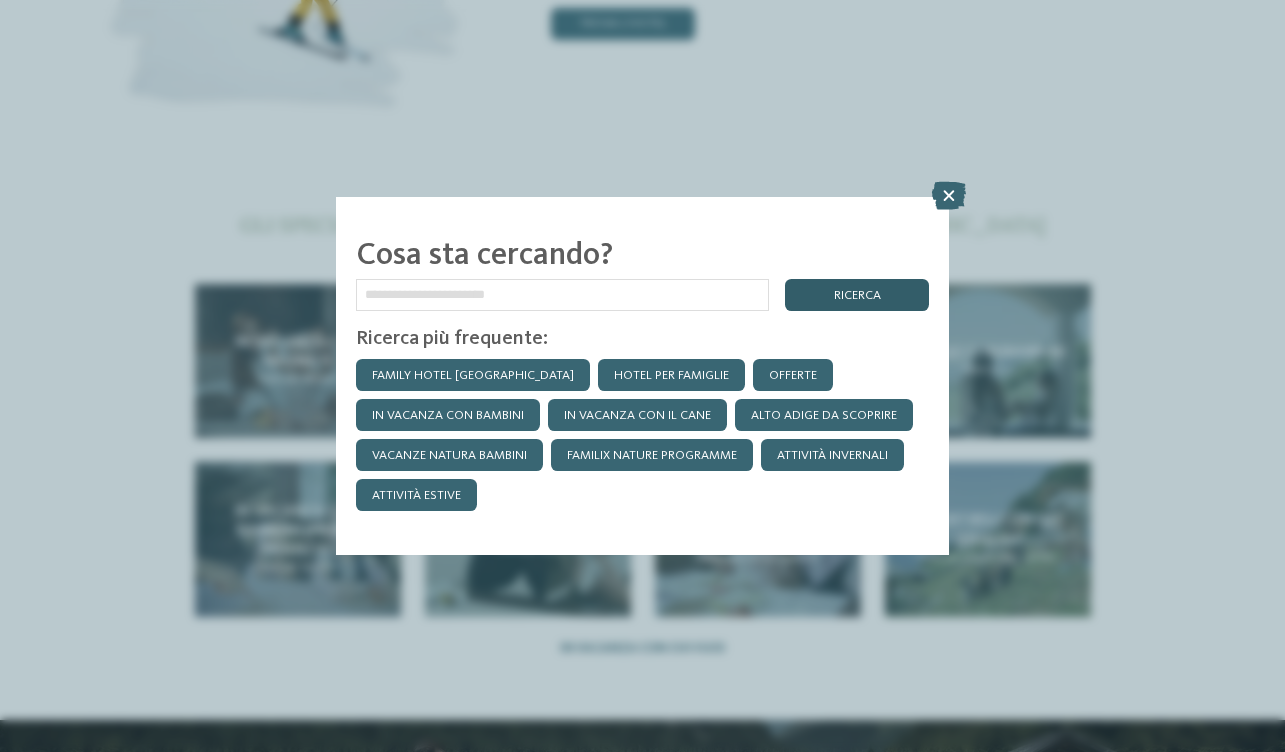 click on "ricerca" at bounding box center [857, 295] 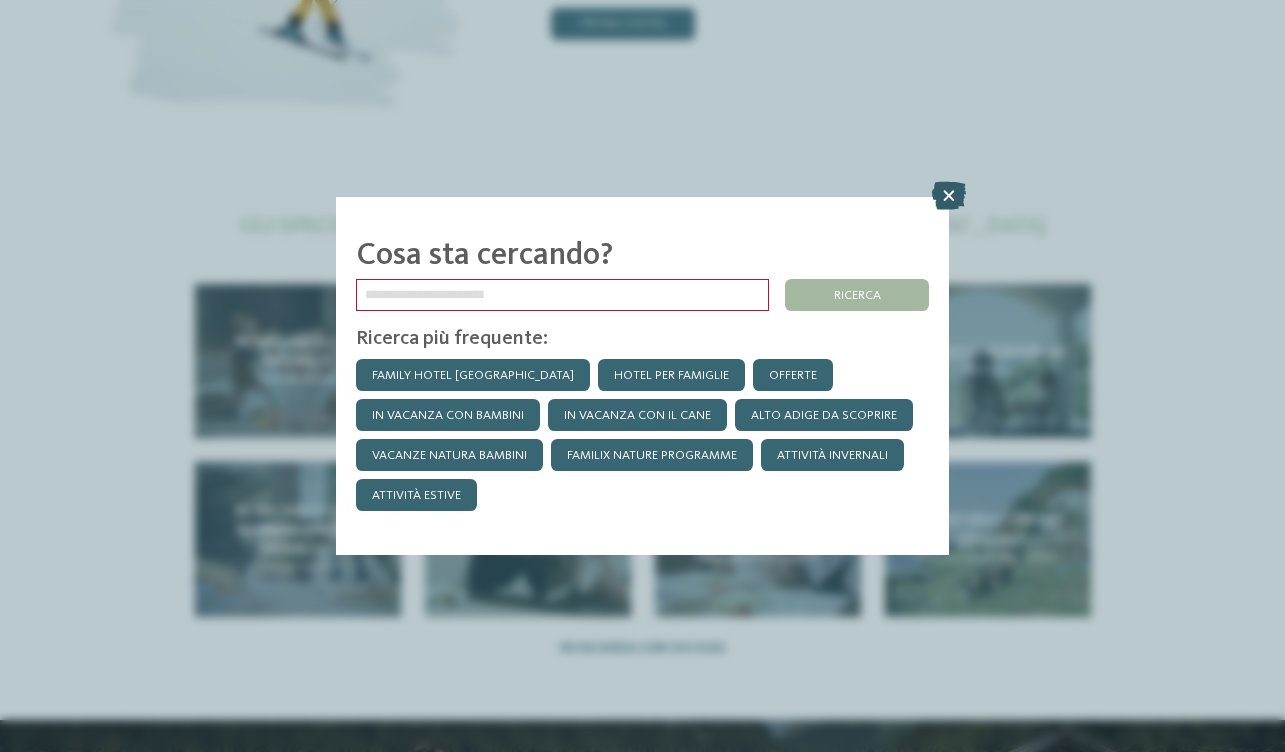 click at bounding box center [949, 196] 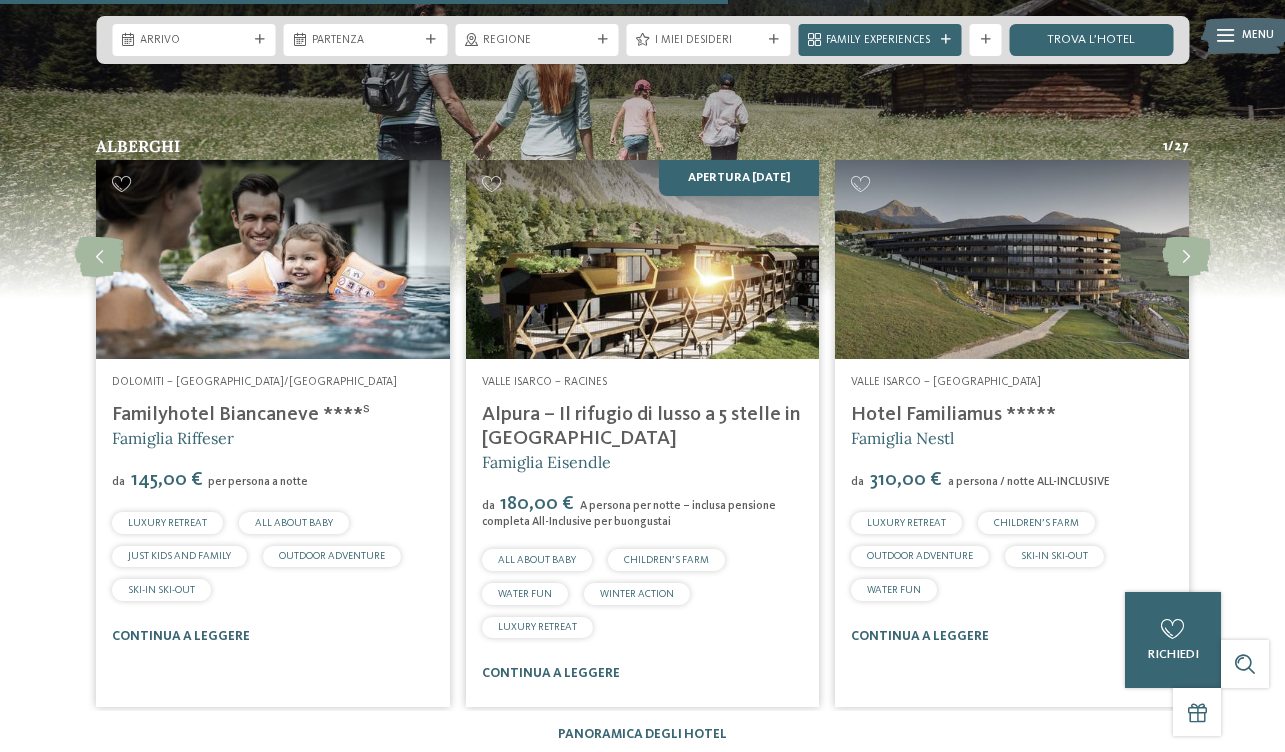 scroll, scrollTop: 4106, scrollLeft: 0, axis: vertical 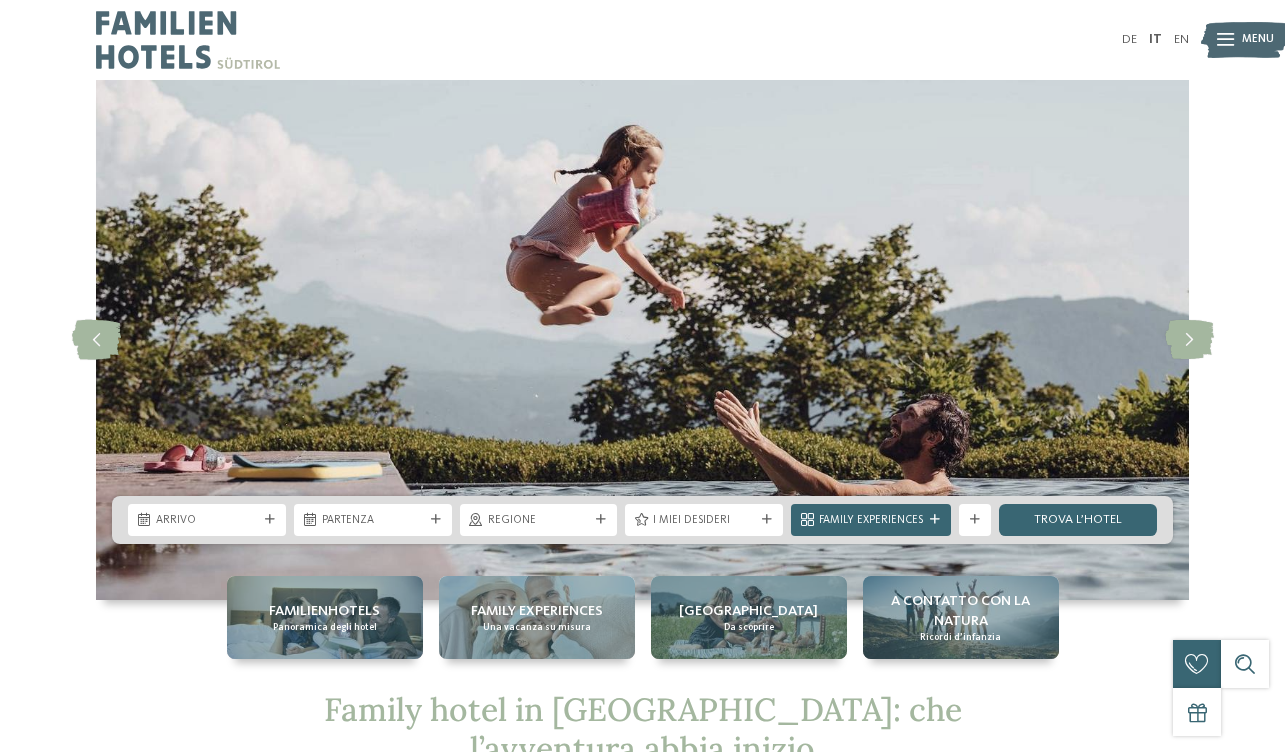 click at bounding box center [188, 40] 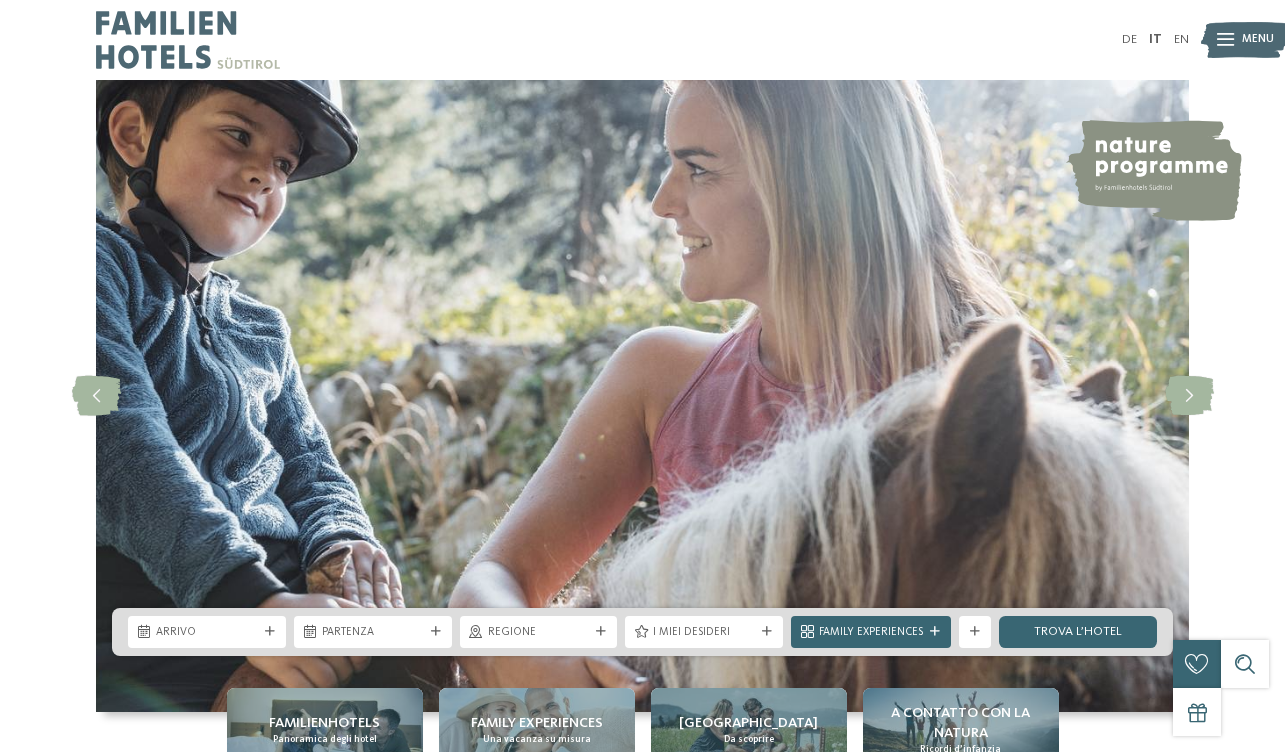 scroll, scrollTop: 0, scrollLeft: 0, axis: both 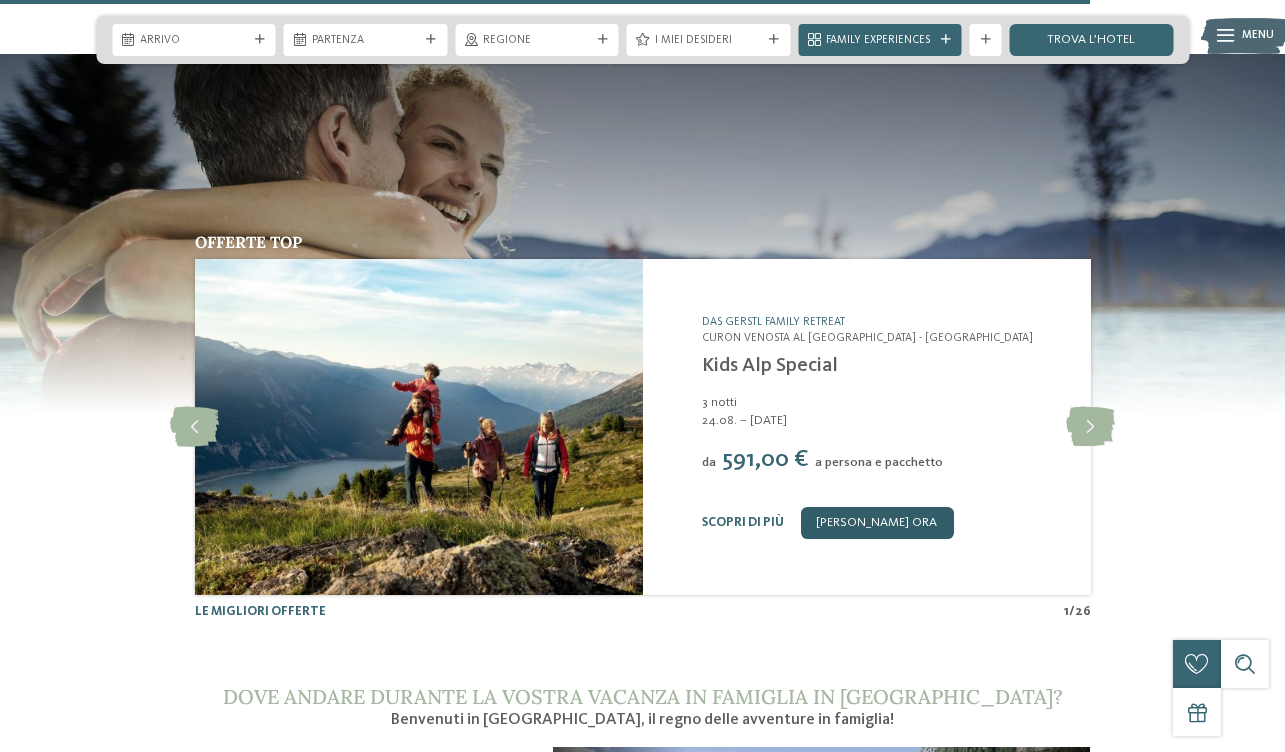 click on "[PERSON_NAME] ora" at bounding box center [876, 523] 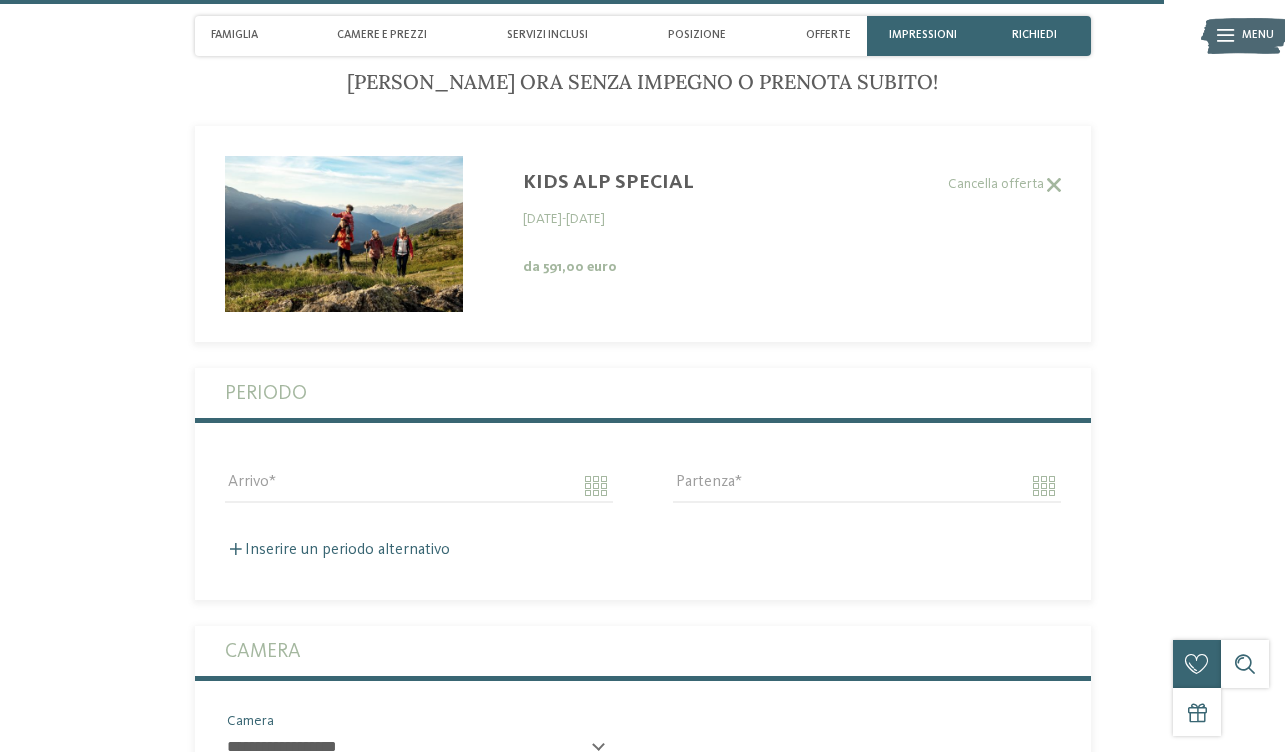 scroll, scrollTop: 3806, scrollLeft: 0, axis: vertical 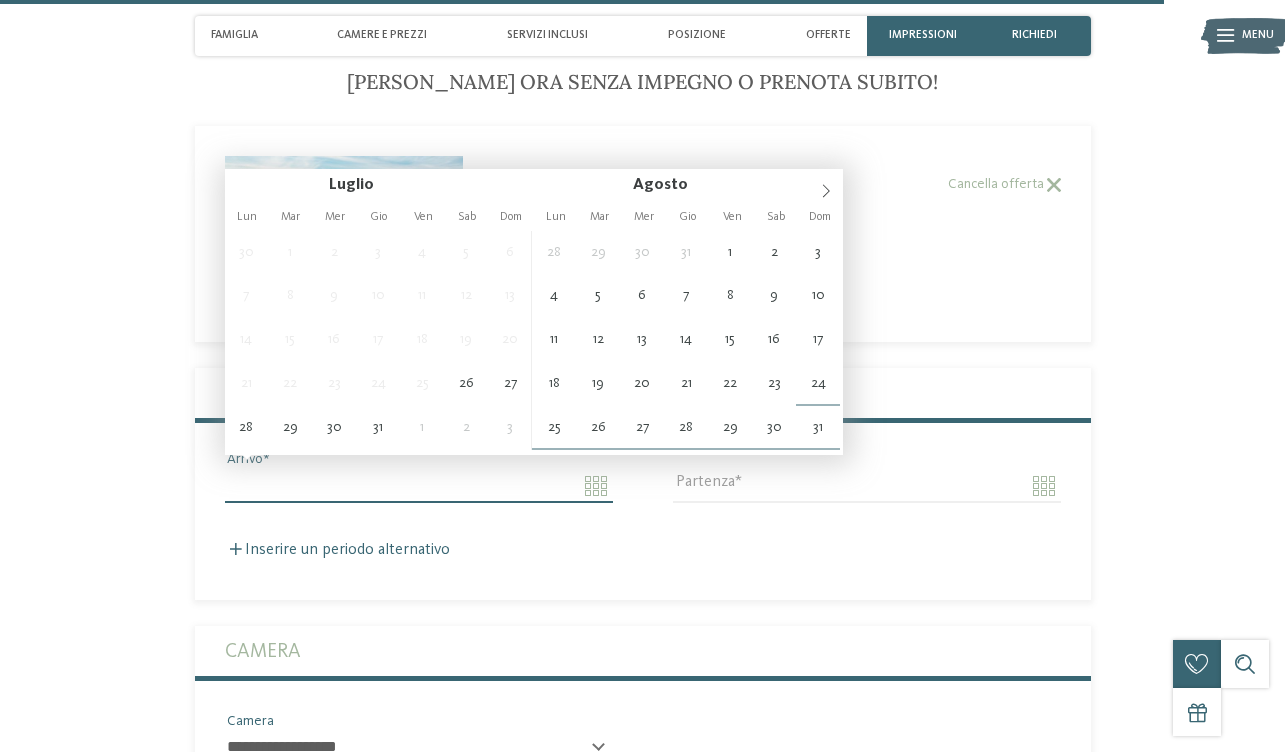 click on "Arrivo" at bounding box center (419, 486) 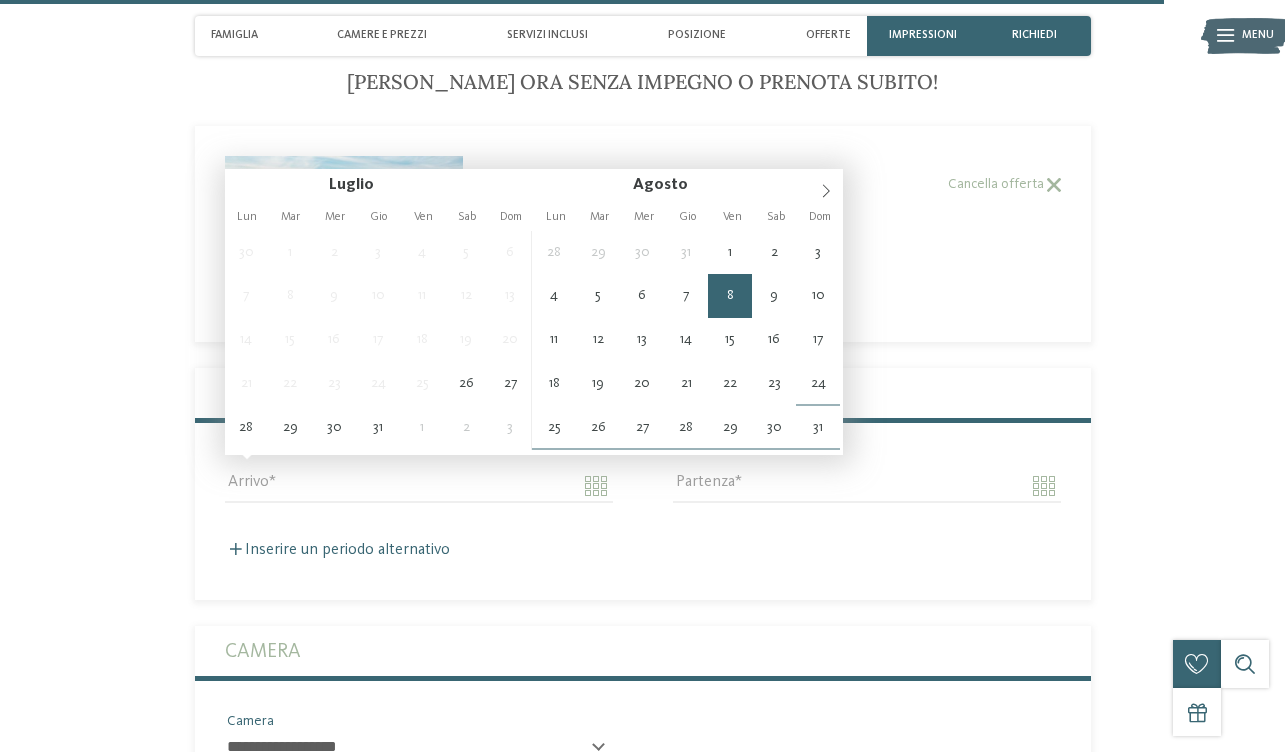 type on "**********" 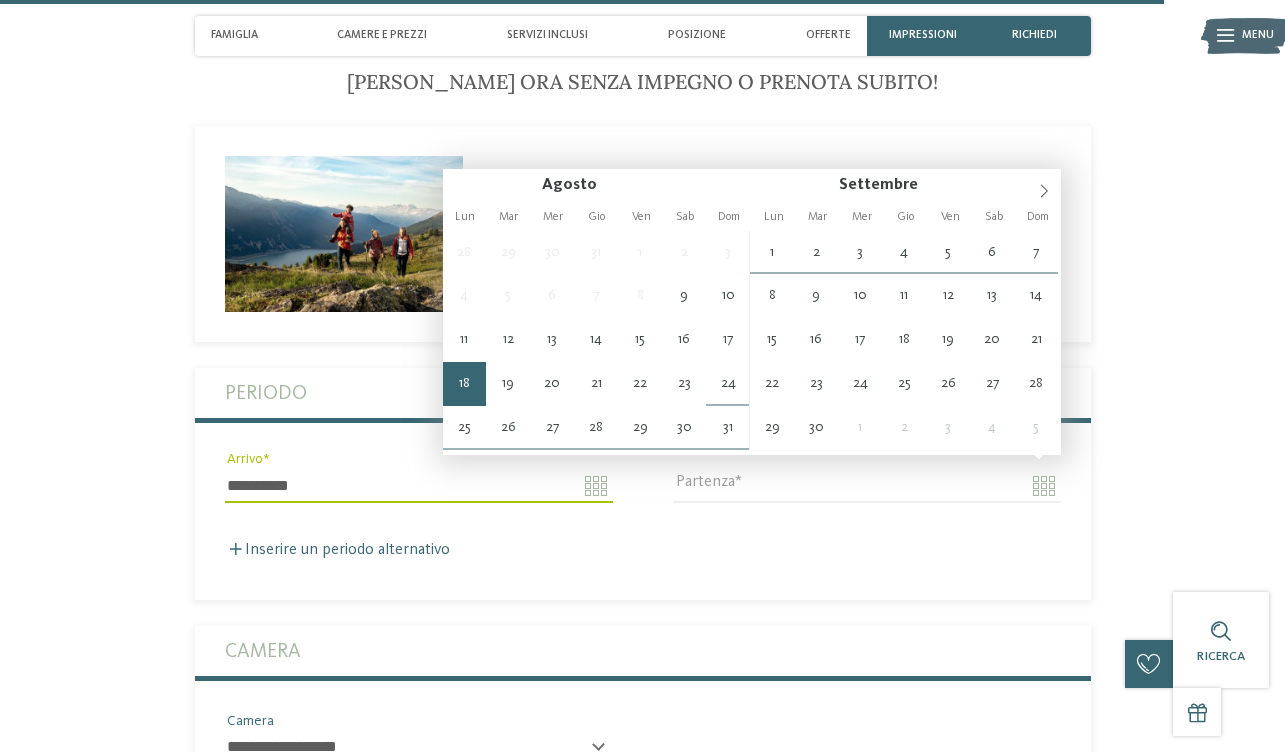 type on "**********" 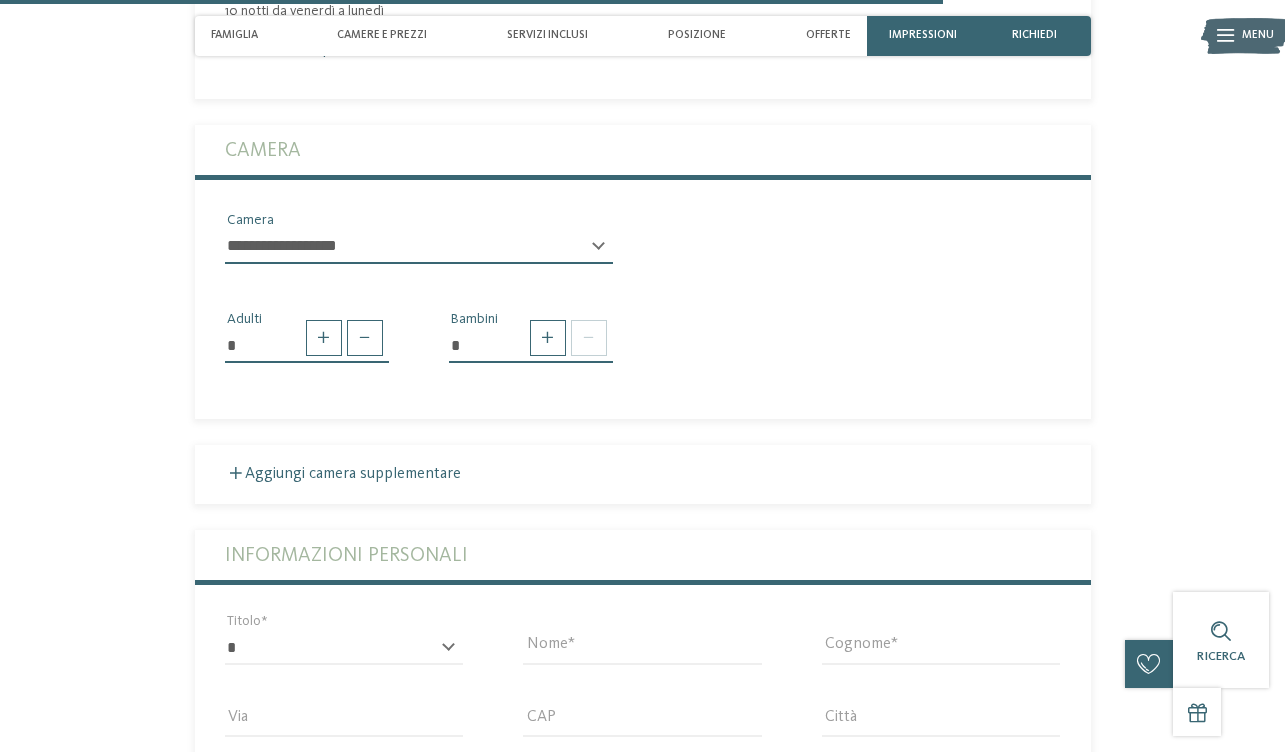 scroll, scrollTop: 4363, scrollLeft: 0, axis: vertical 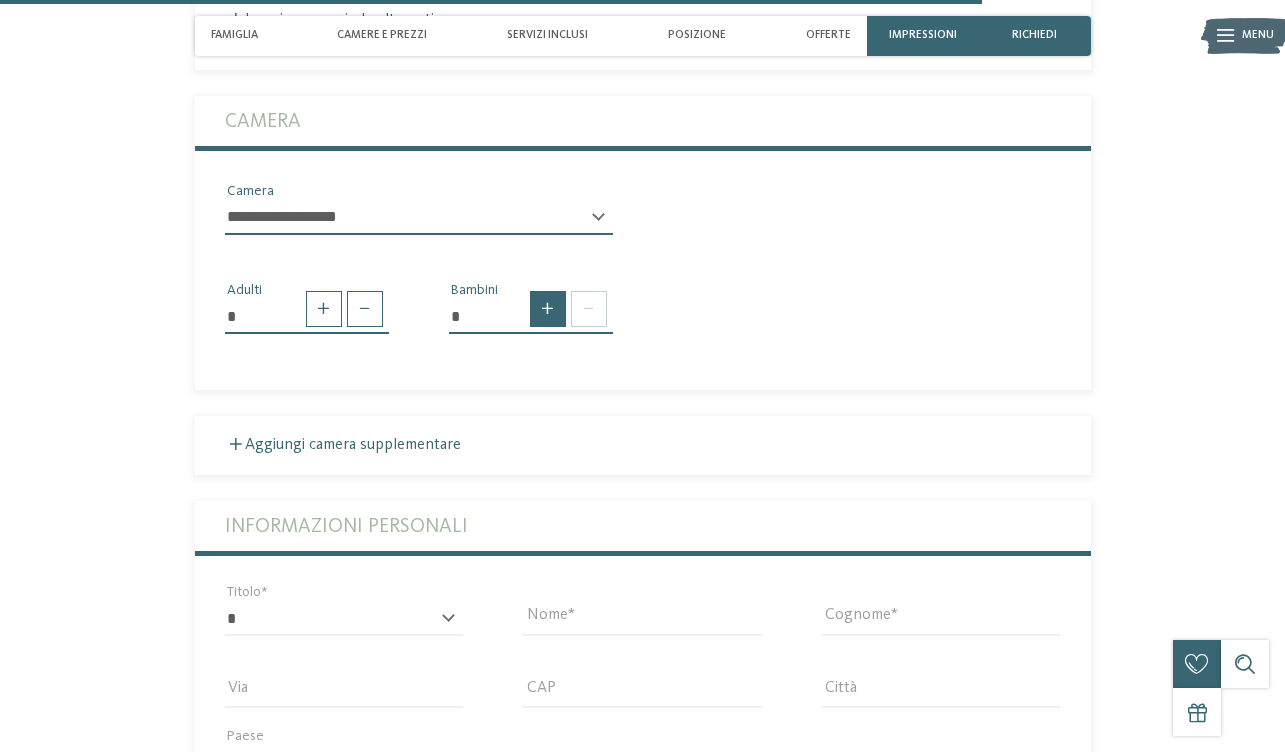 click at bounding box center (548, 309) 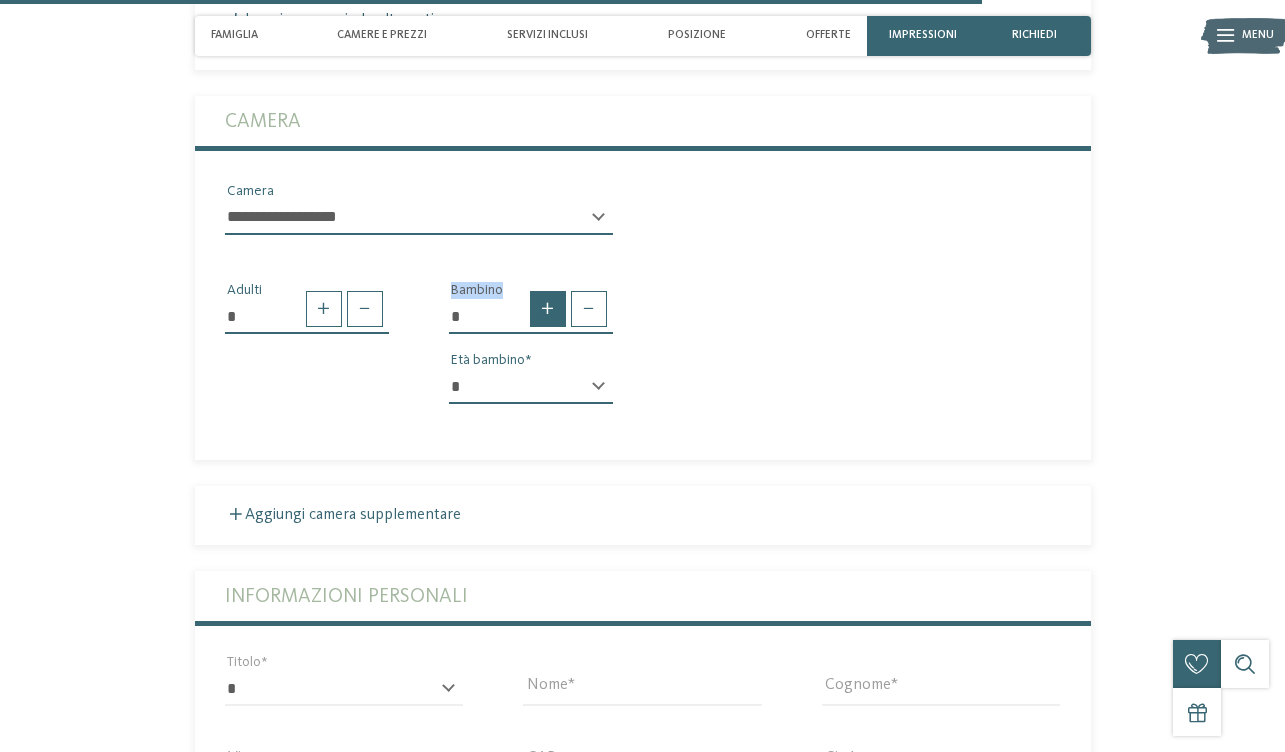 click at bounding box center [548, 309] 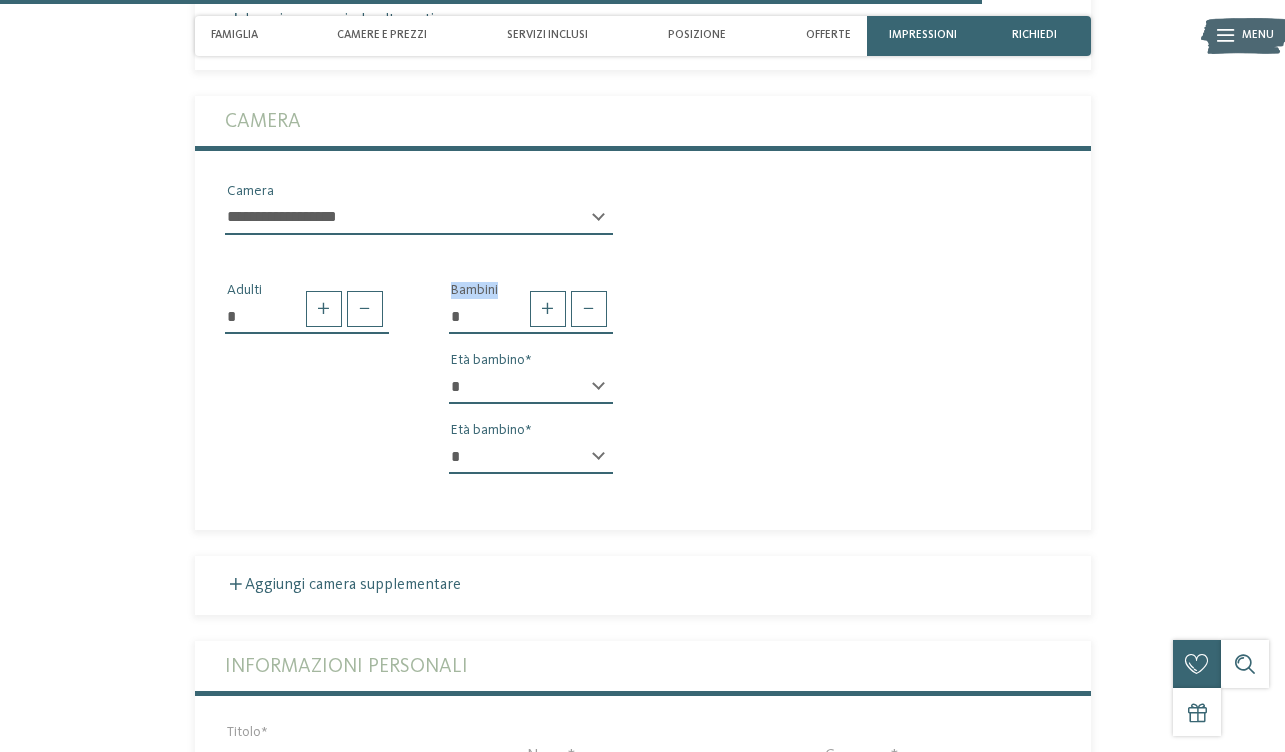 click on "* * * * * * * * * * * ** ** ** ** ** ** ** **" at bounding box center (531, 387) 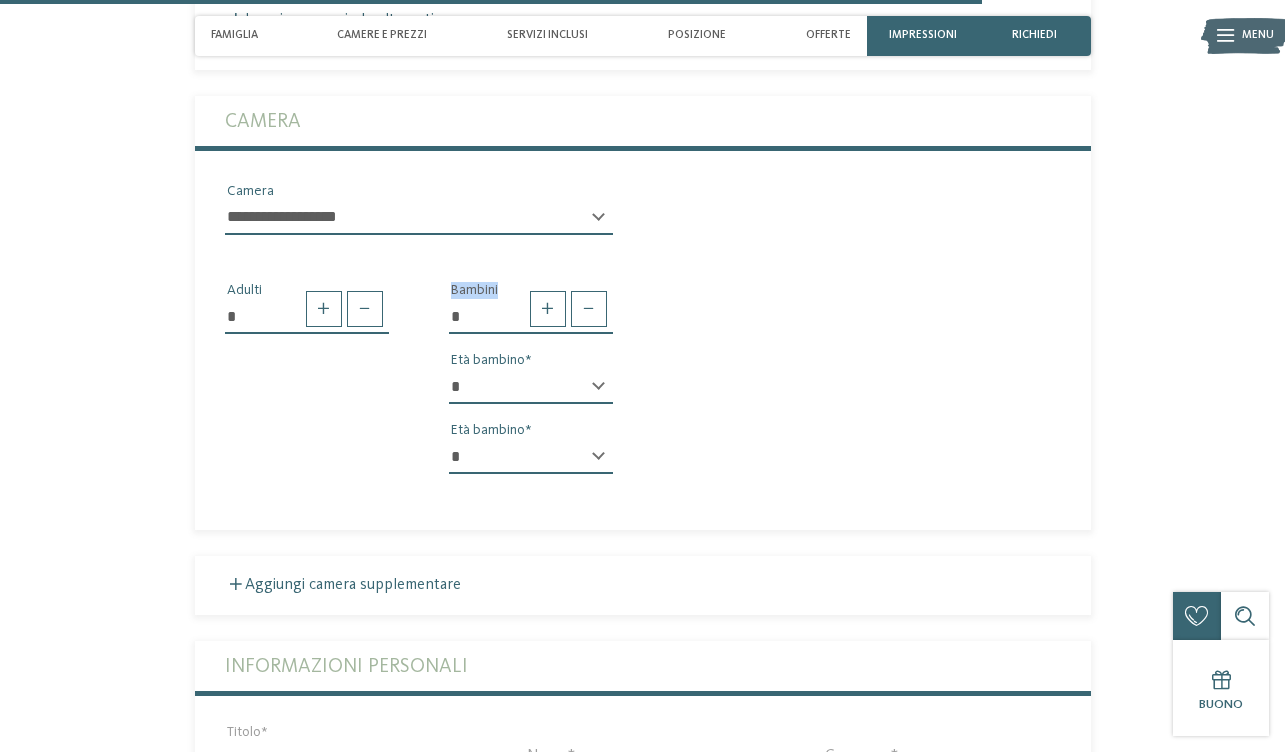 select on "*" 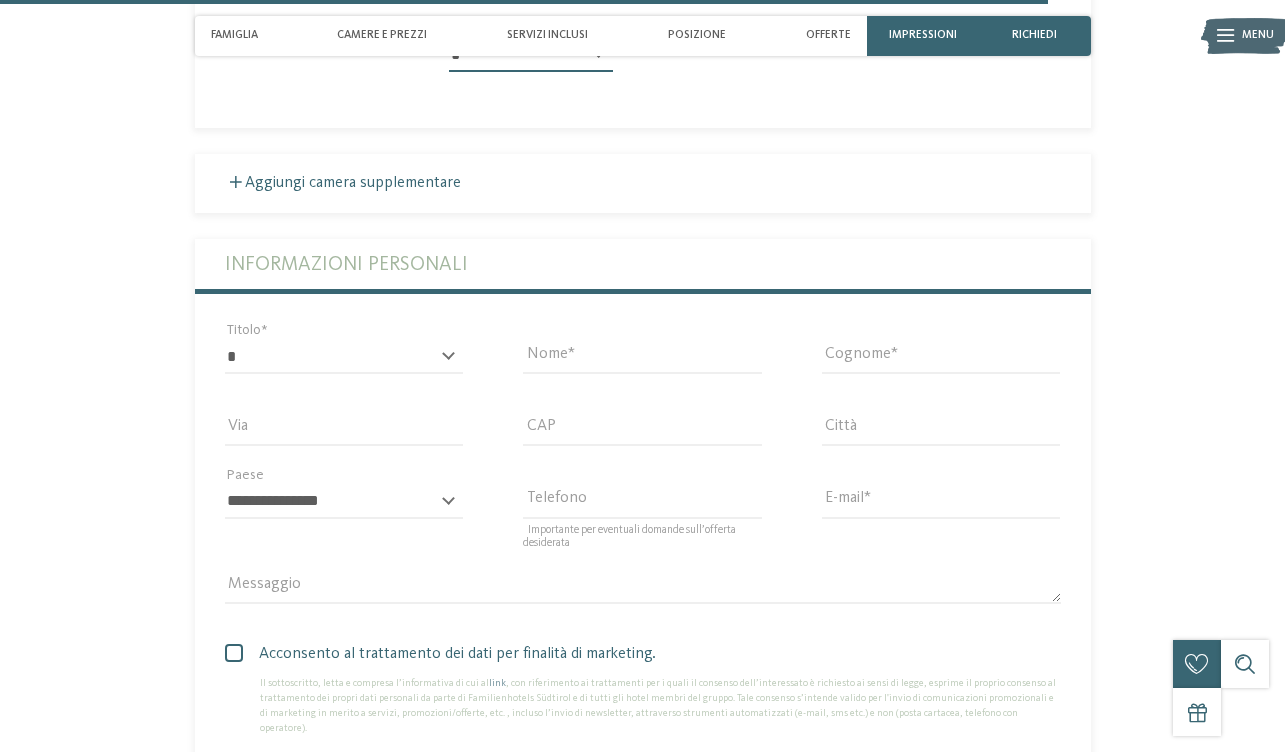 scroll, scrollTop: 4768, scrollLeft: 0, axis: vertical 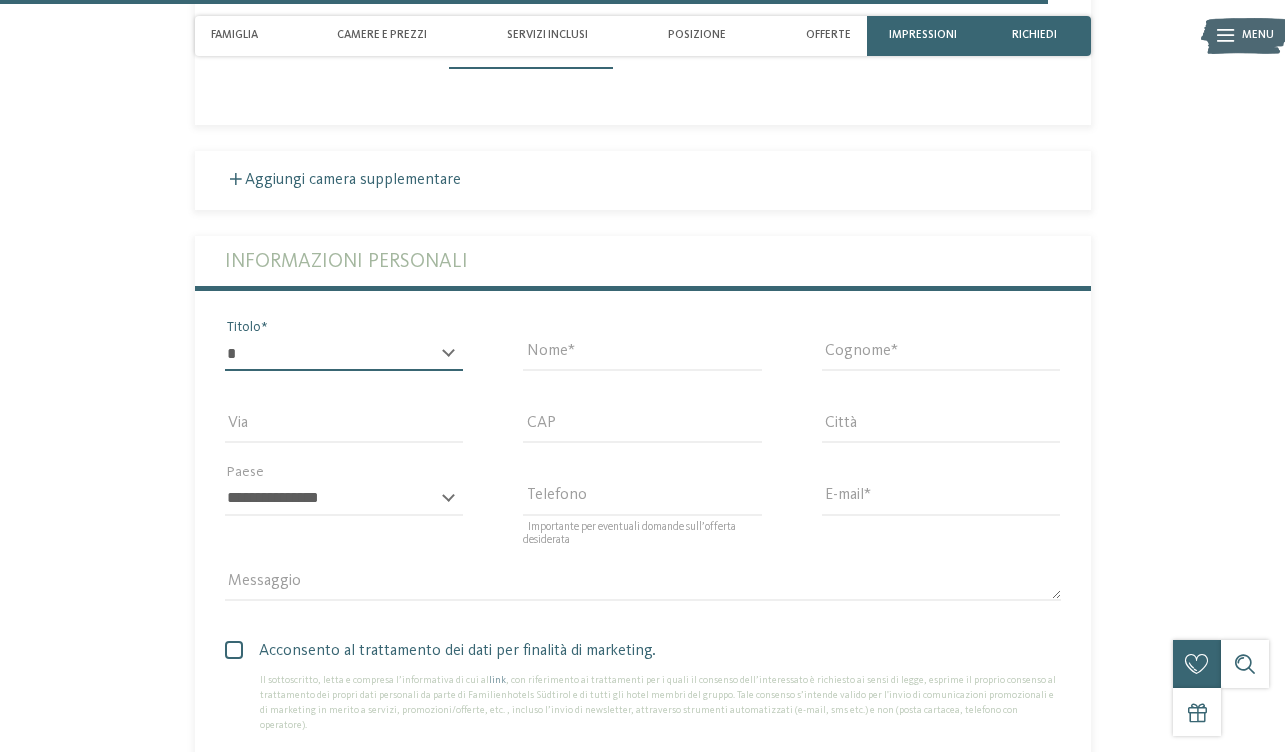 click on "* ****** ******* ******** ******" at bounding box center (344, 354) 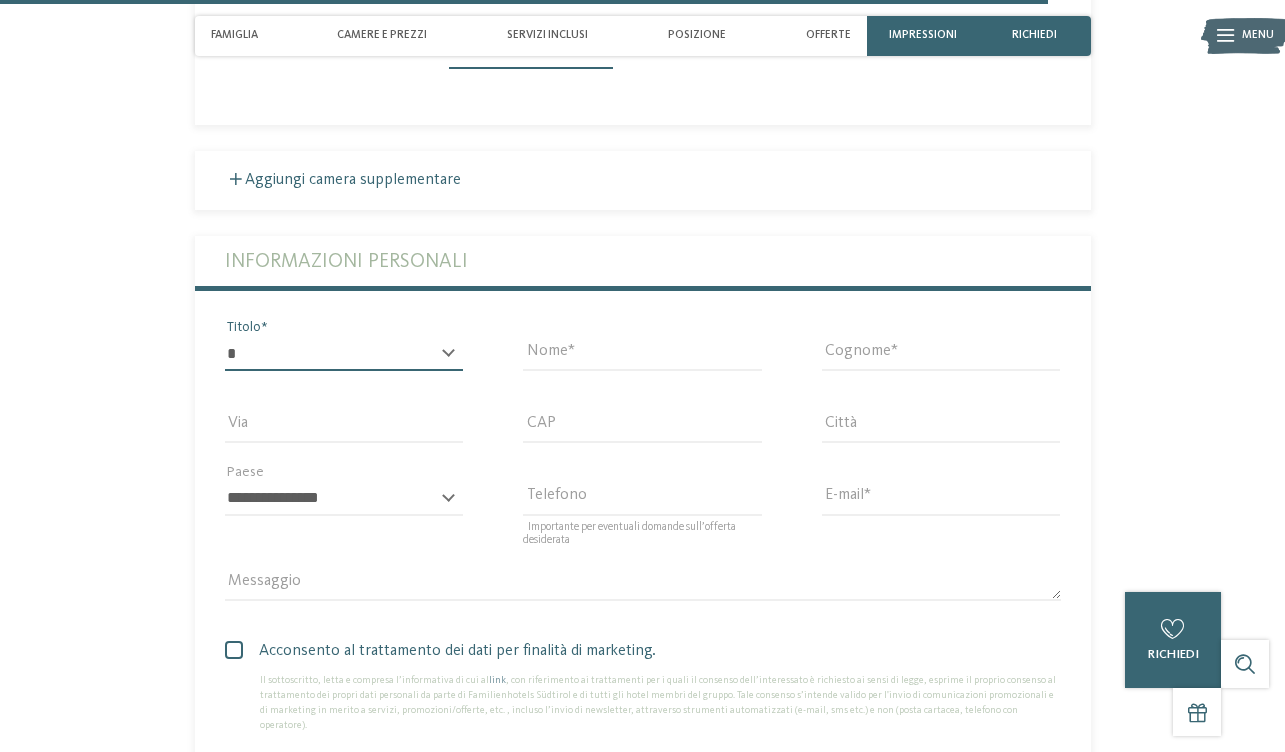 select on "*" 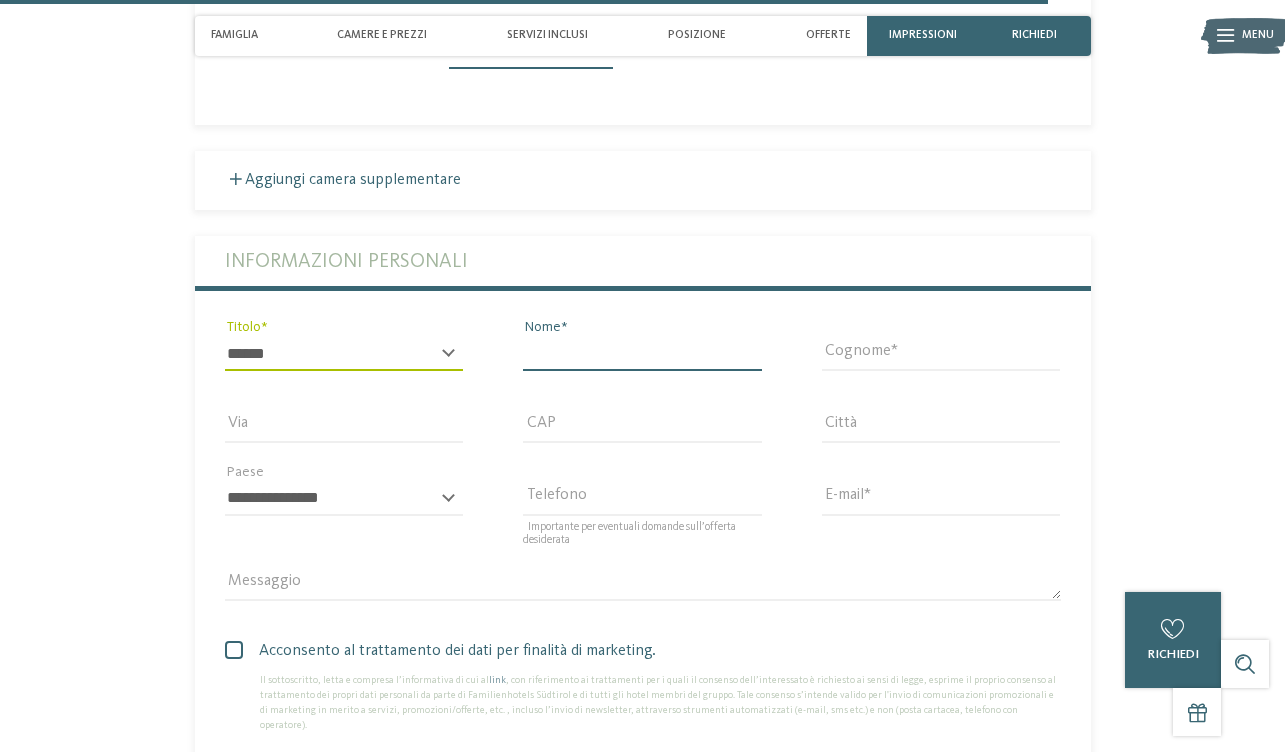 click on "Nome" at bounding box center [642, 354] 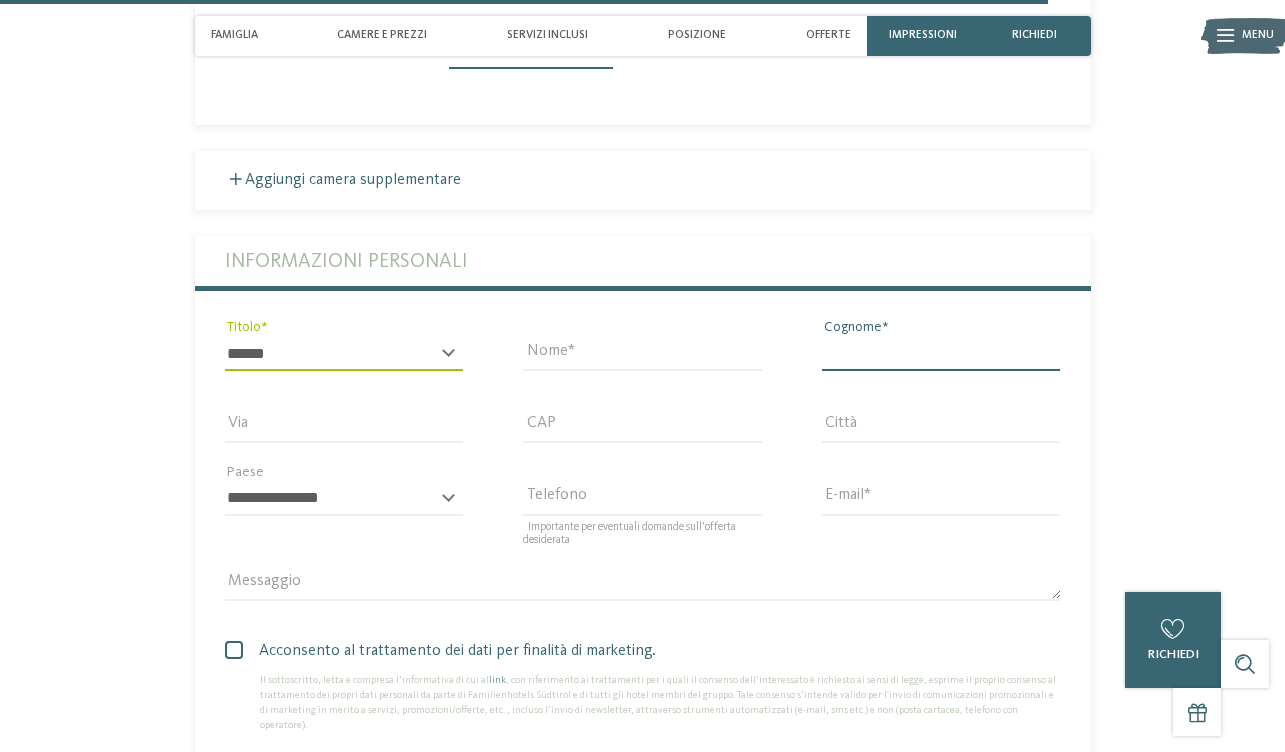 click on "Cognome" at bounding box center [941, 354] 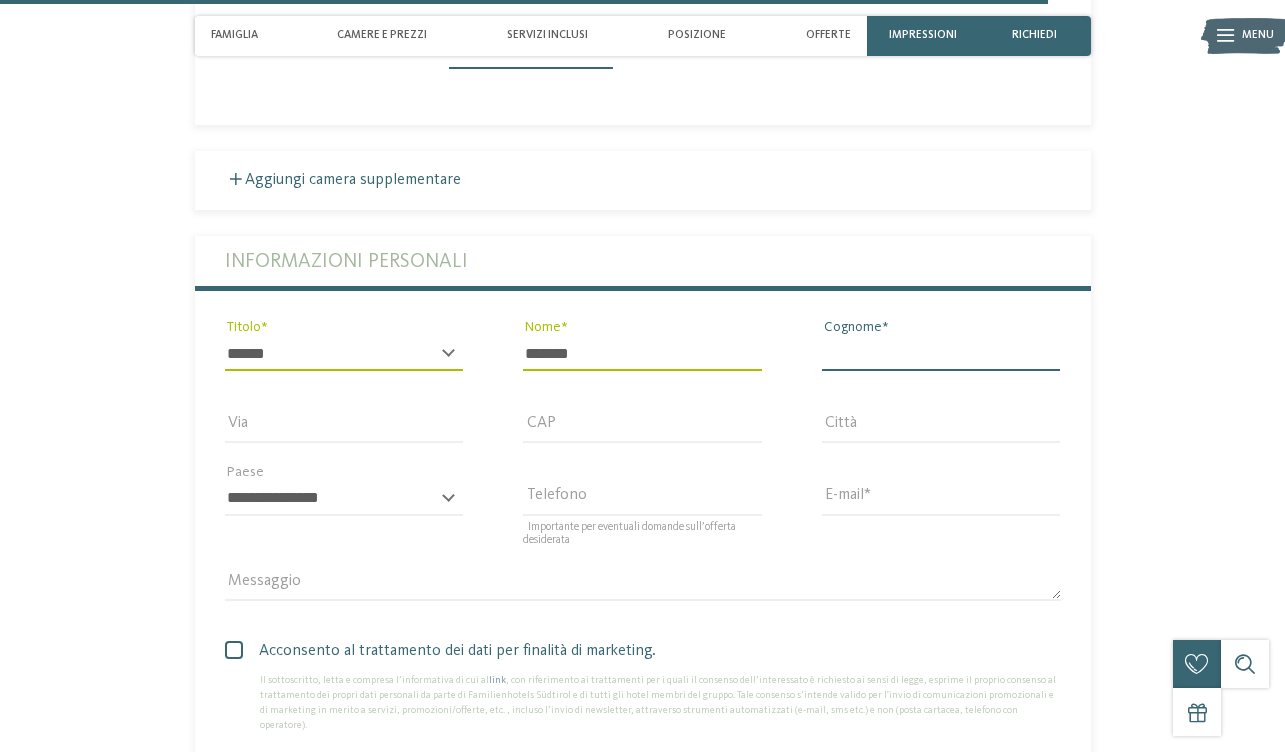 type on "*****" 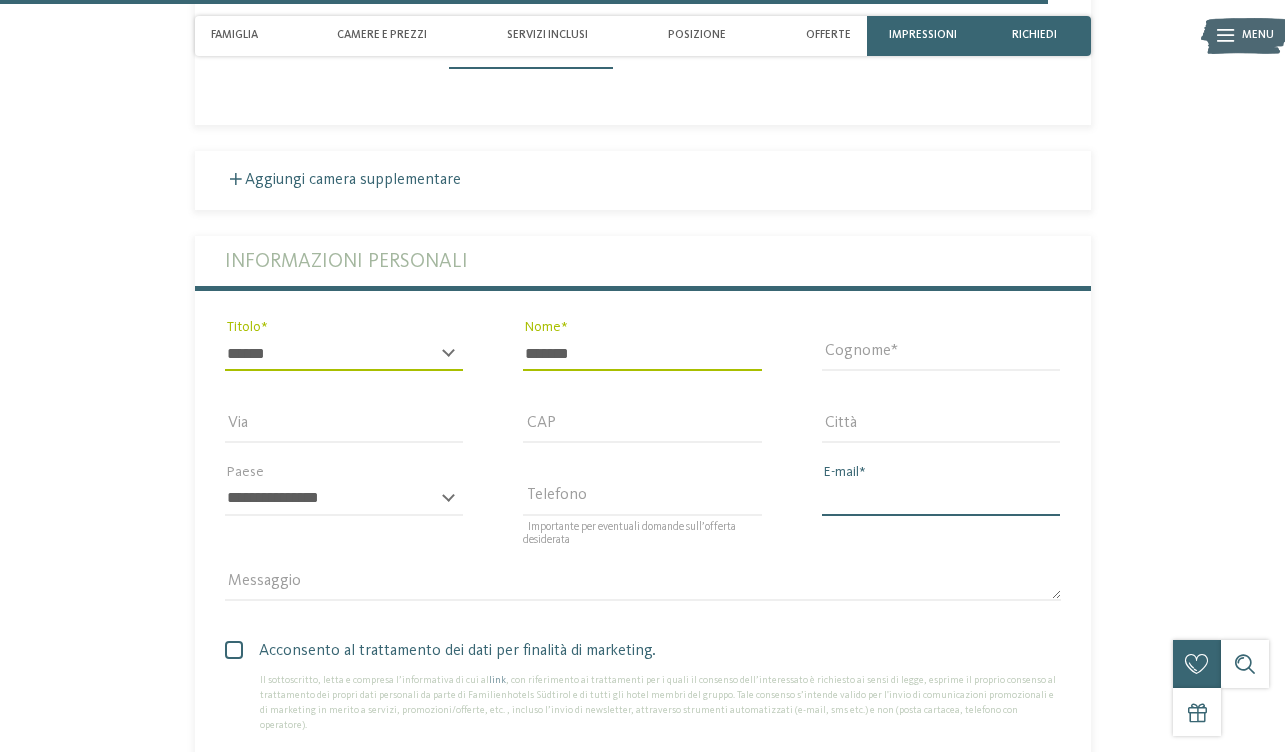click on "E-mail" at bounding box center [941, 499] 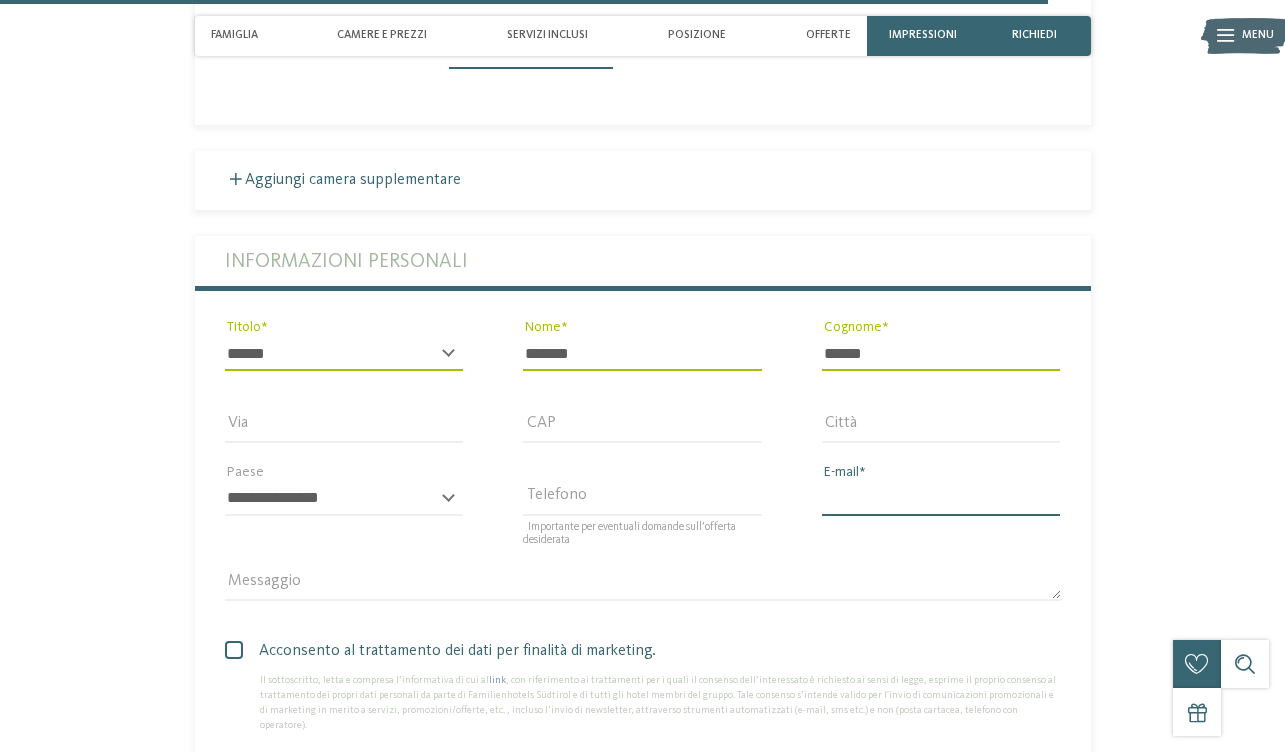 type on "**********" 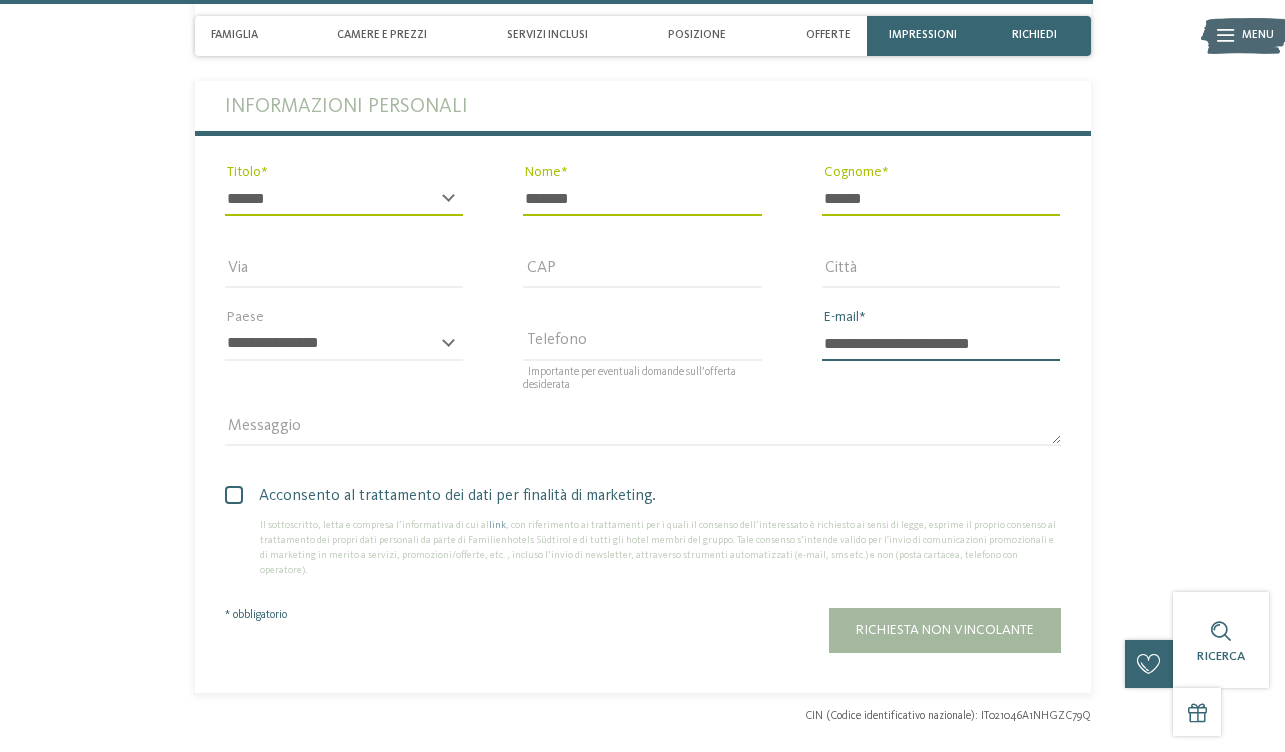 scroll, scrollTop: 4975, scrollLeft: 0, axis: vertical 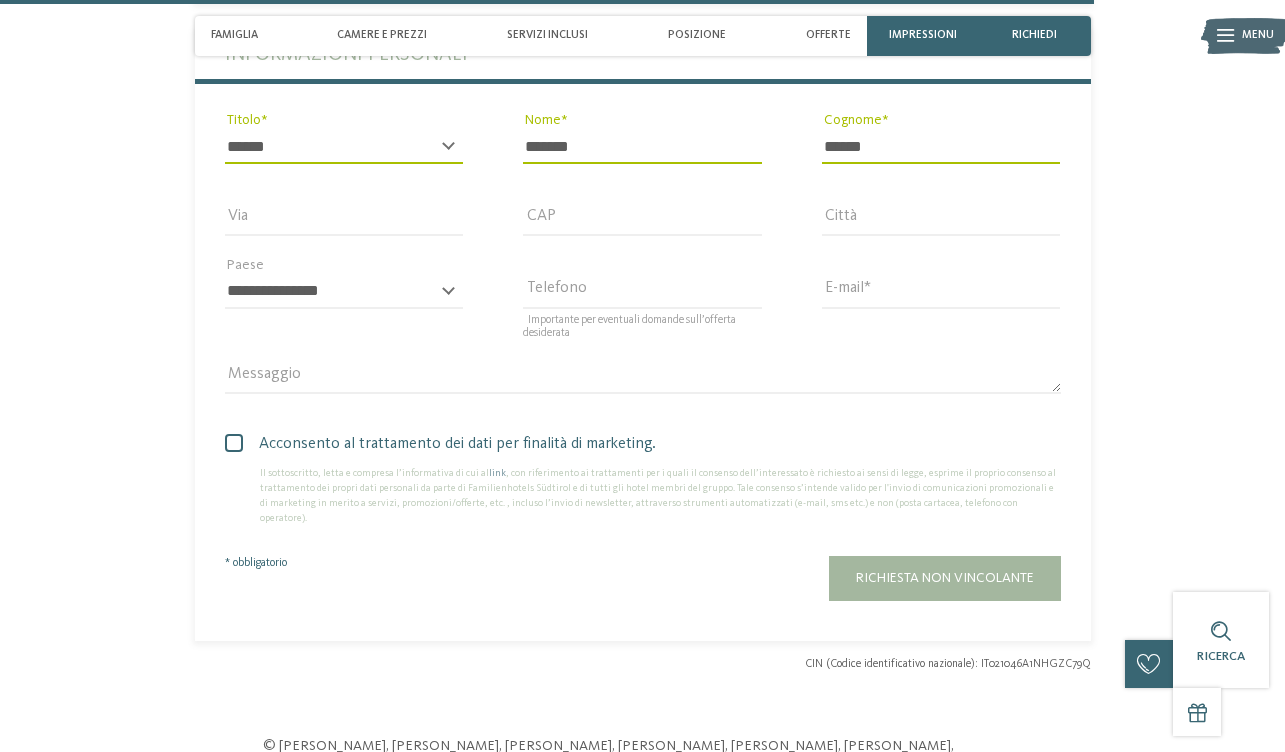 click at bounding box center (234, 443) 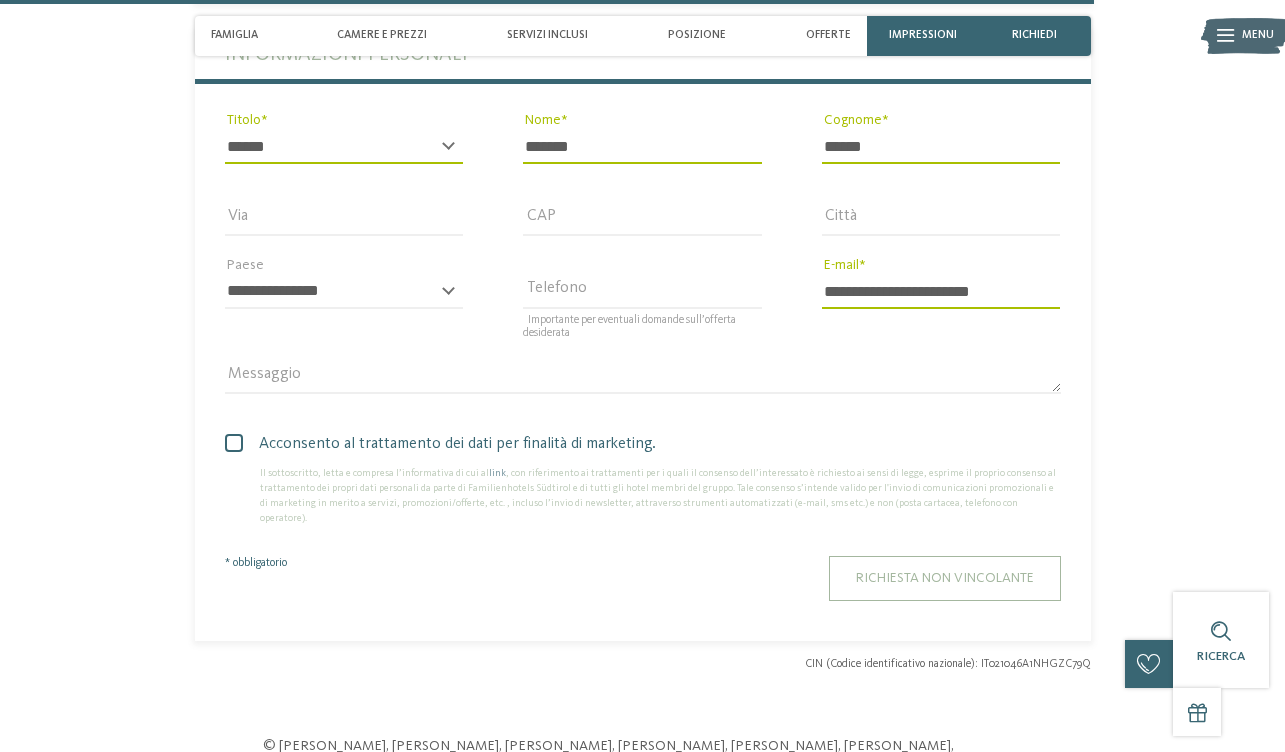 click on "Richiesta non vincolante" at bounding box center (945, 578) 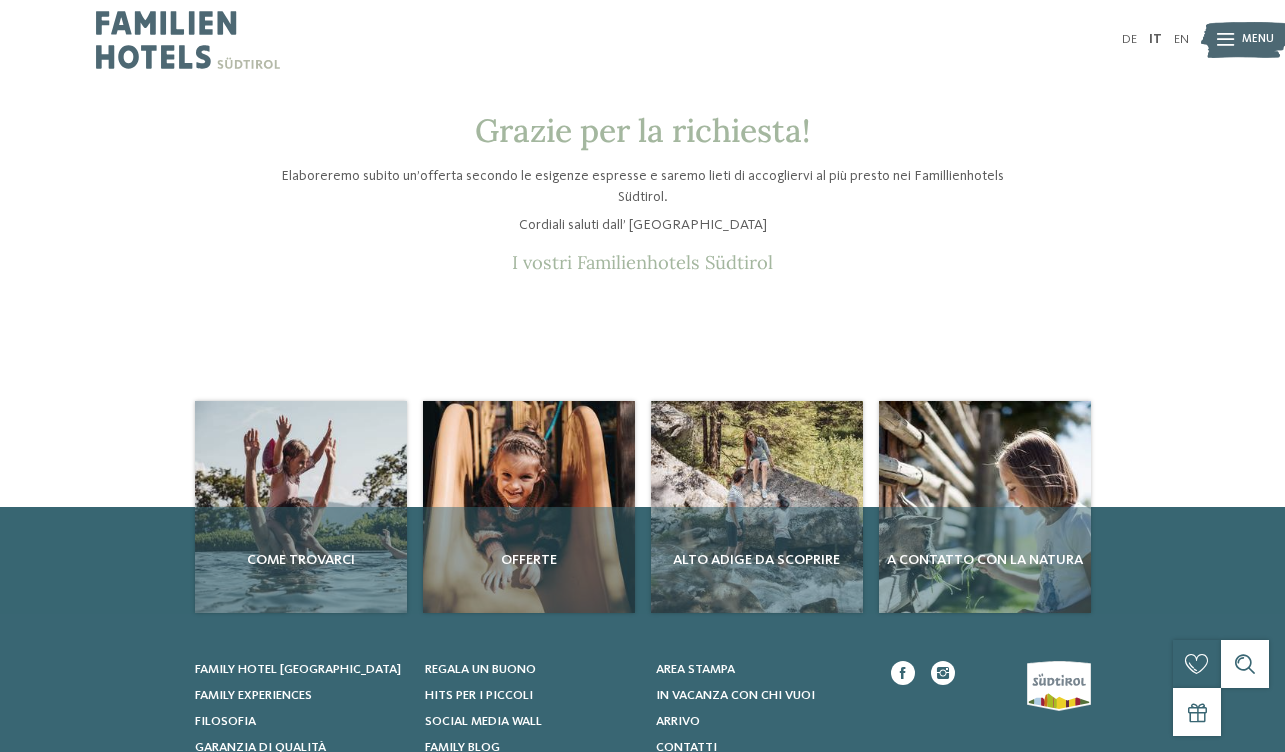 scroll, scrollTop: 0, scrollLeft: 0, axis: both 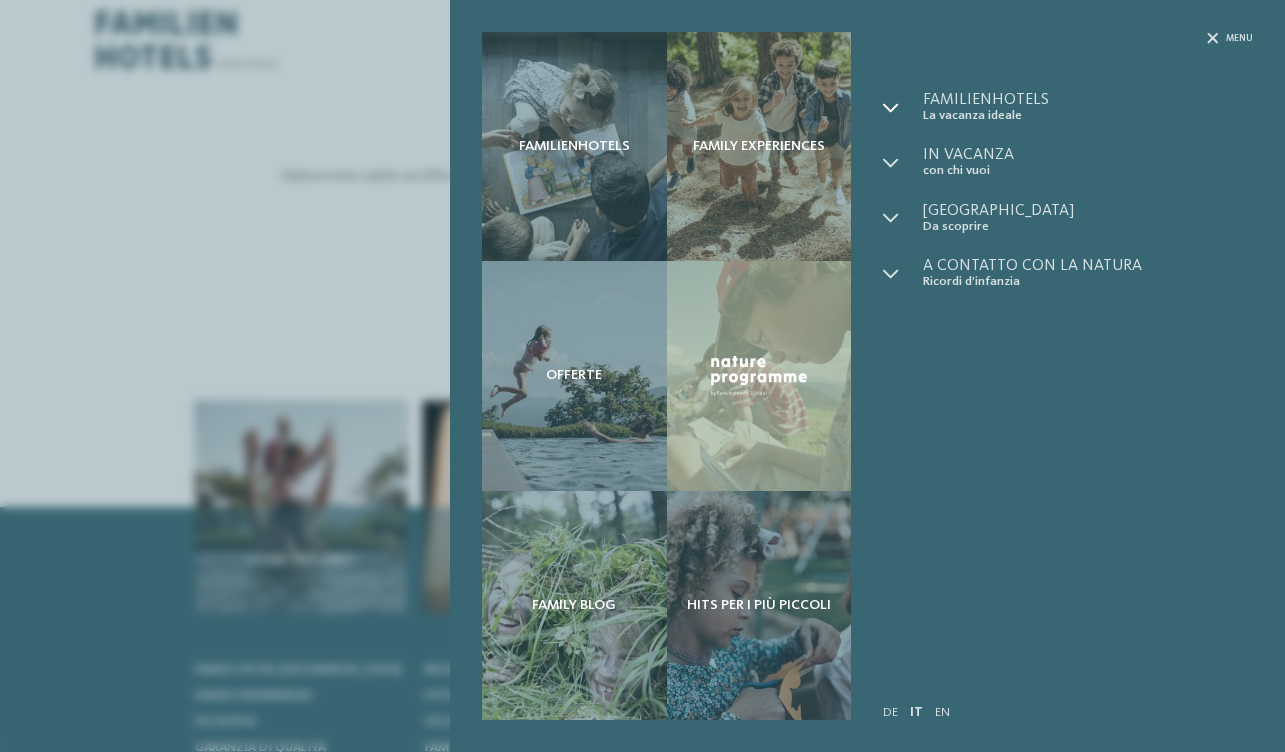 click at bounding box center [903, 107] 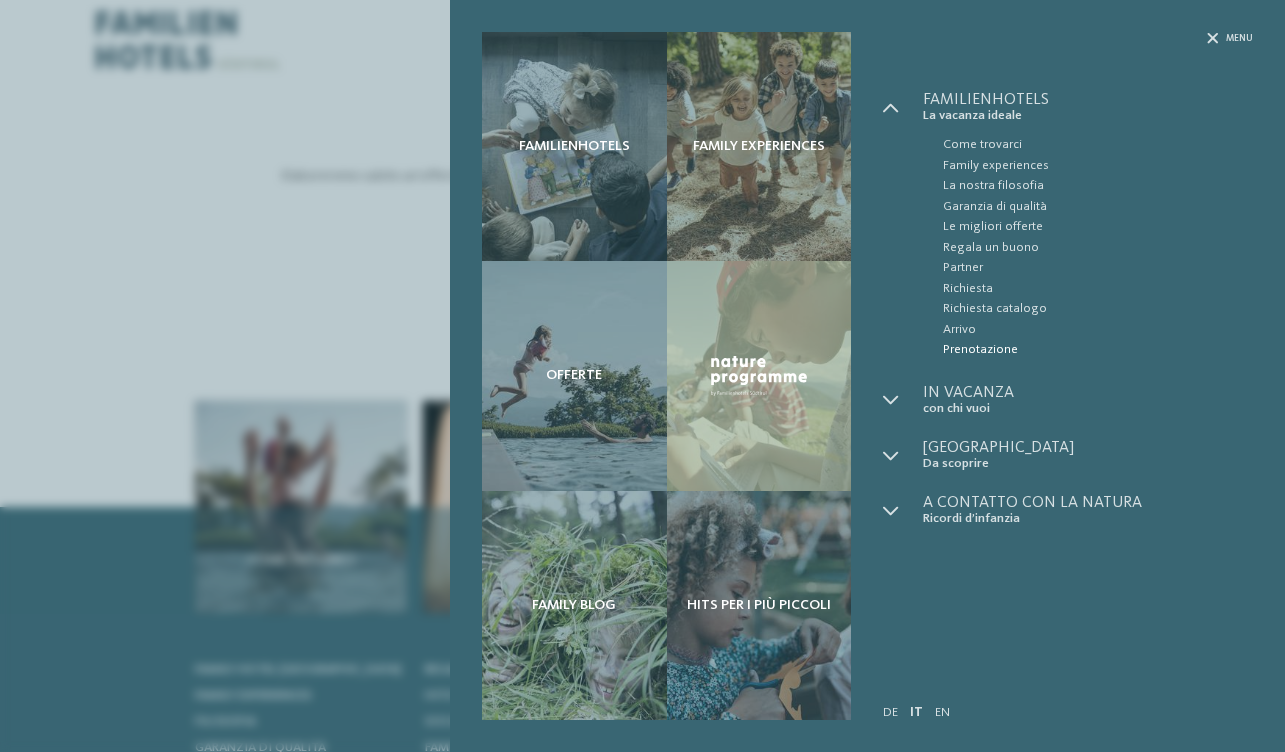 click on "Prenotazione" at bounding box center (1098, 350) 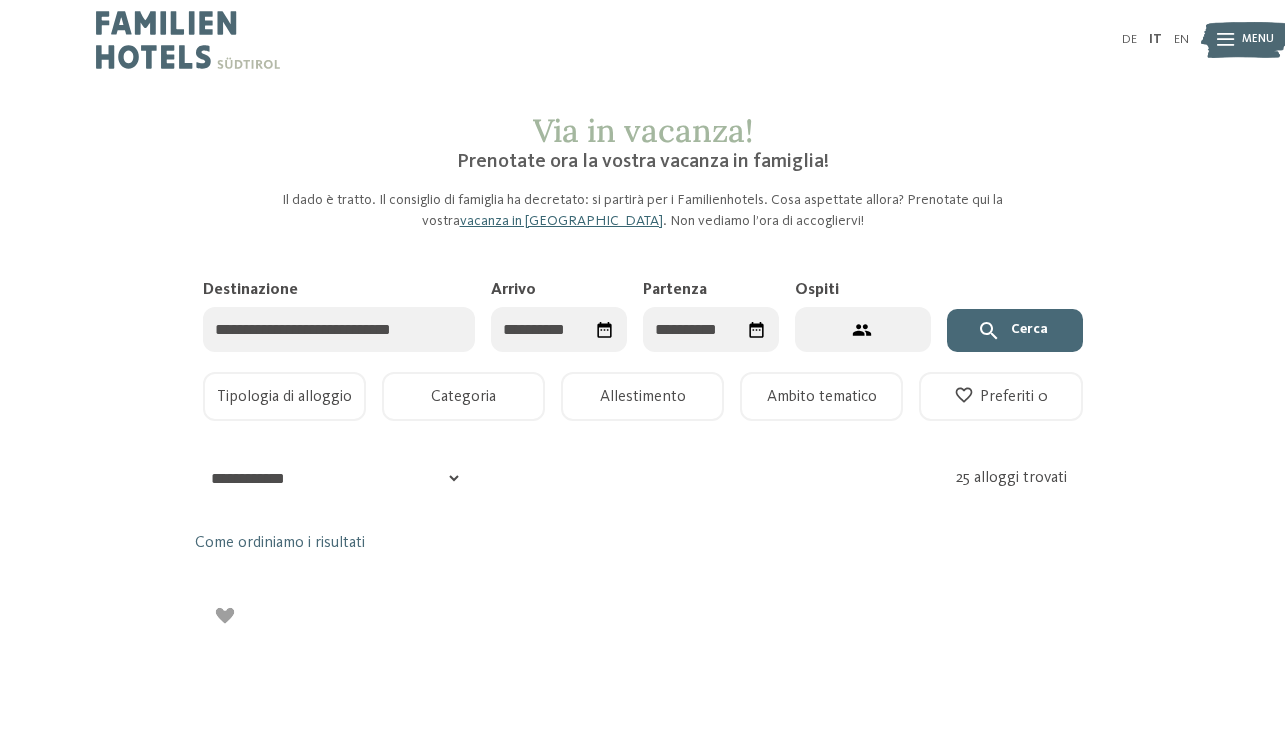 scroll, scrollTop: 0, scrollLeft: 0, axis: both 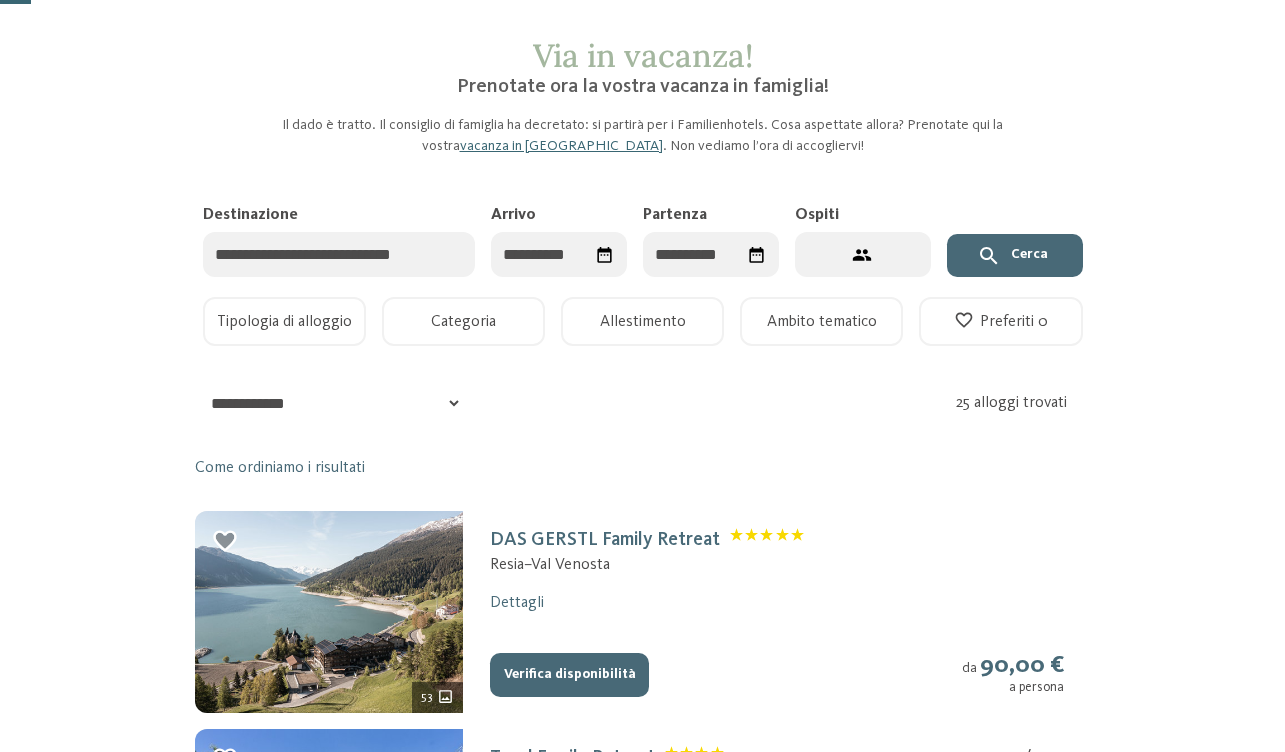 click on "Destinazione" at bounding box center [339, 254] 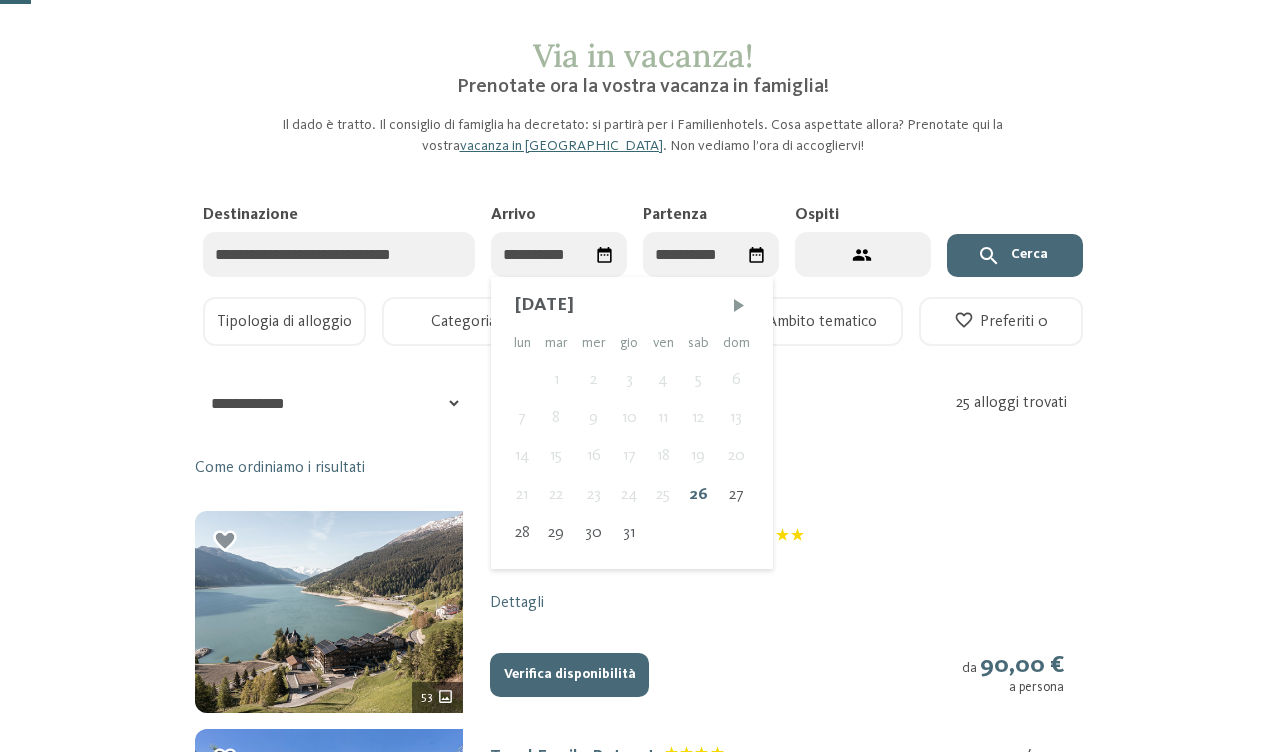 click on "Arrivo" at bounding box center [559, 254] 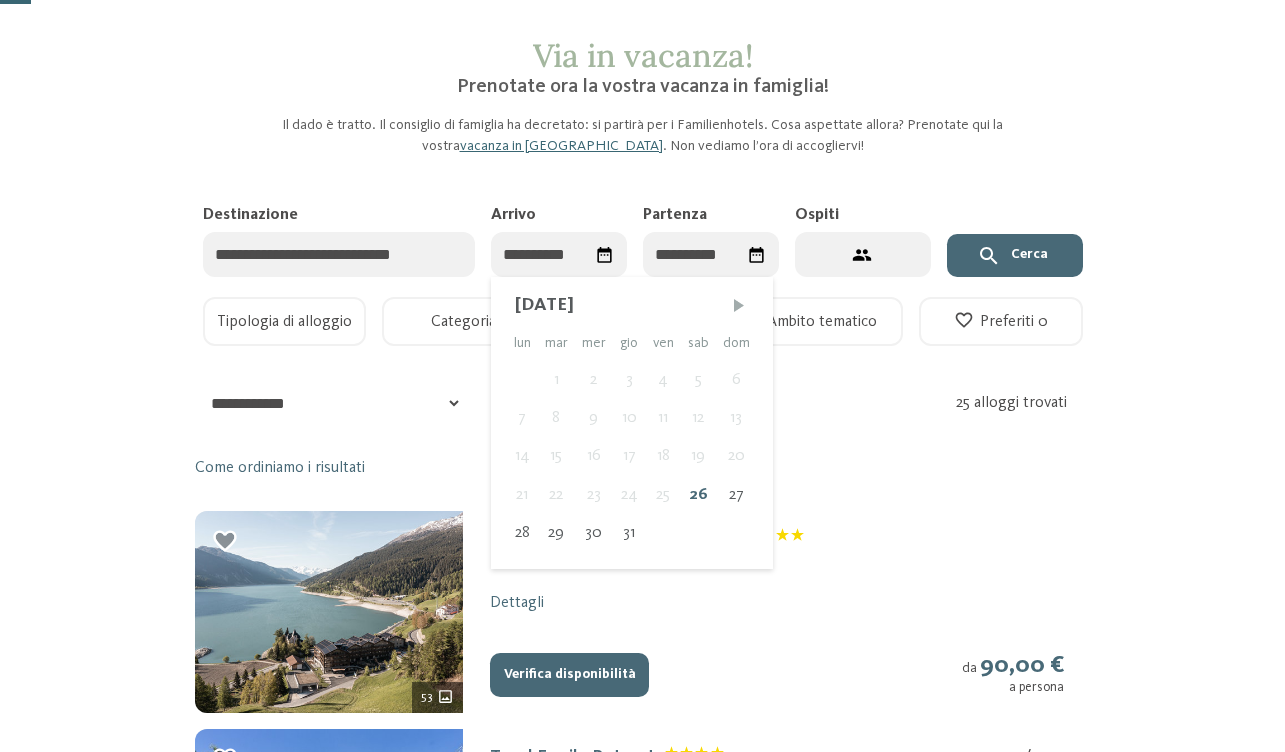 click at bounding box center (739, 305) 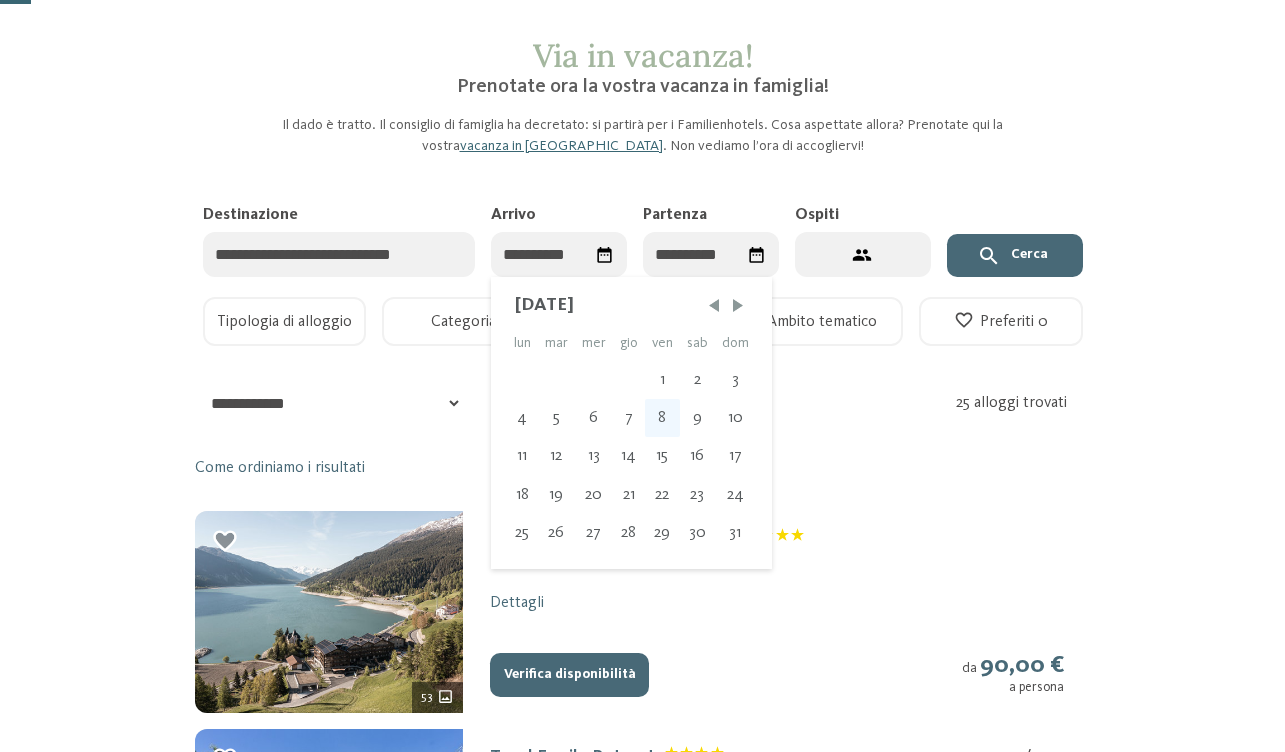 click on "8" at bounding box center (662, 418) 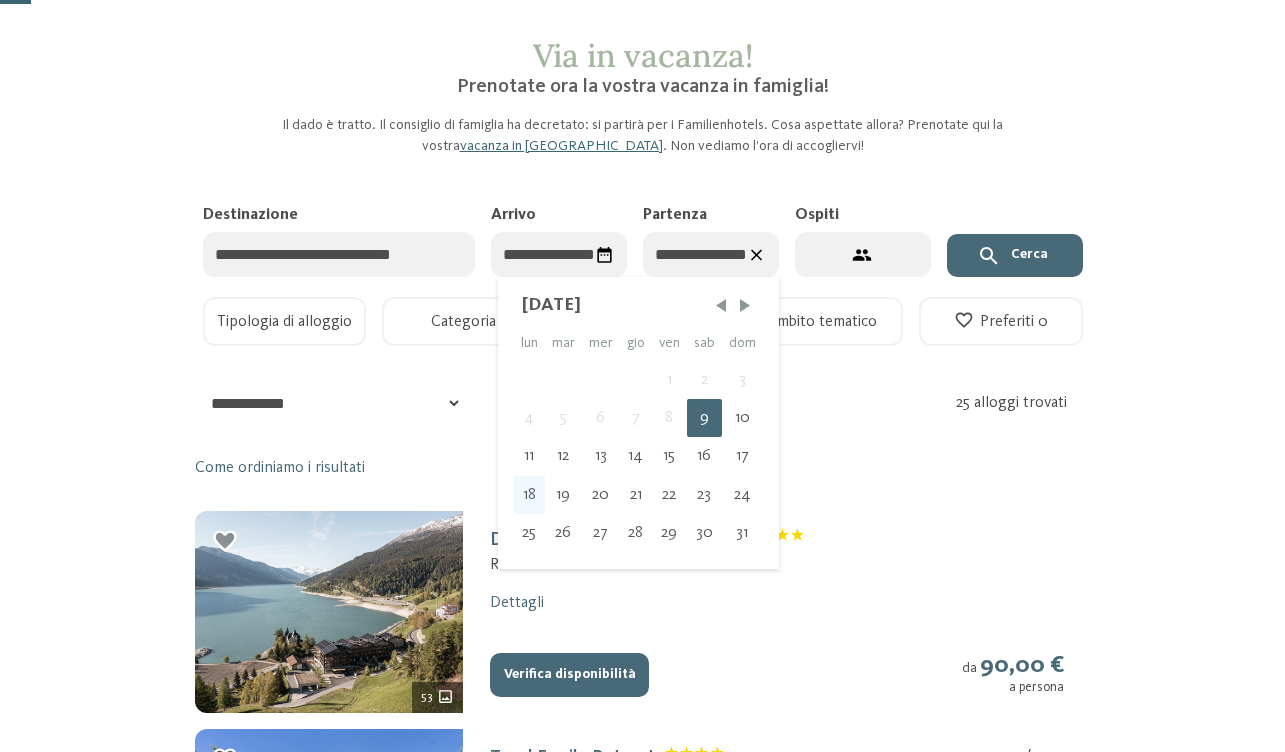 click on "18" at bounding box center [529, 495] 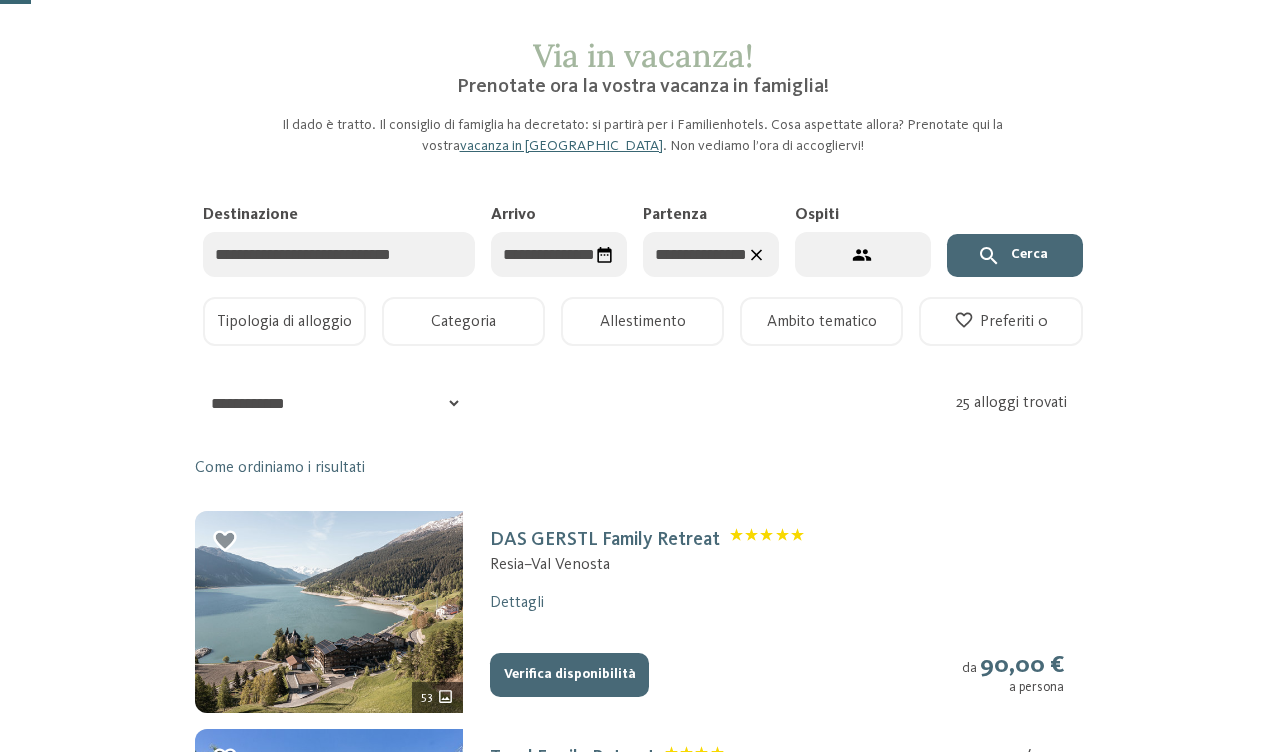 click 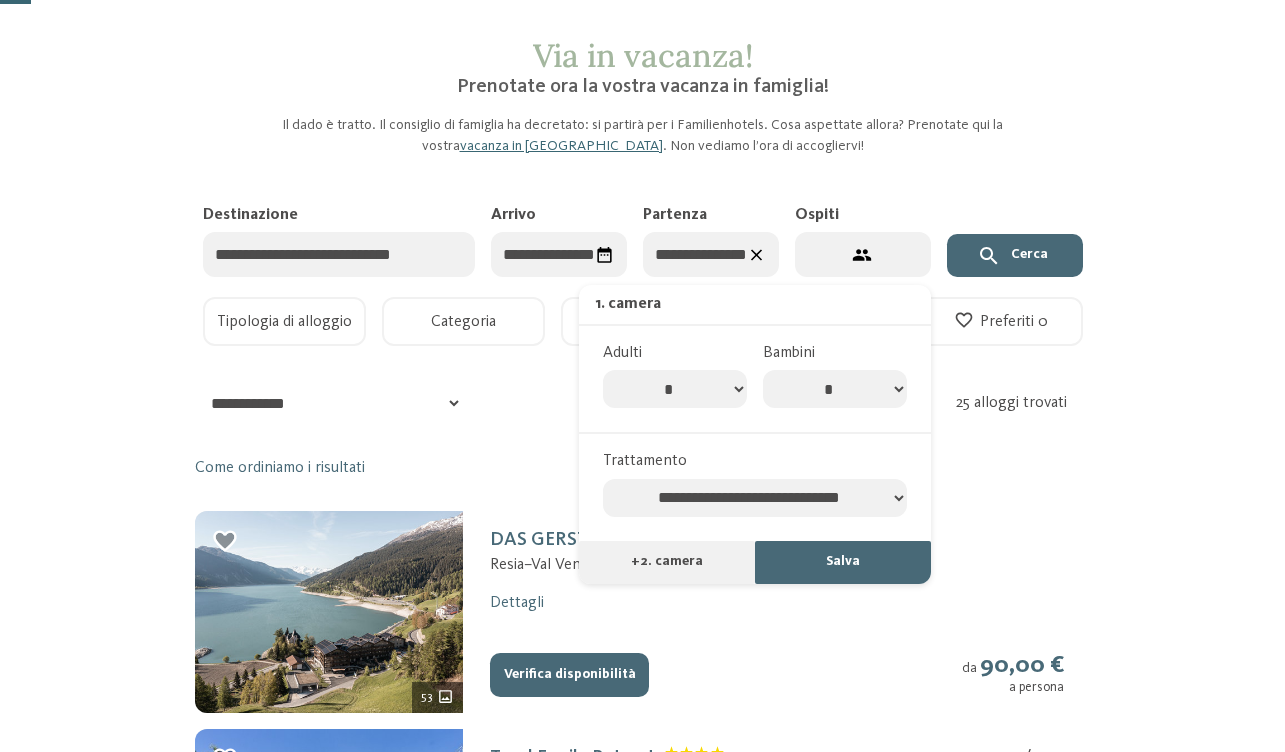 click on "* * * * * * * *" at bounding box center (835, 389) 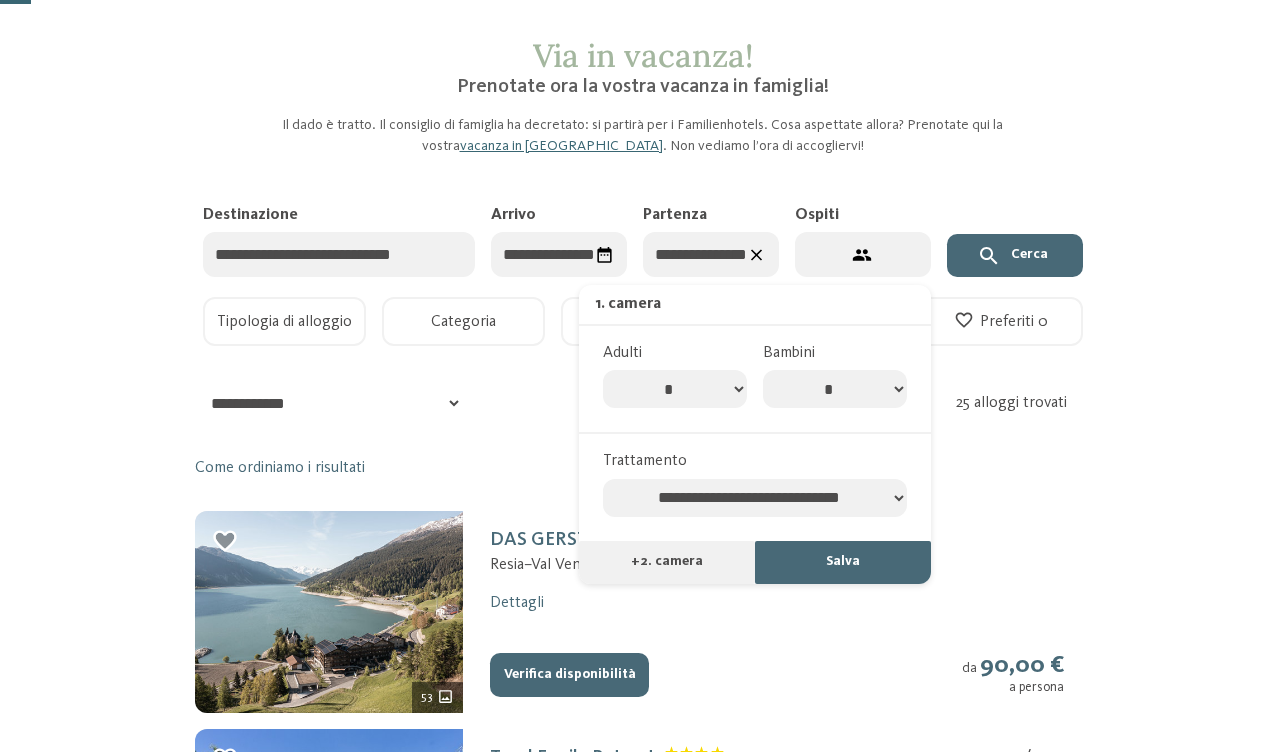 select on "*" 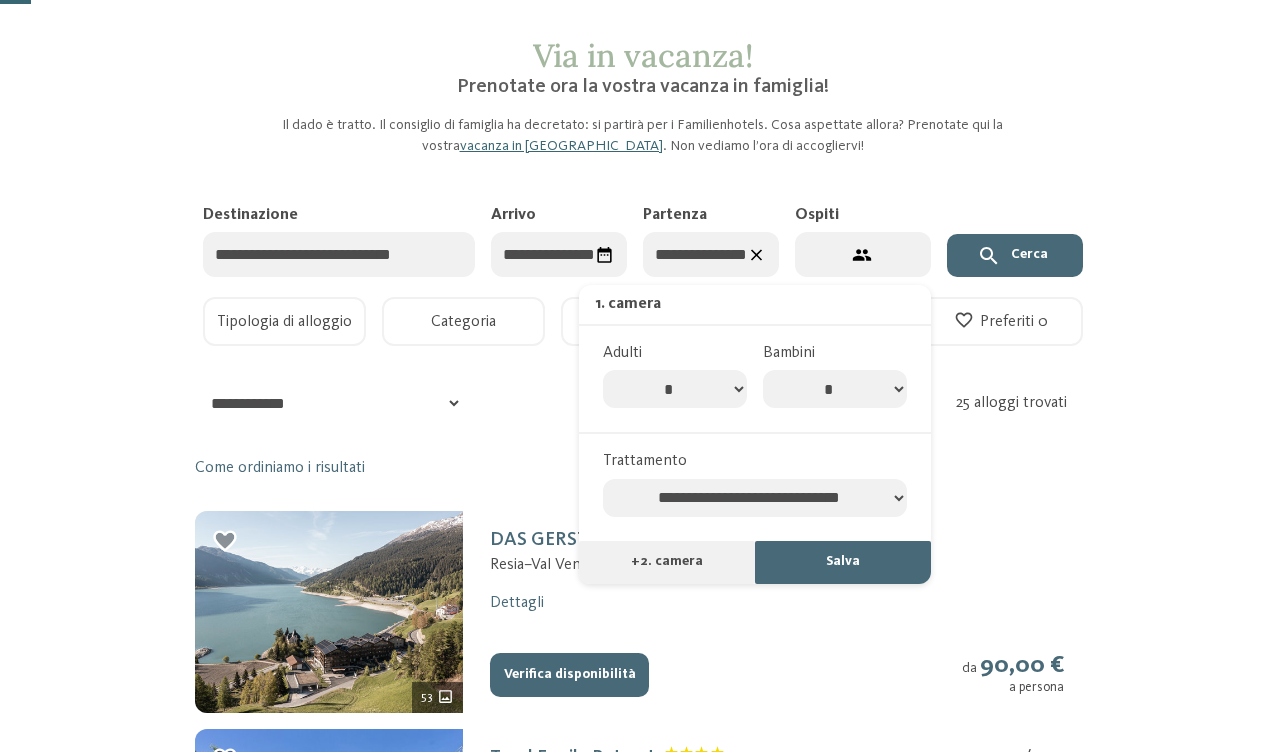 select on "*" 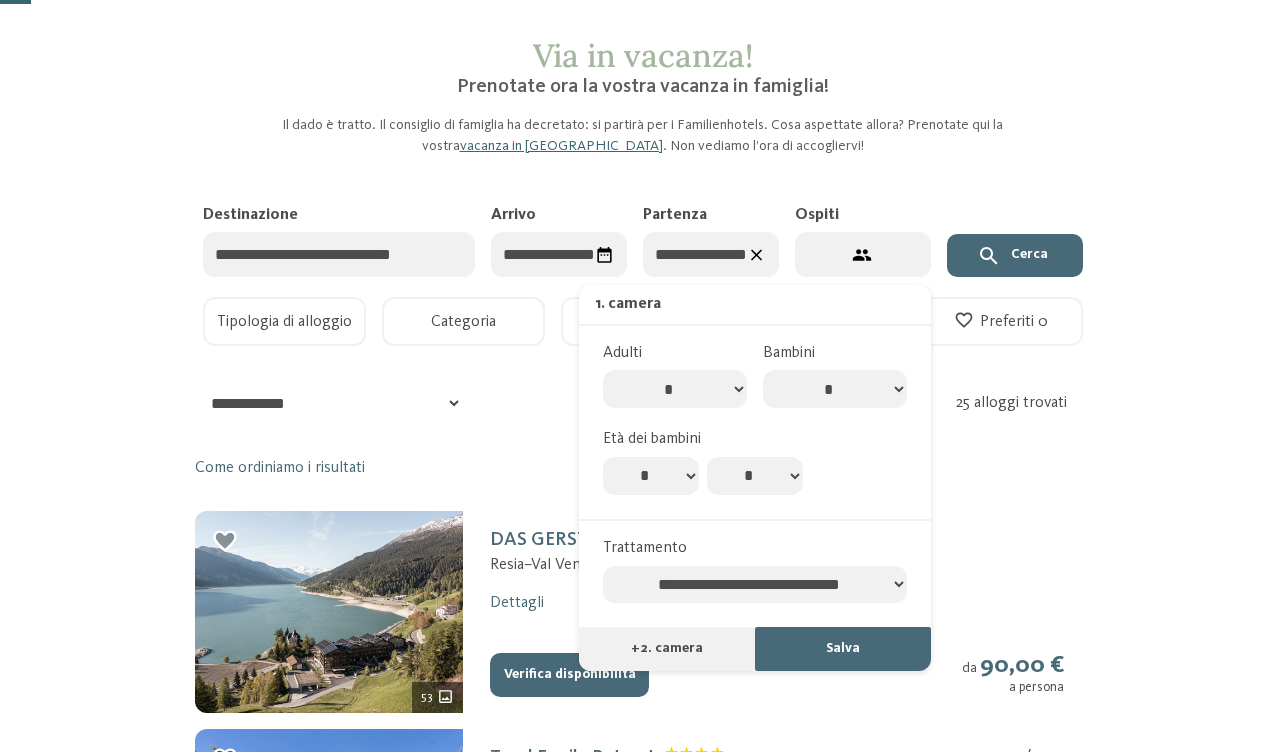 click on "* * * * * * * * * * ** ** ** ** ** ** ** **" at bounding box center (755, 476) 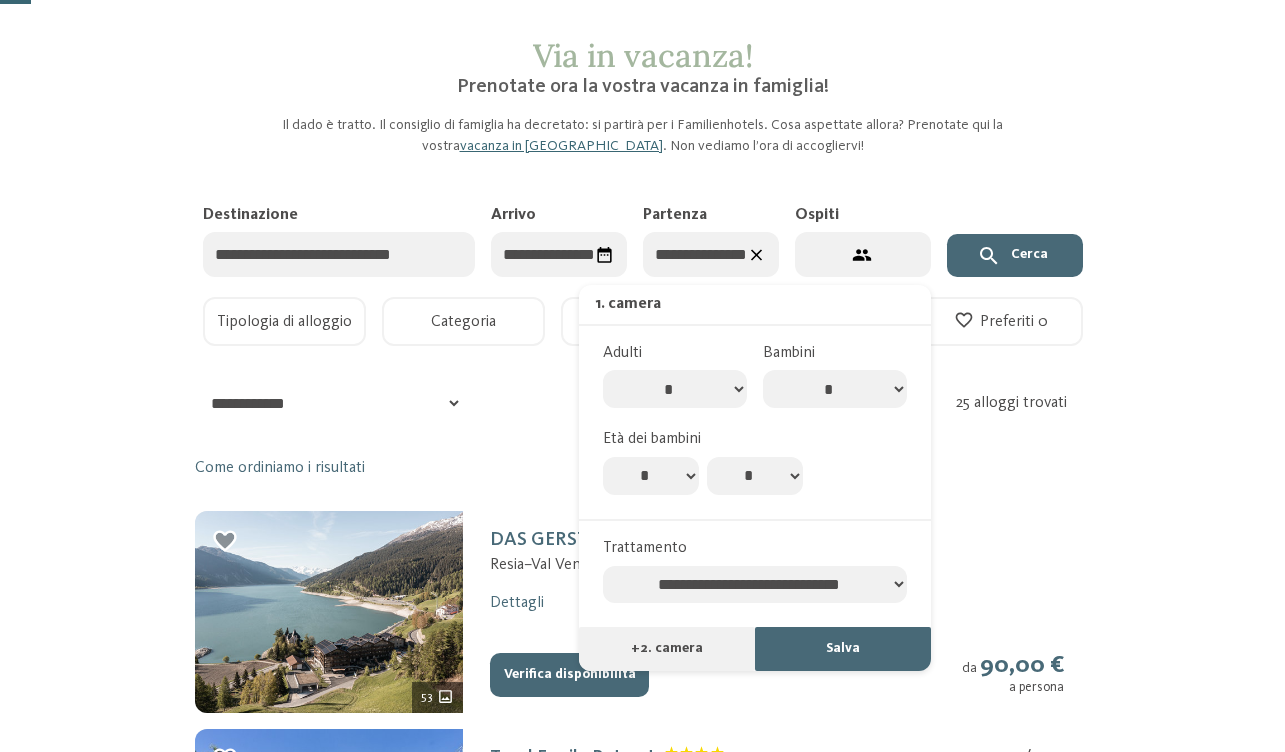 select on "*" 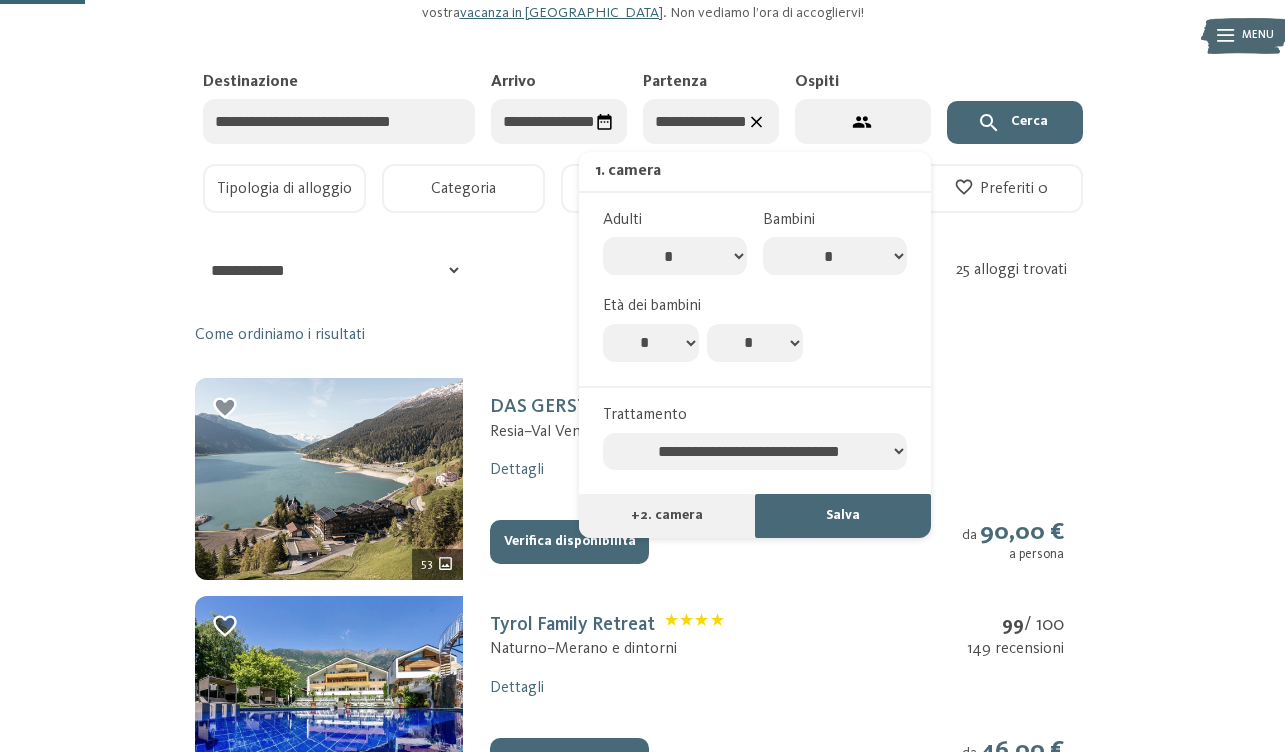 scroll, scrollTop: 209, scrollLeft: 0, axis: vertical 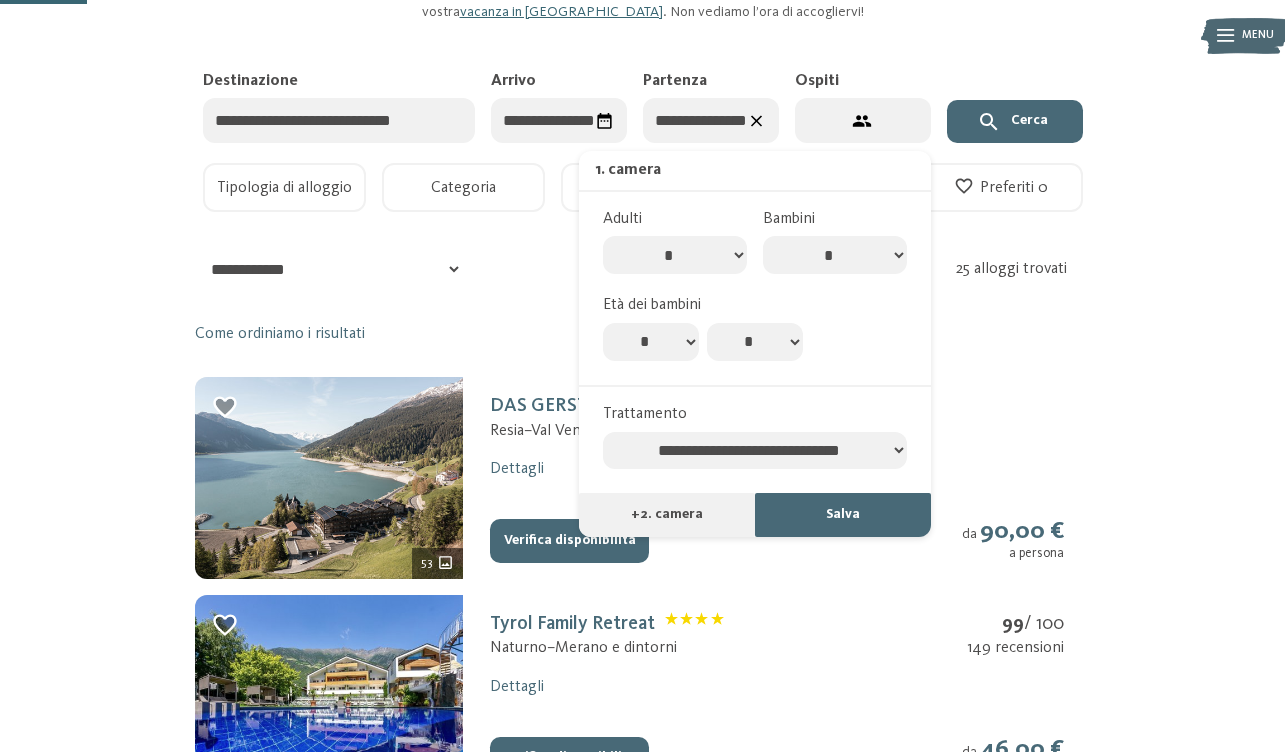click on "**********" at bounding box center [755, 451] 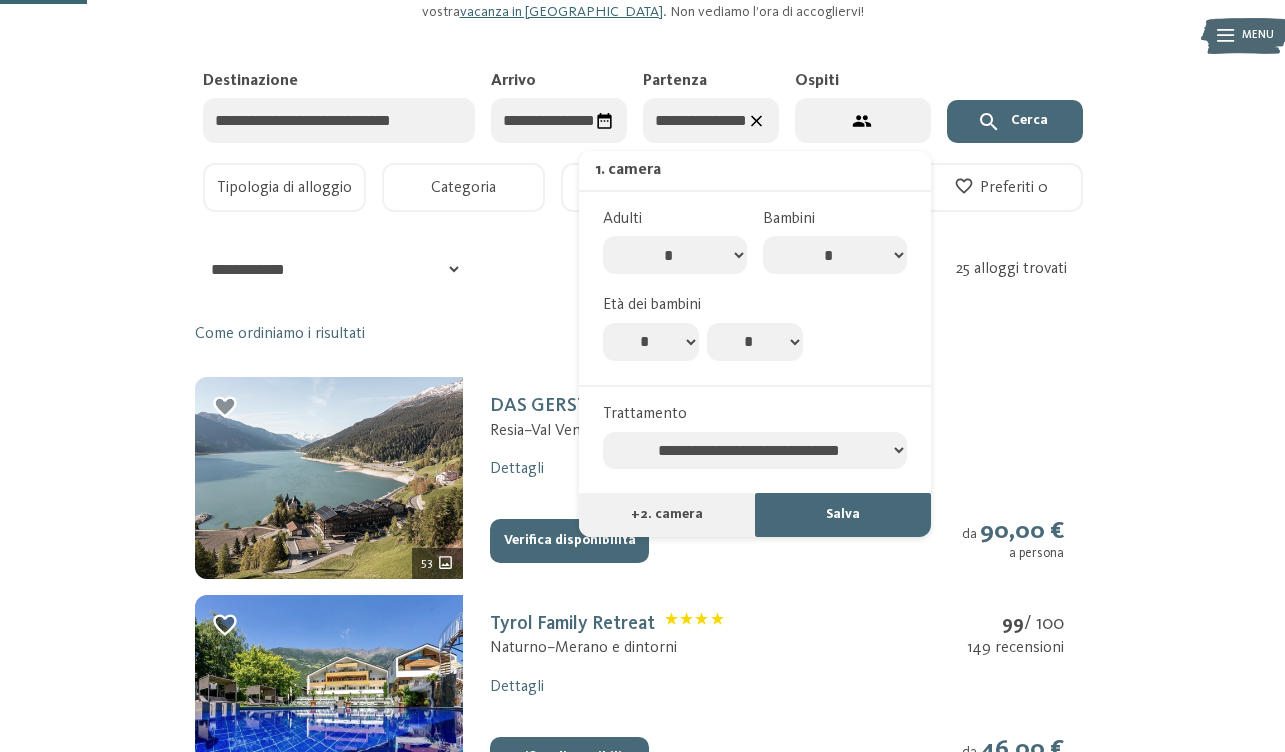 select on "**********" 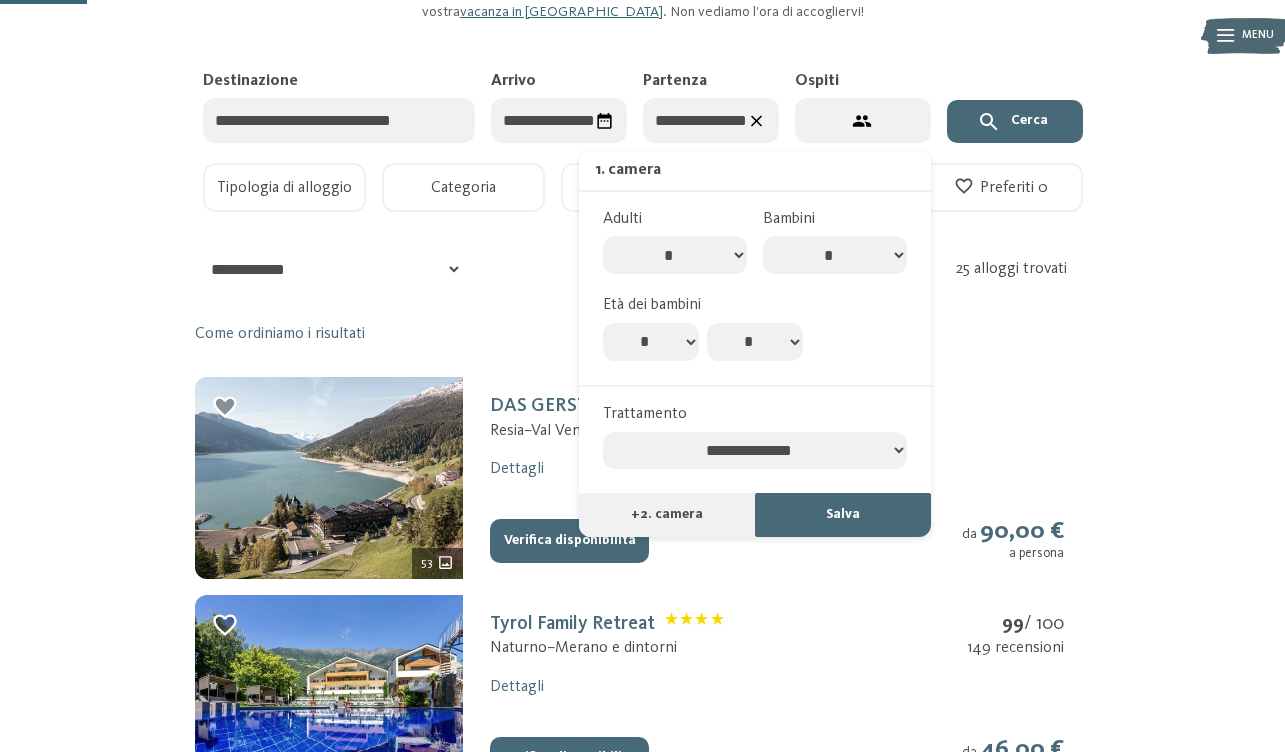 click on "Salva" at bounding box center (843, 515) 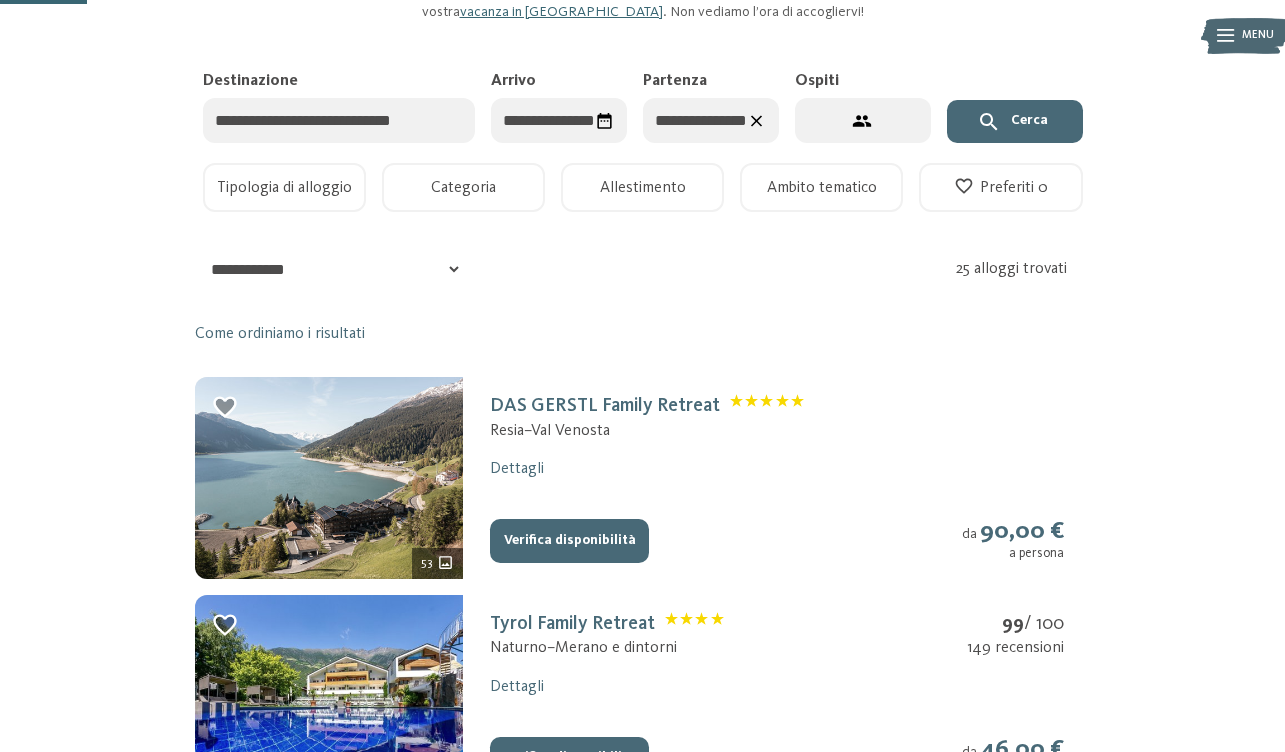 click 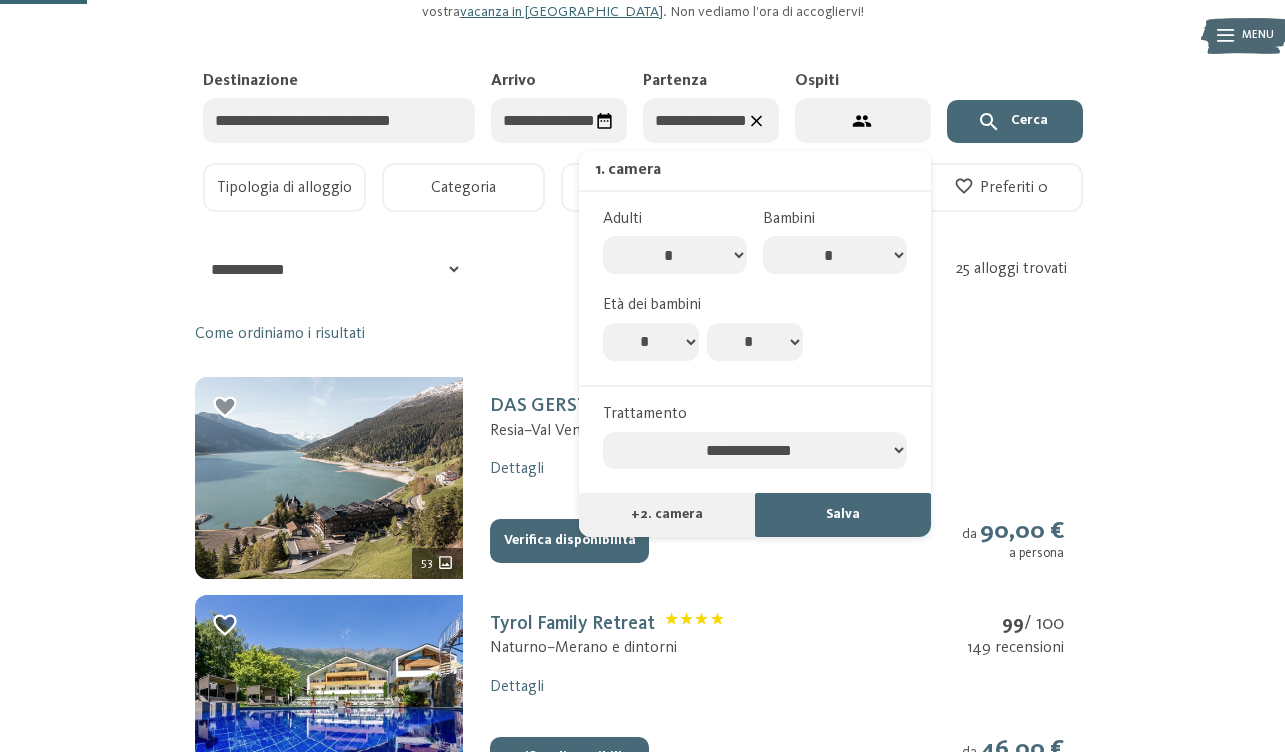 click 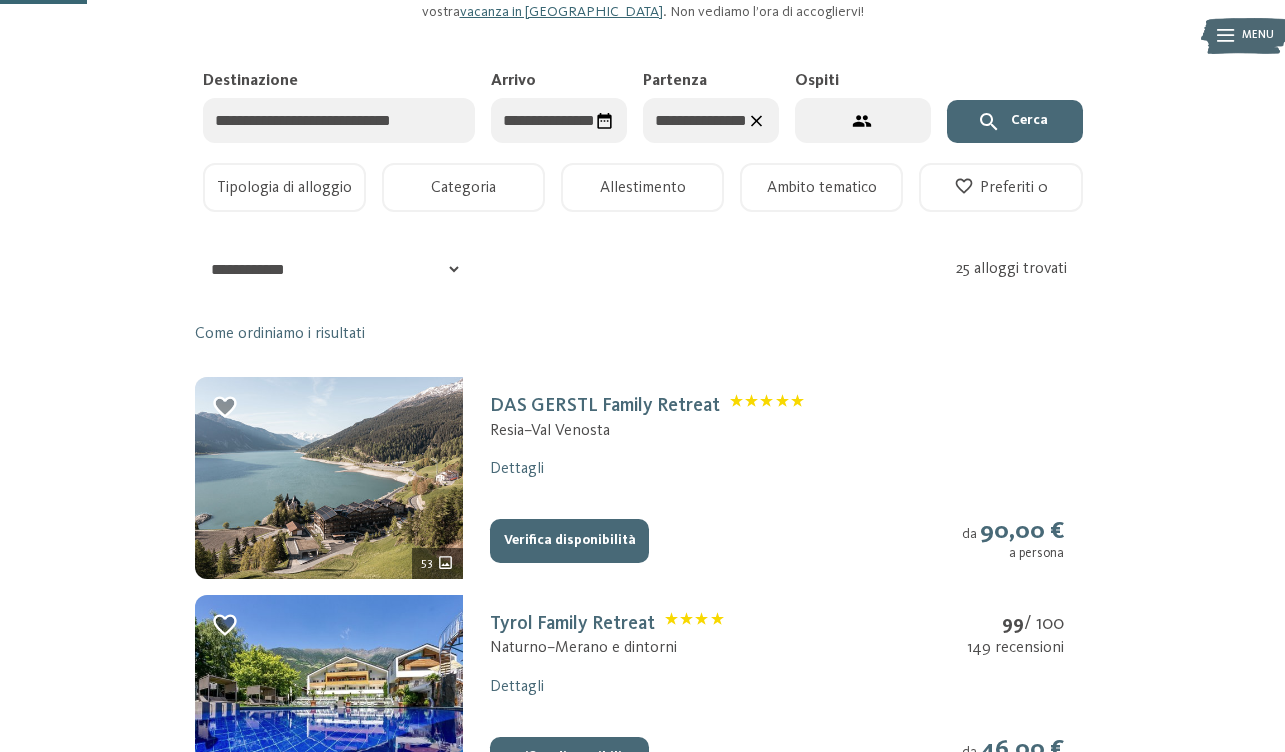 click on "Cerca" at bounding box center [1015, 122] 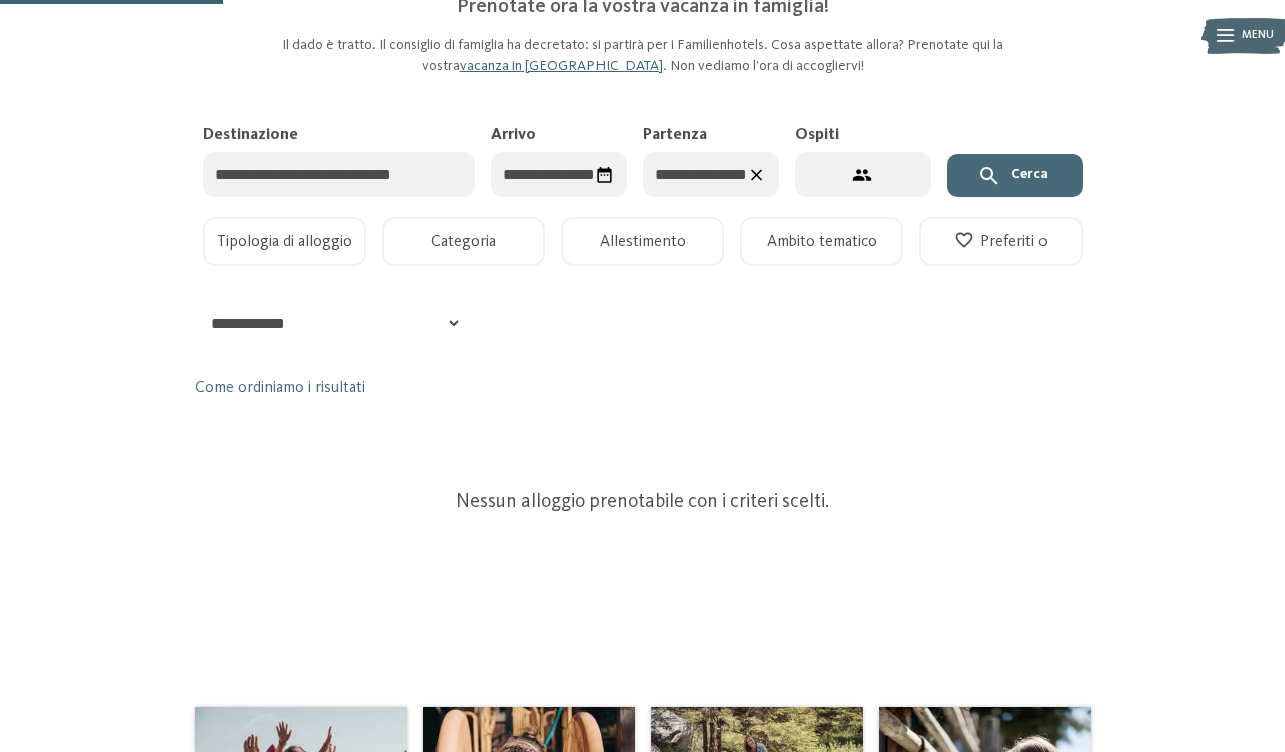 scroll, scrollTop: 151, scrollLeft: 0, axis: vertical 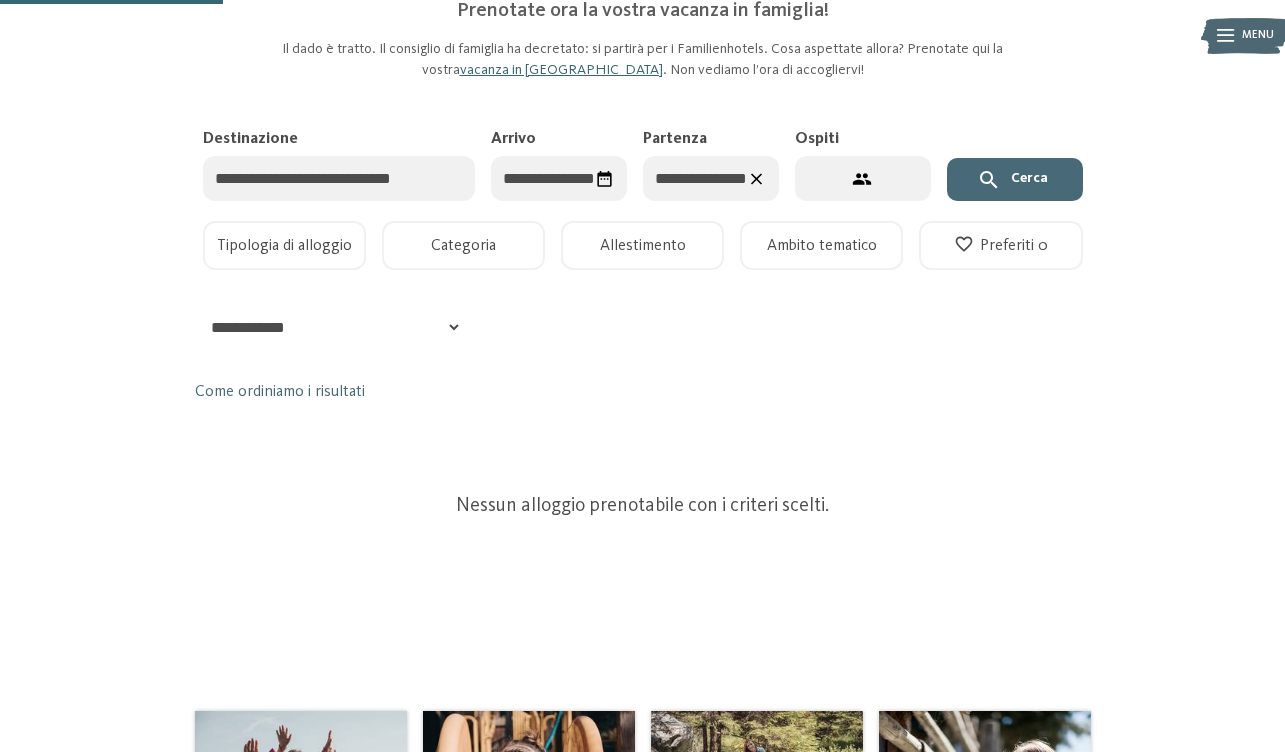 click on "4 ospiti – 1 camera" at bounding box center [863, 178] 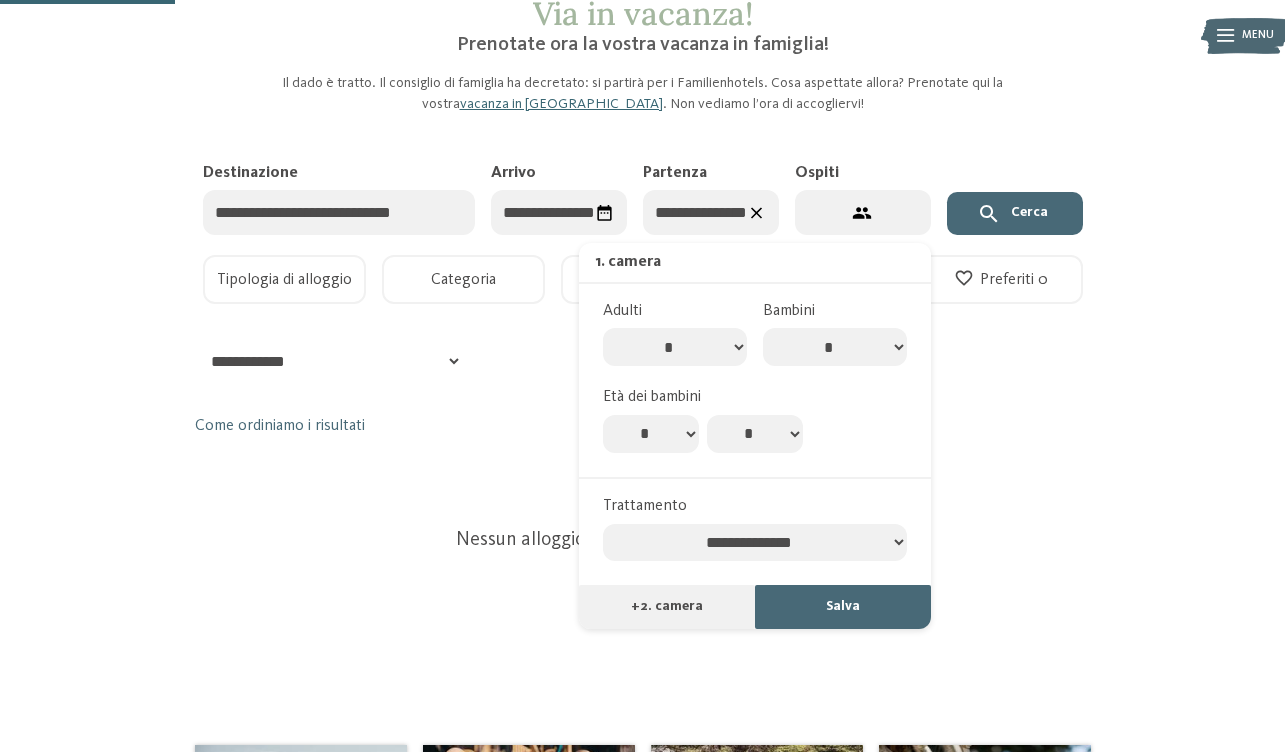 scroll, scrollTop: 119, scrollLeft: 0, axis: vertical 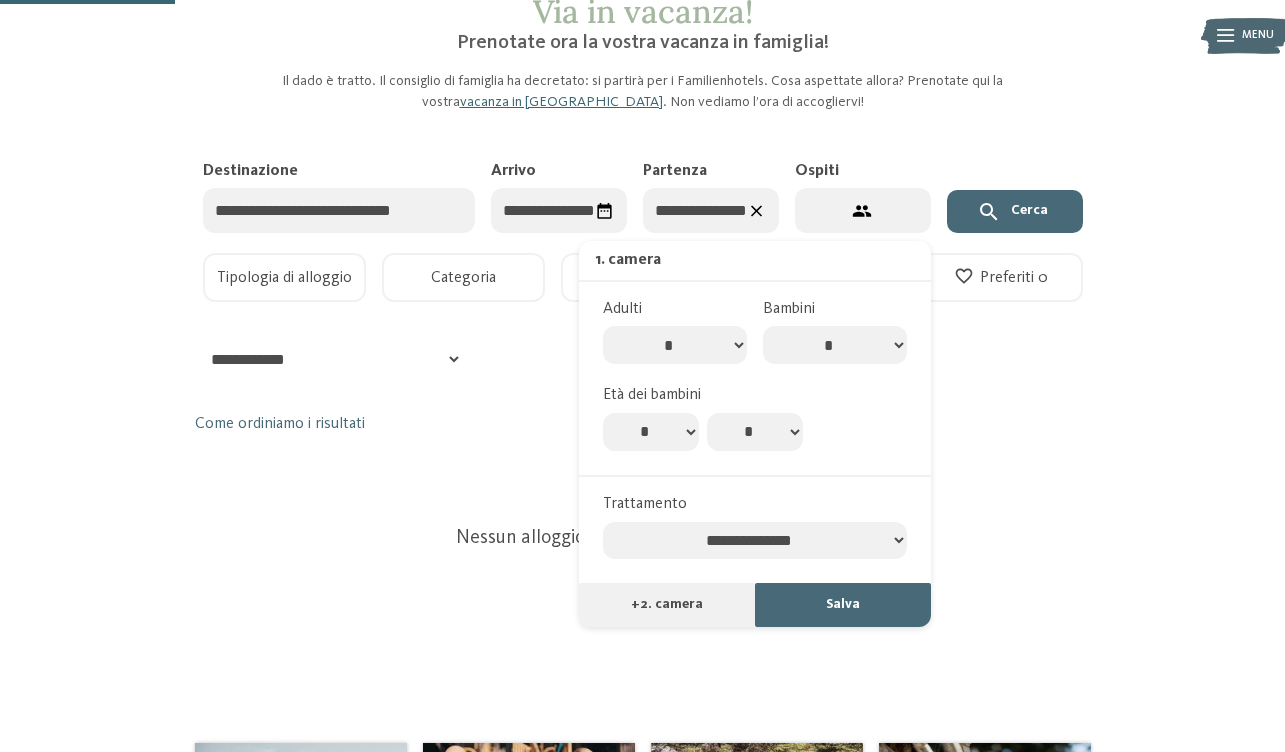 click on "Via in vacanza!
Prenotate ora la vostra vacanza in famiglia!
Il dado è tratto. Il consiglio di famiglia ha decretato: si partirà per i Familienhotels. Cosa aspettate allora? Prenotate qui la vostra  vacanza in Alto Adige . Non vediamo l’ora di accogliervi!
Destinazione" at bounding box center (642, 336) 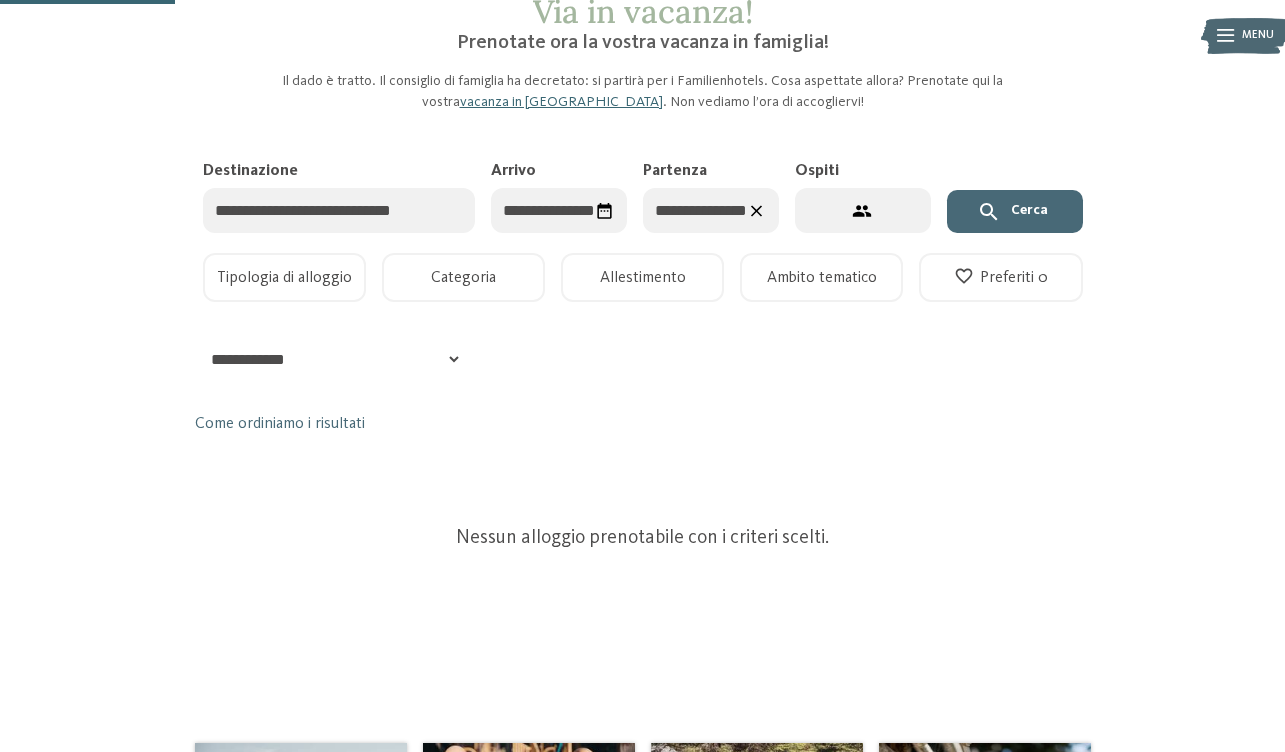 click on "**********" at bounding box center [329, 359] 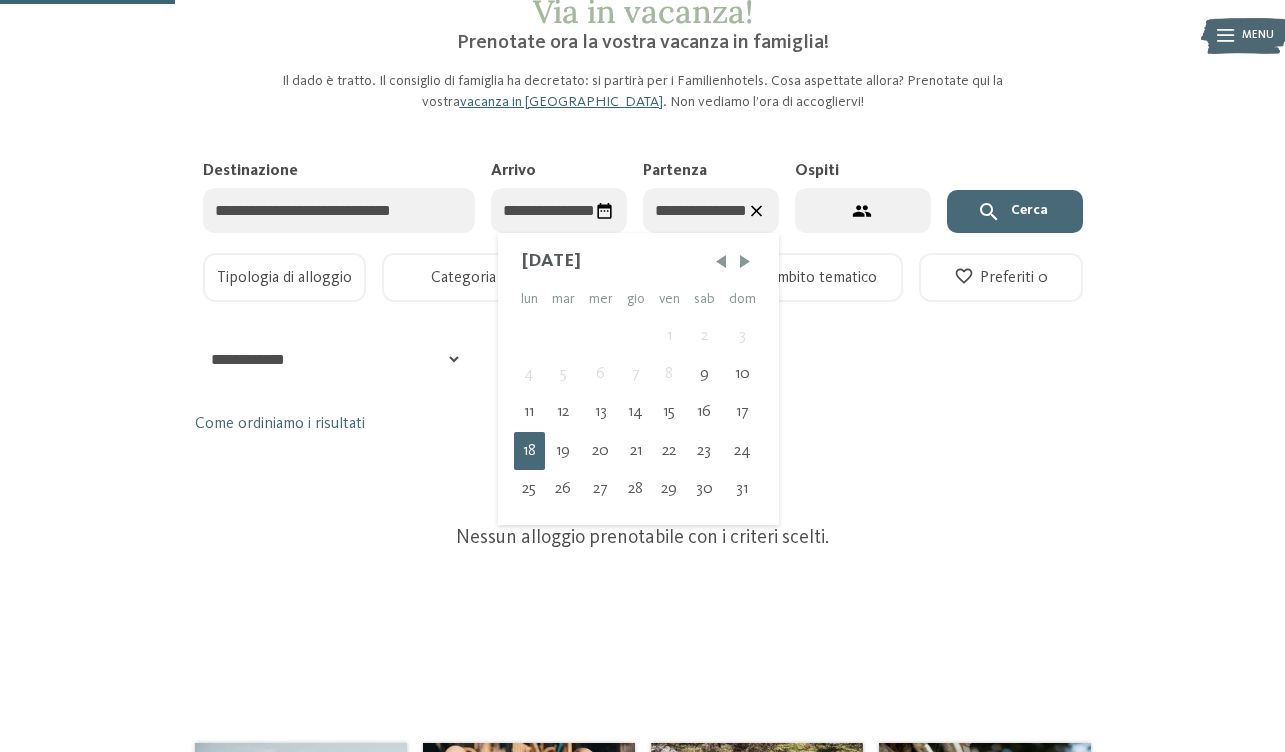 click on "**********" at bounding box center (711, 210) 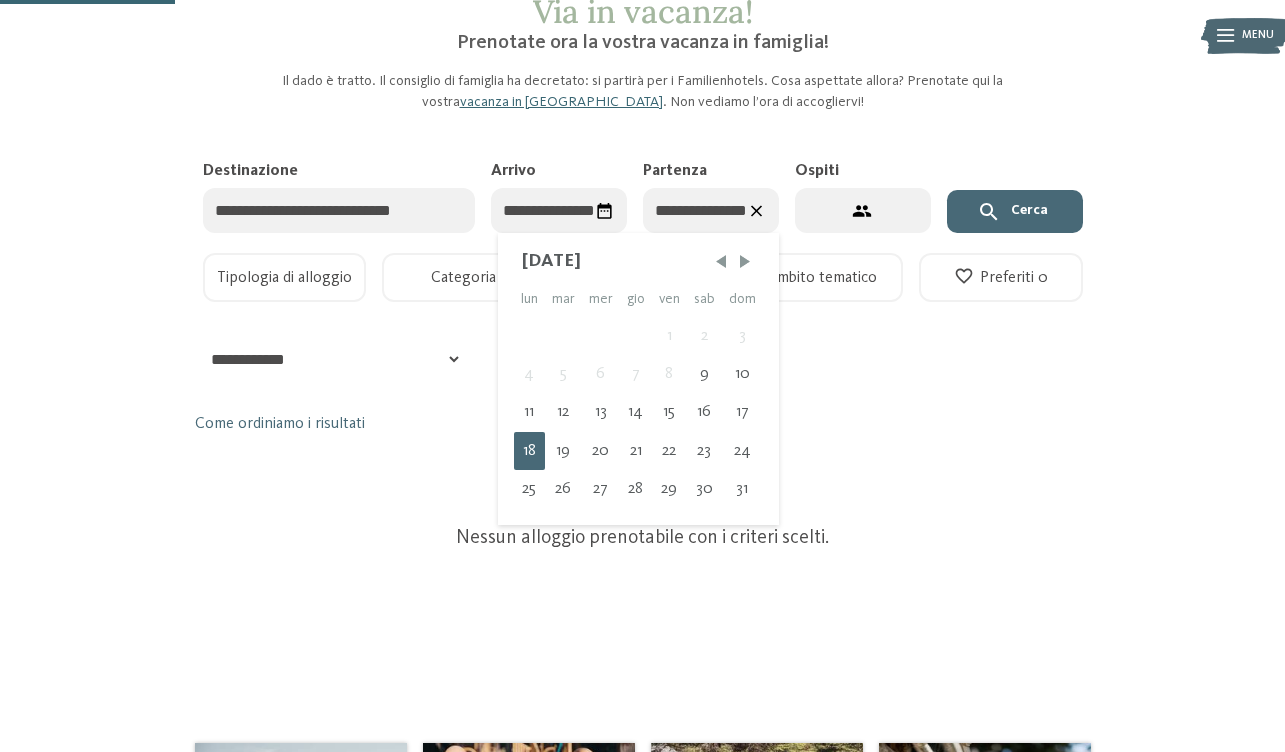 click on "Cerca" at bounding box center (1015, 212) 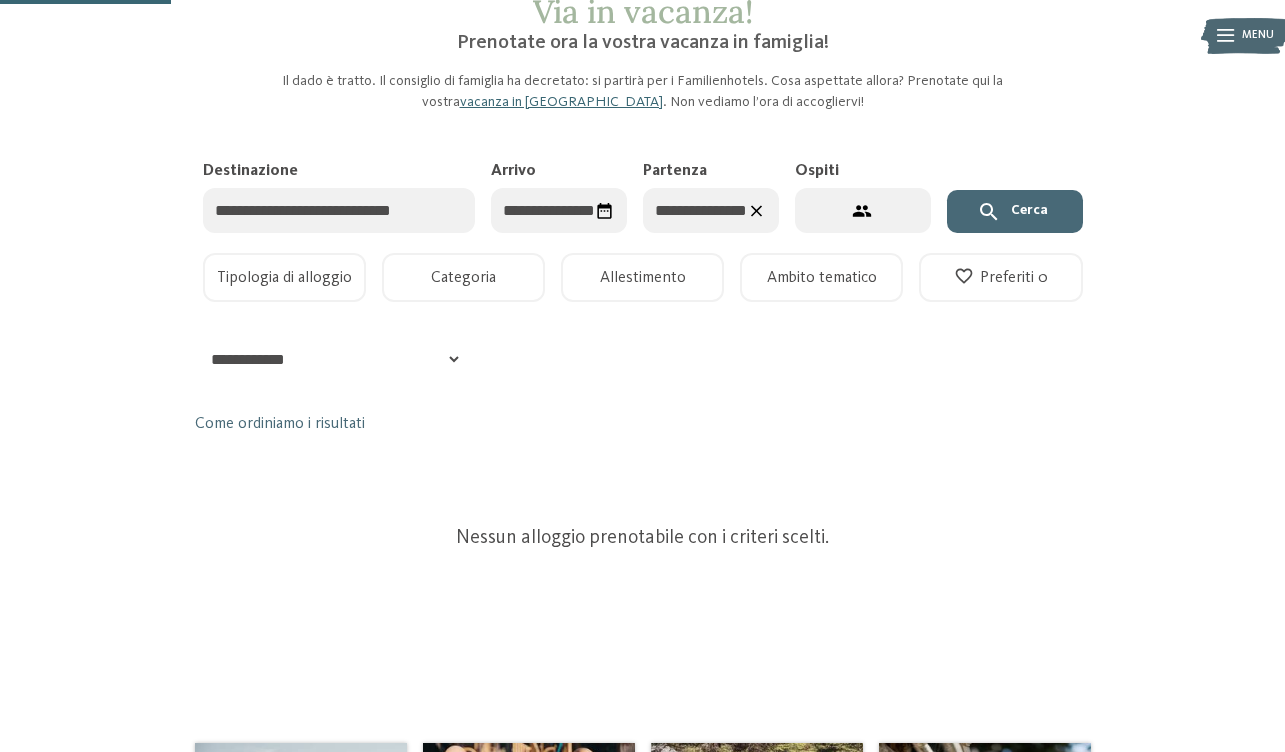 scroll, scrollTop: 0, scrollLeft: 0, axis: both 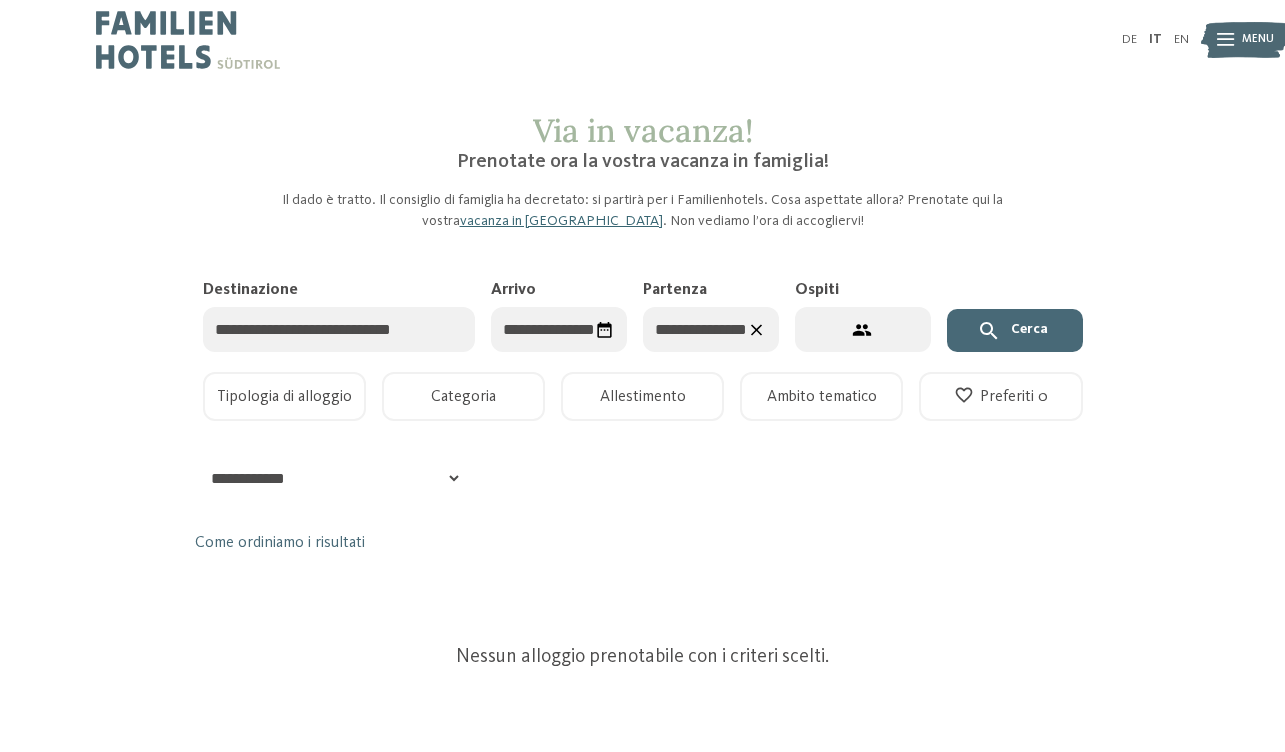 click at bounding box center [188, 40] 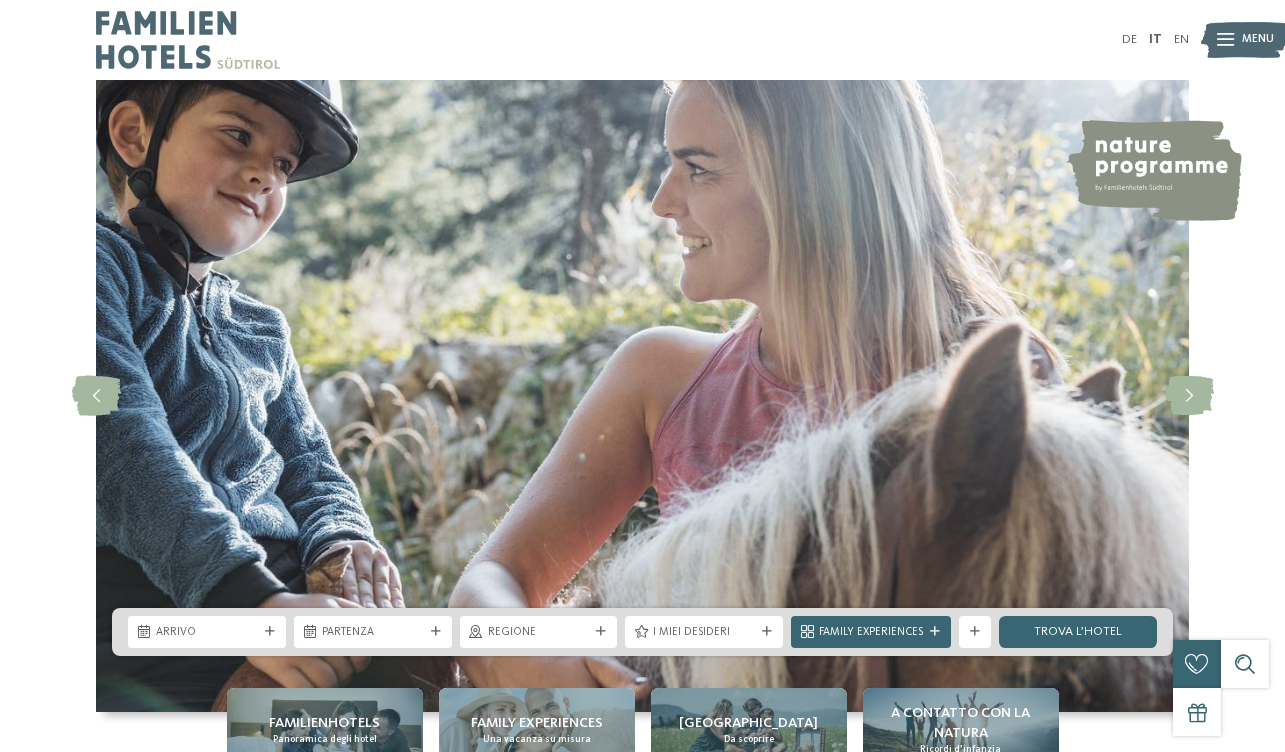 scroll, scrollTop: 0, scrollLeft: 0, axis: both 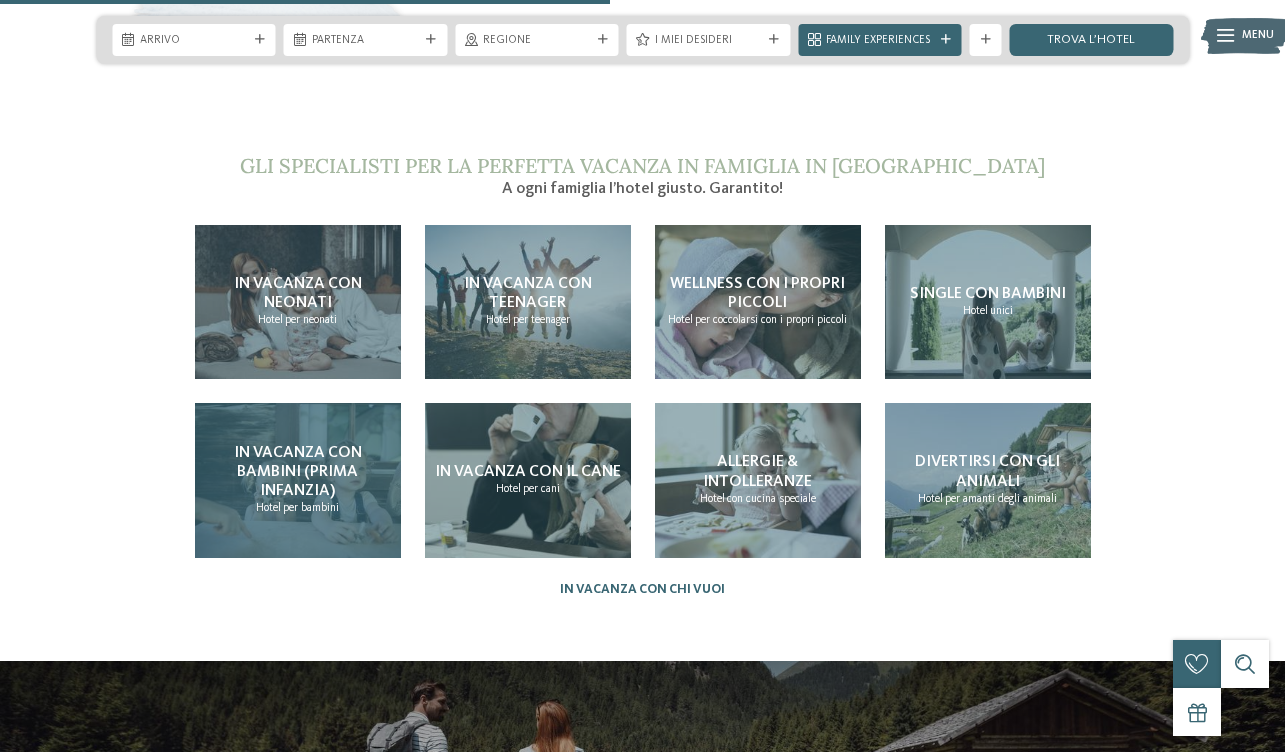 click on "In vacanza con bambini (prima infanzia)" at bounding box center [298, 472] 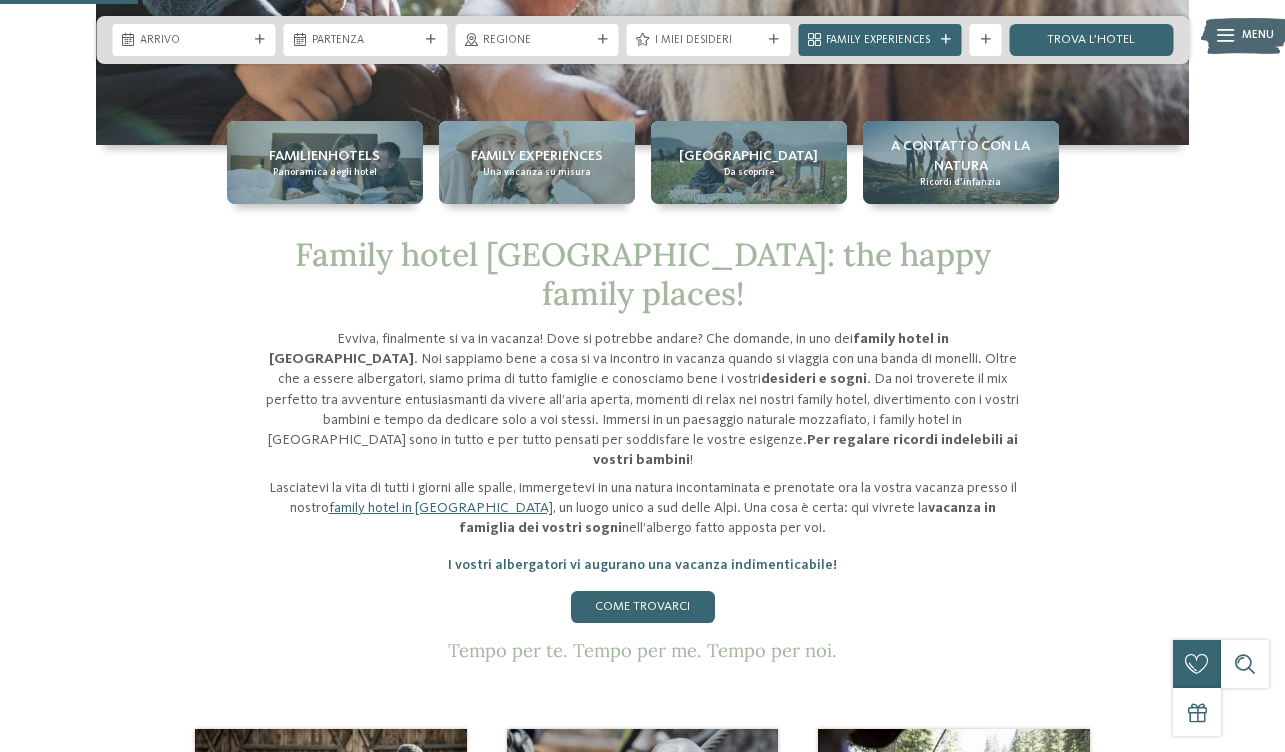 scroll, scrollTop: 0, scrollLeft: 0, axis: both 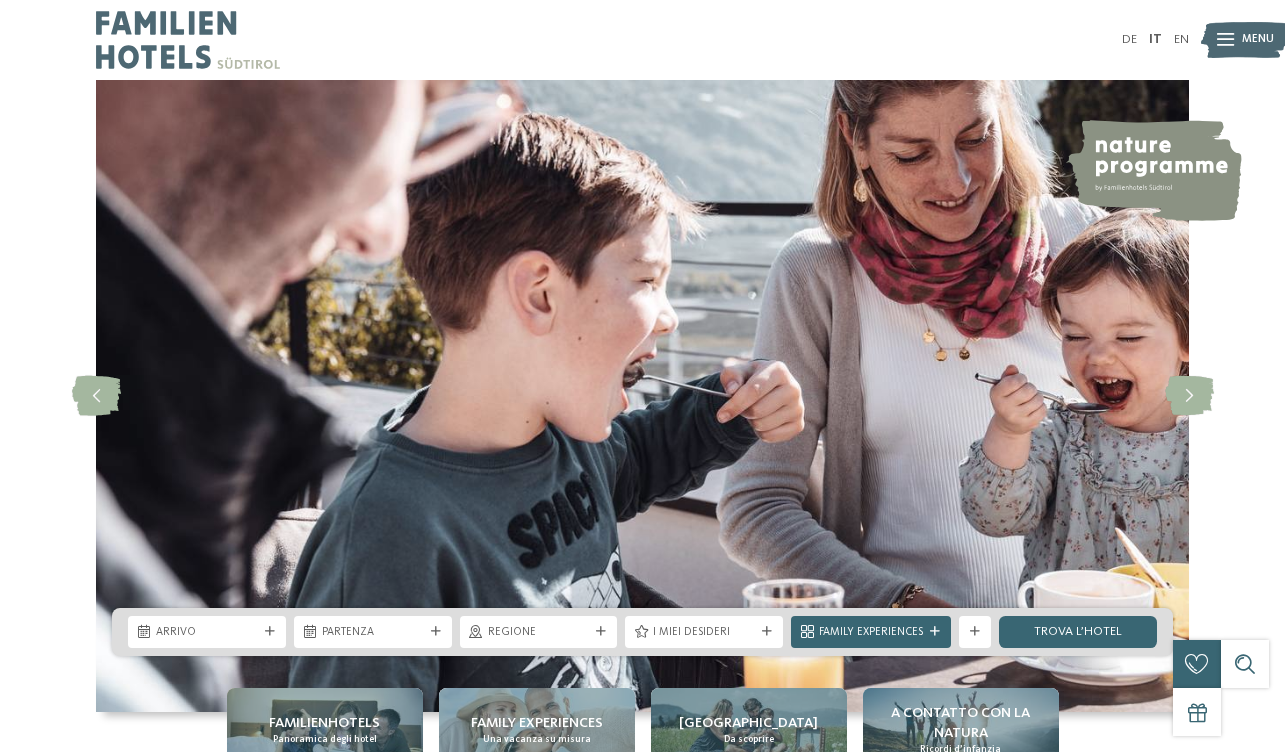 click at bounding box center [188, 40] 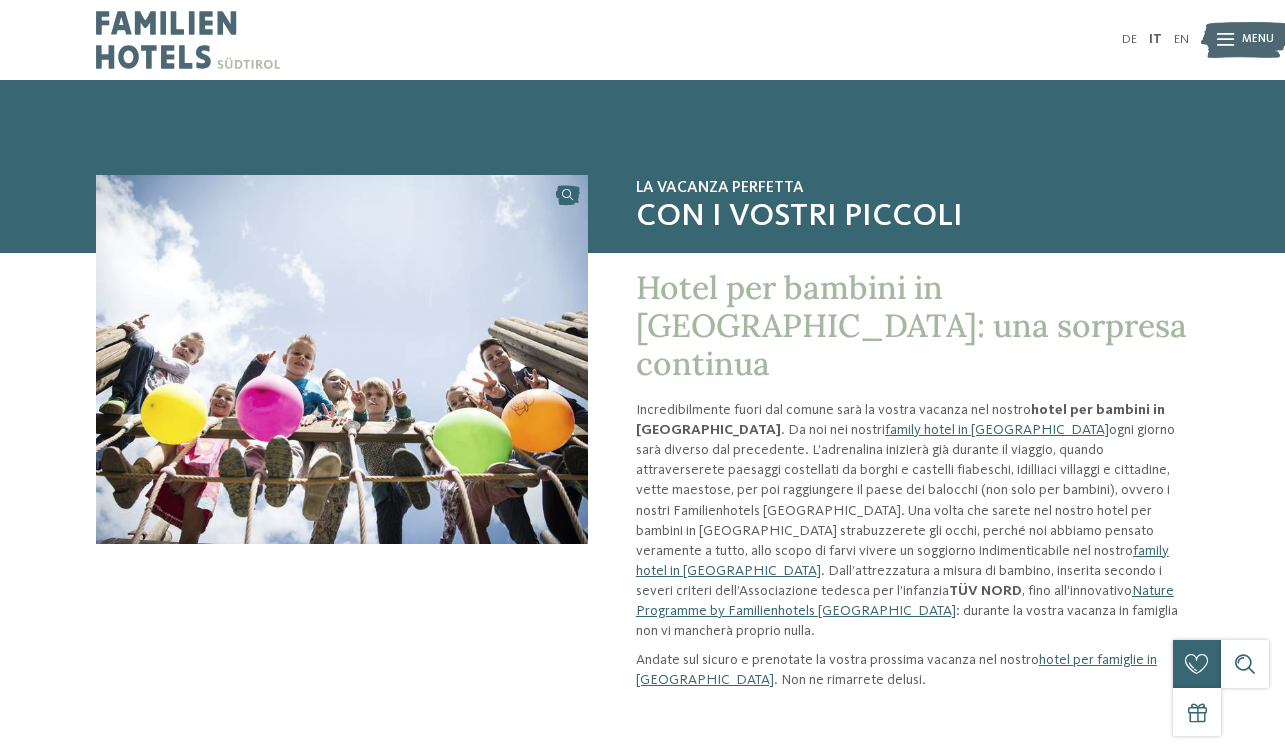 scroll, scrollTop: 0, scrollLeft: 0, axis: both 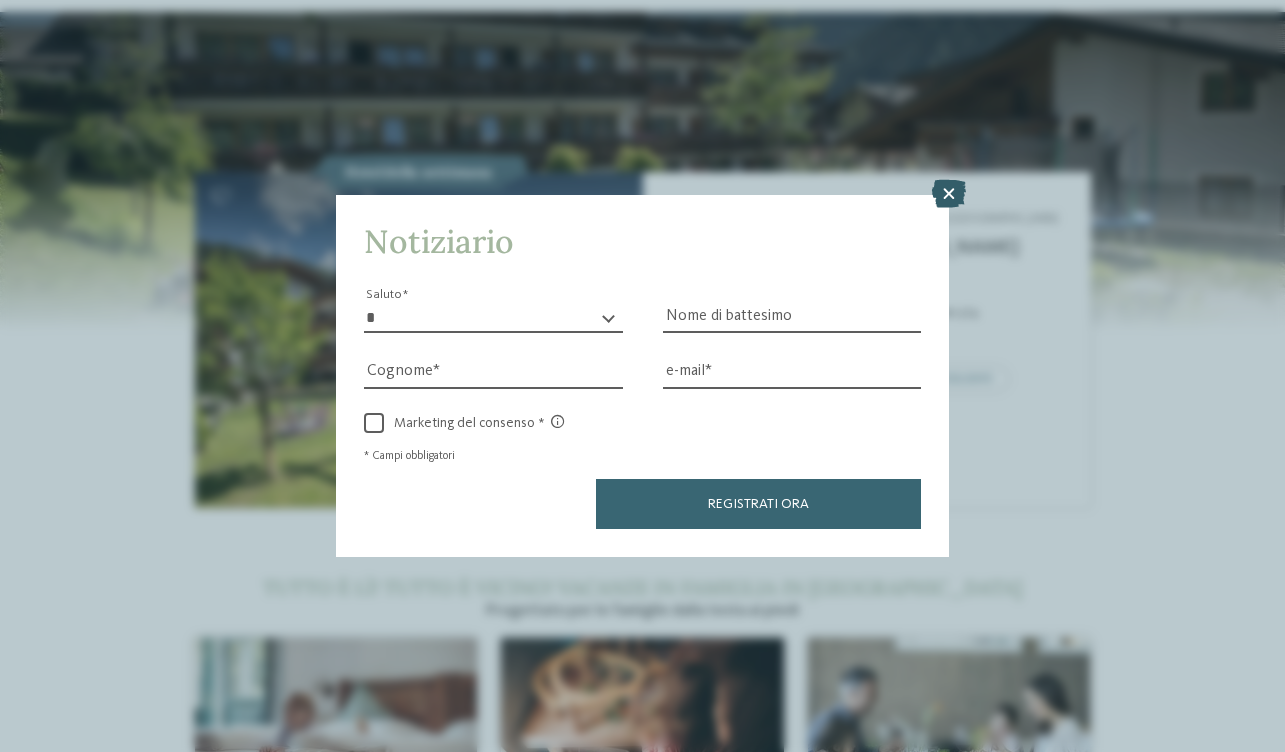 click at bounding box center (949, 194) 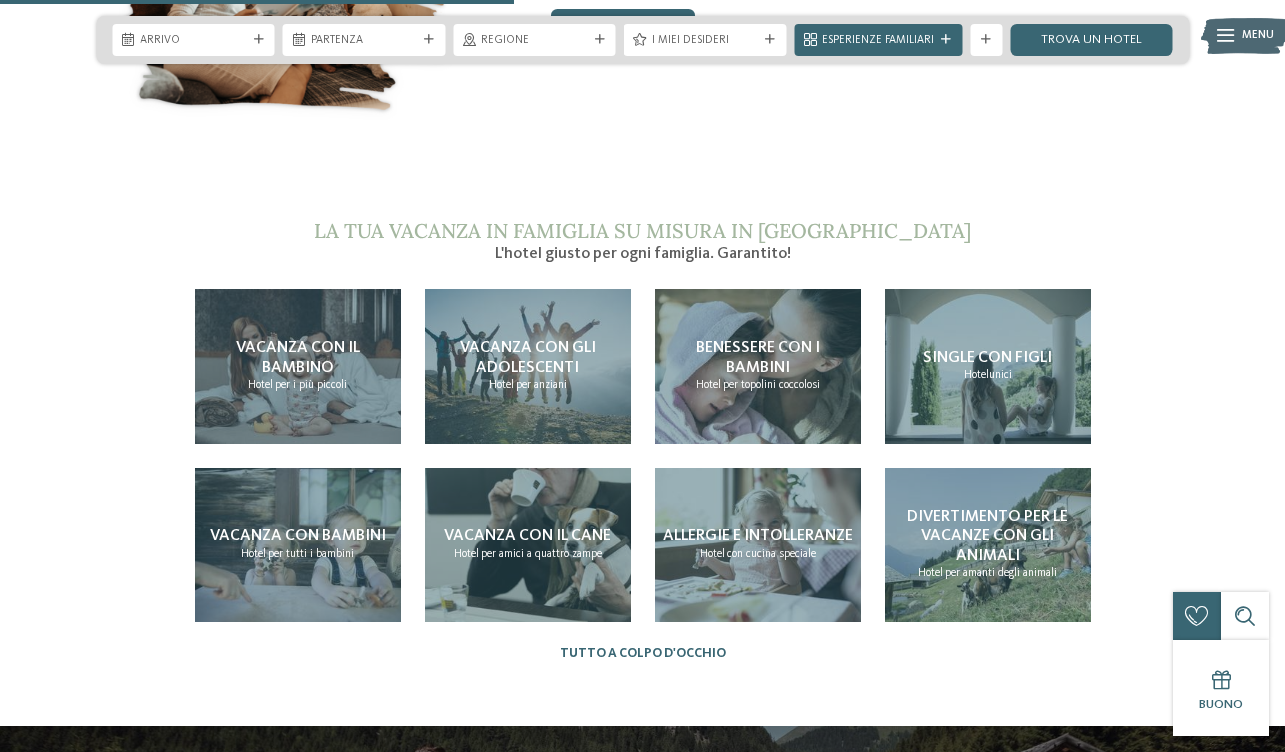 scroll, scrollTop: 2950, scrollLeft: 0, axis: vertical 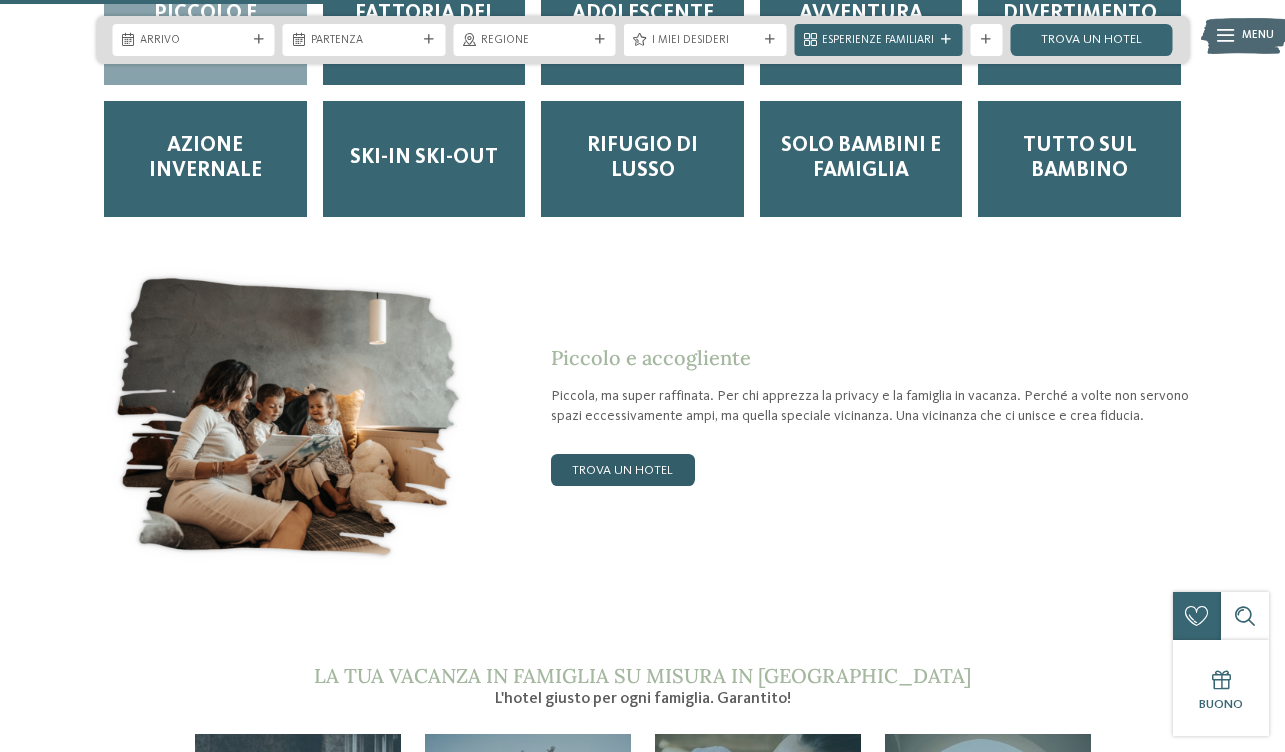 click on "Trova un hotel" at bounding box center (623, 470) 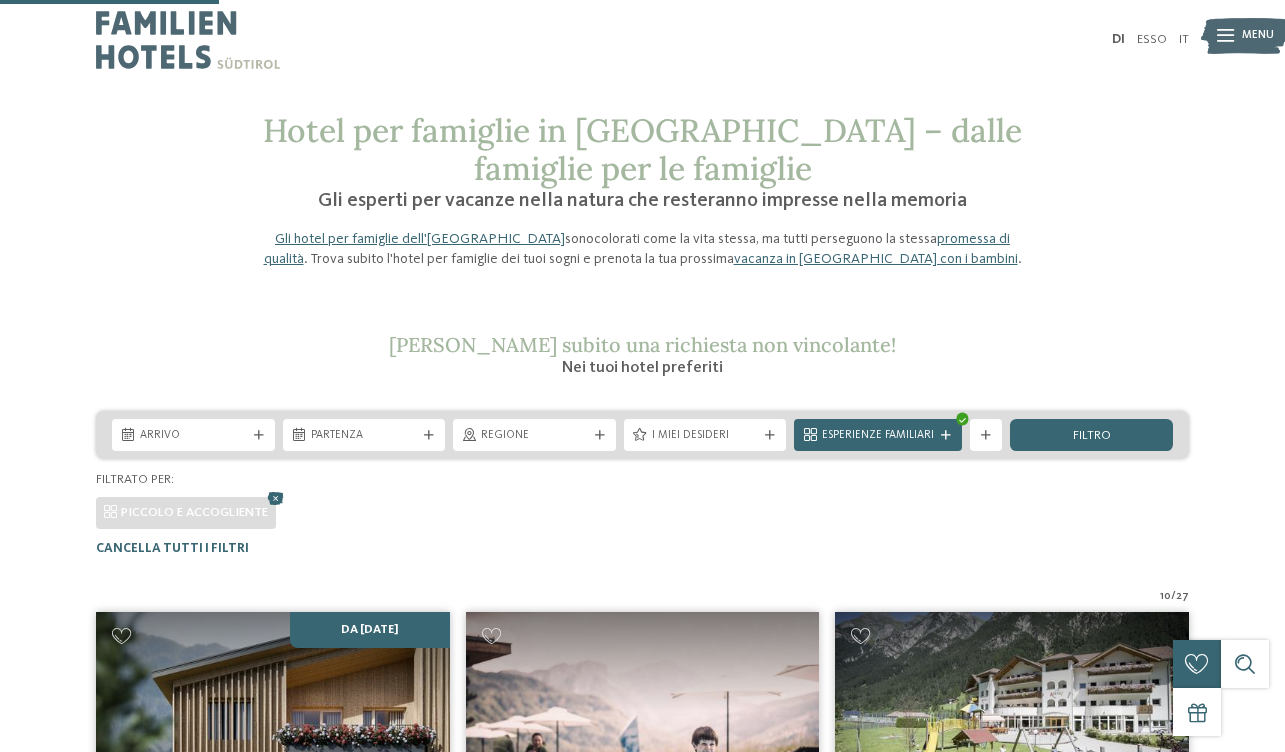 scroll, scrollTop: 464, scrollLeft: 0, axis: vertical 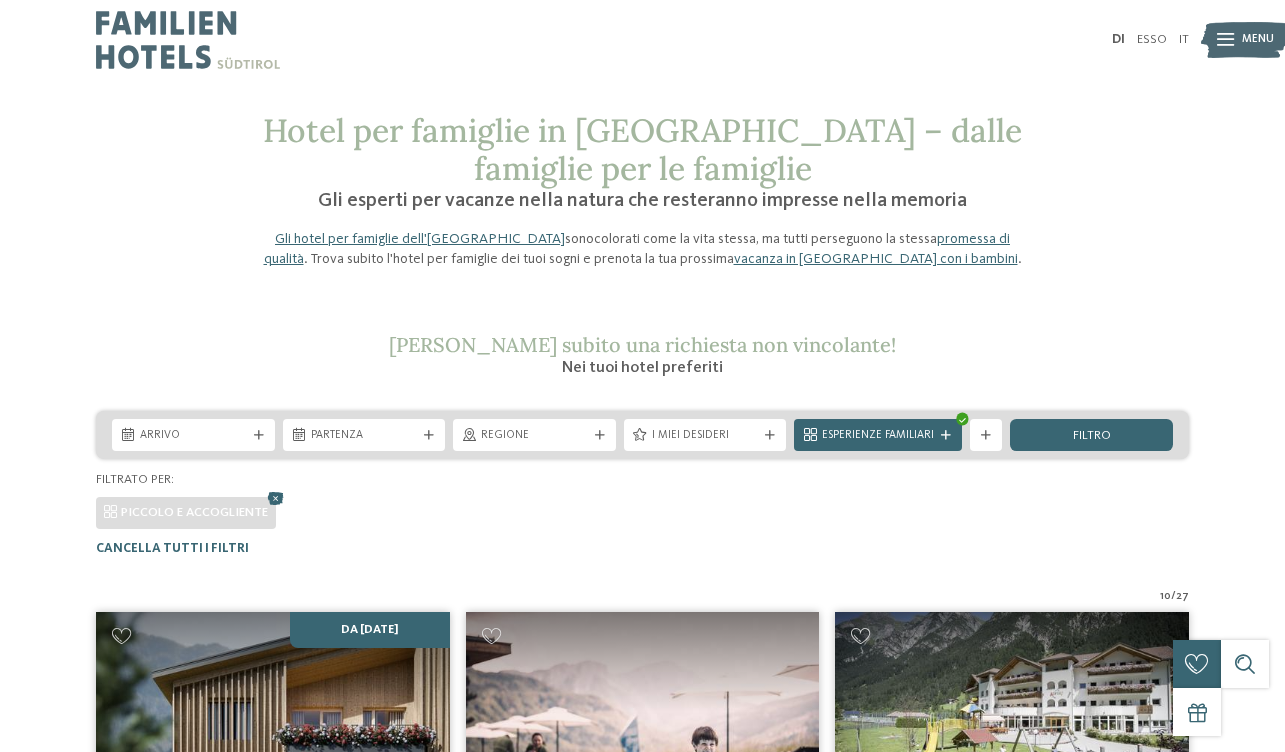 click at bounding box center [188, 40] 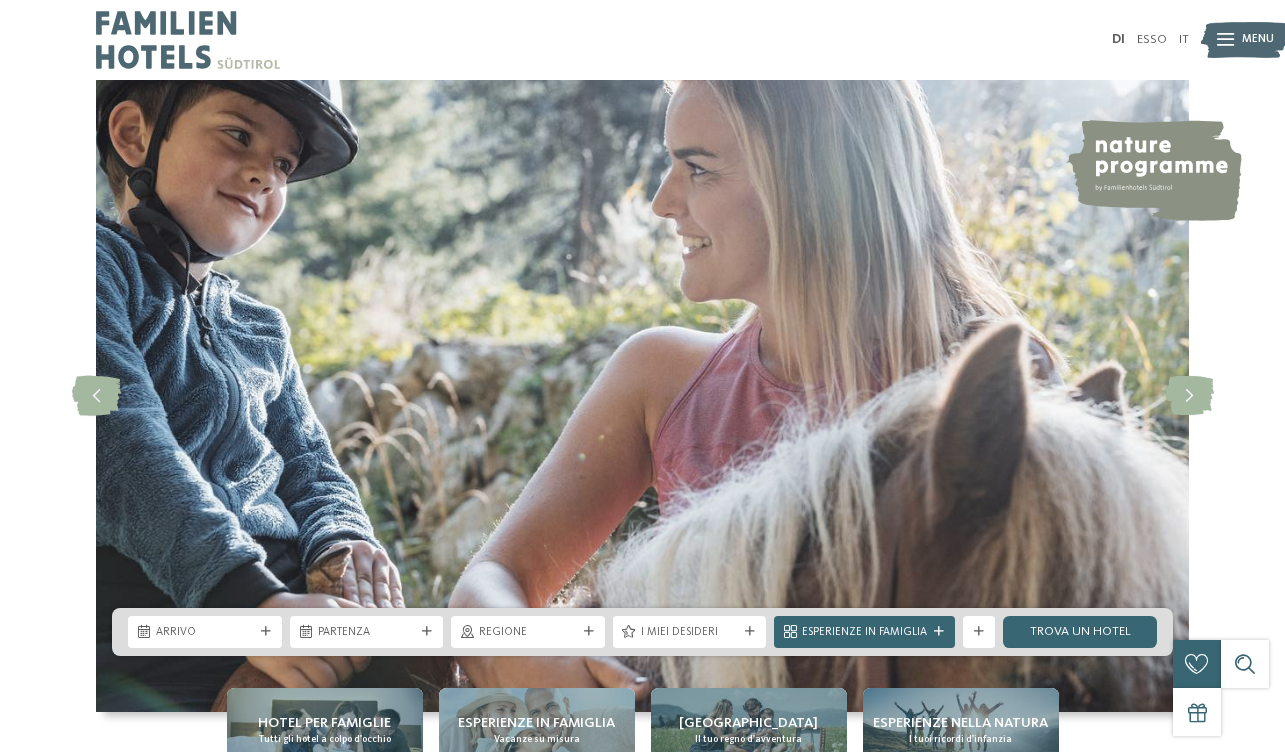 click at bounding box center [642, 396] 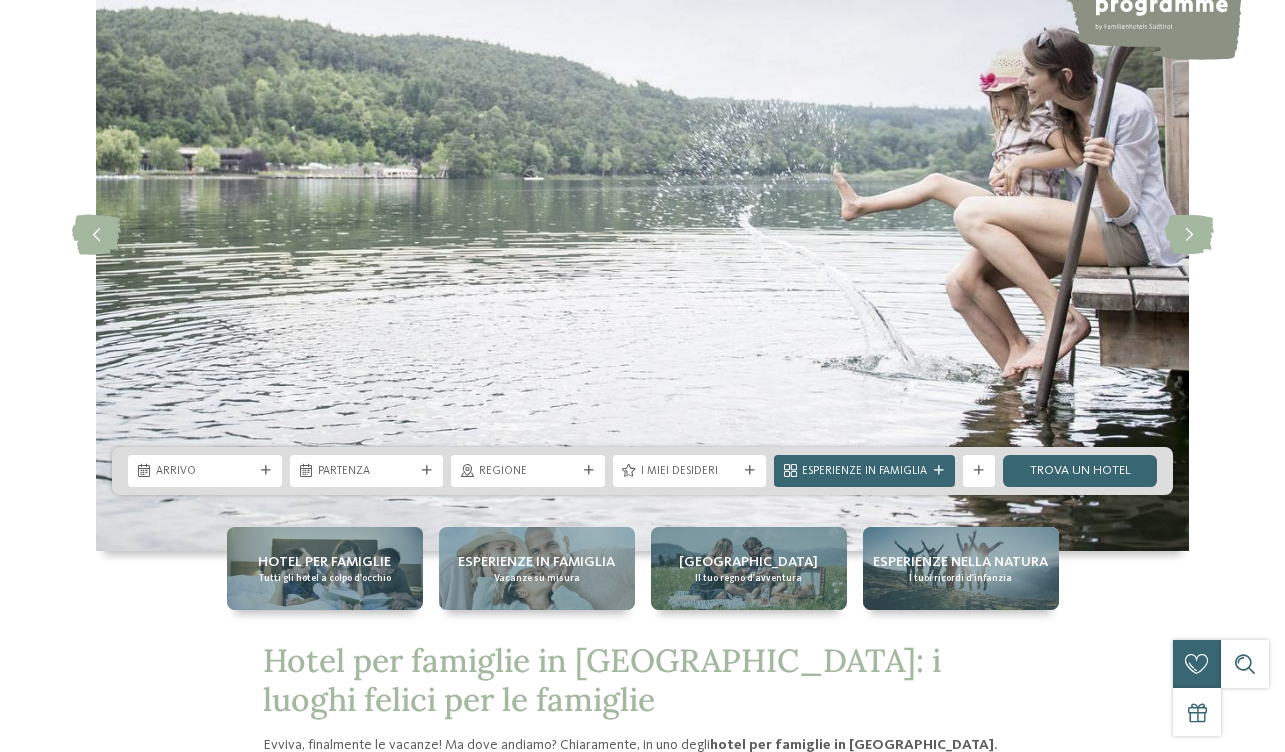 scroll, scrollTop: 0, scrollLeft: 0, axis: both 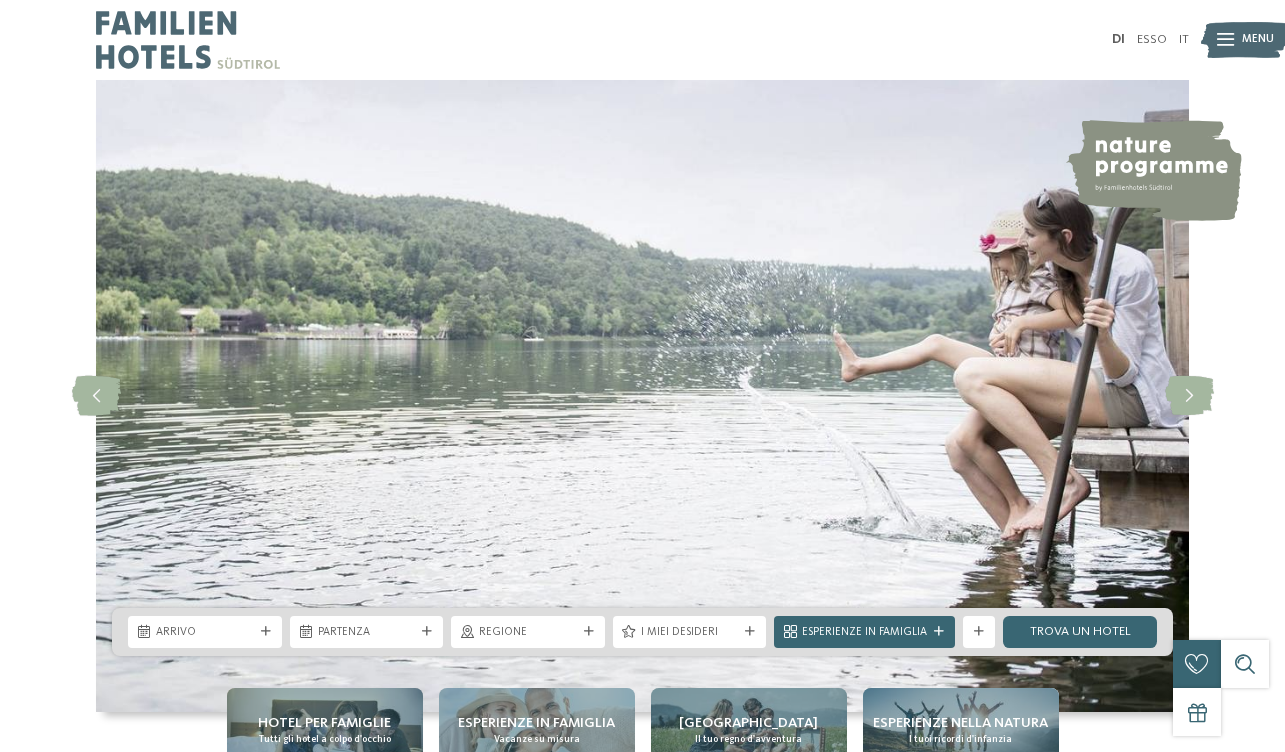 click at bounding box center [188, 40] 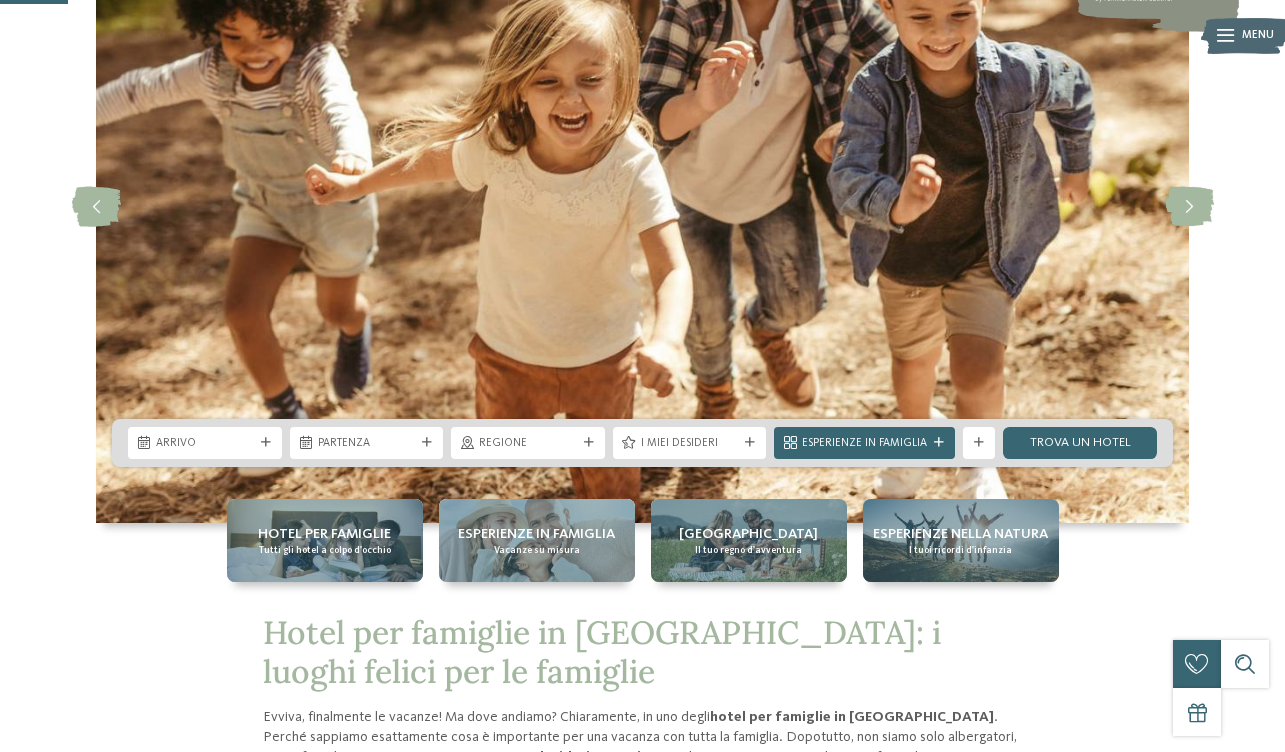 scroll, scrollTop: 368, scrollLeft: 0, axis: vertical 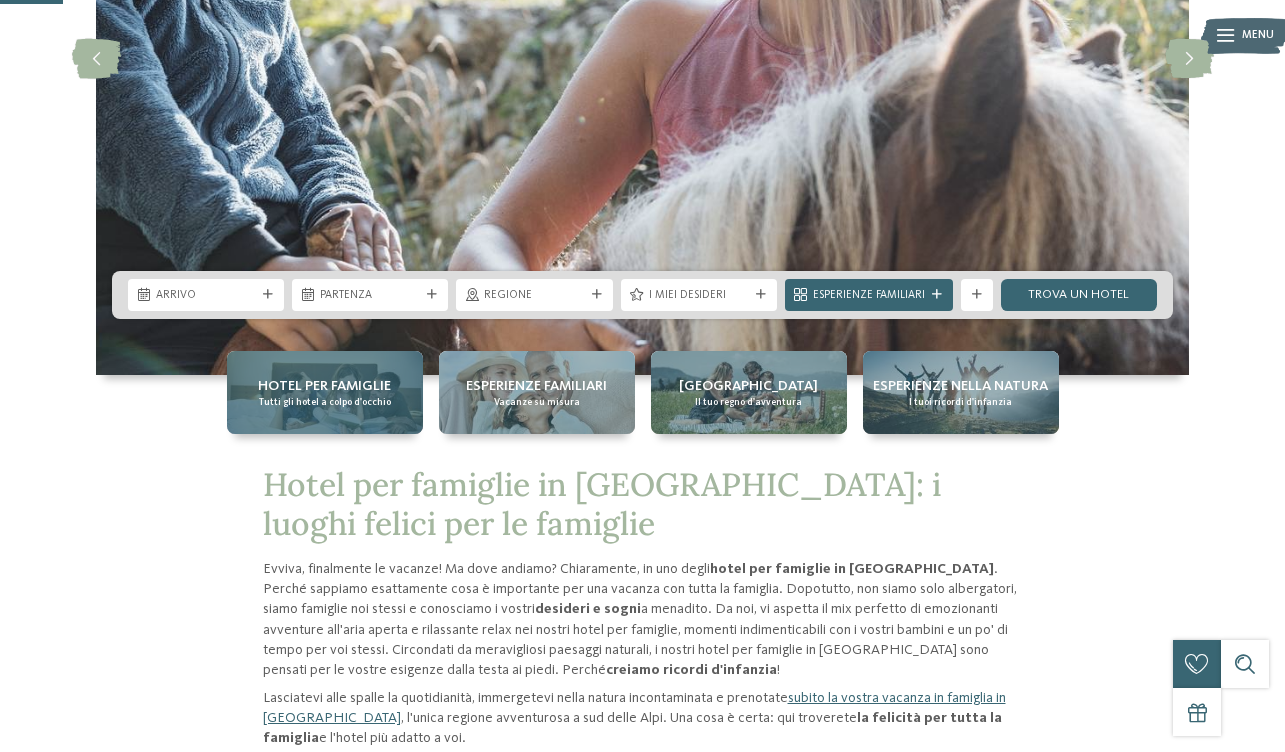 click on "Tutti gli hotel a colpo d'occhio" at bounding box center [325, 402] 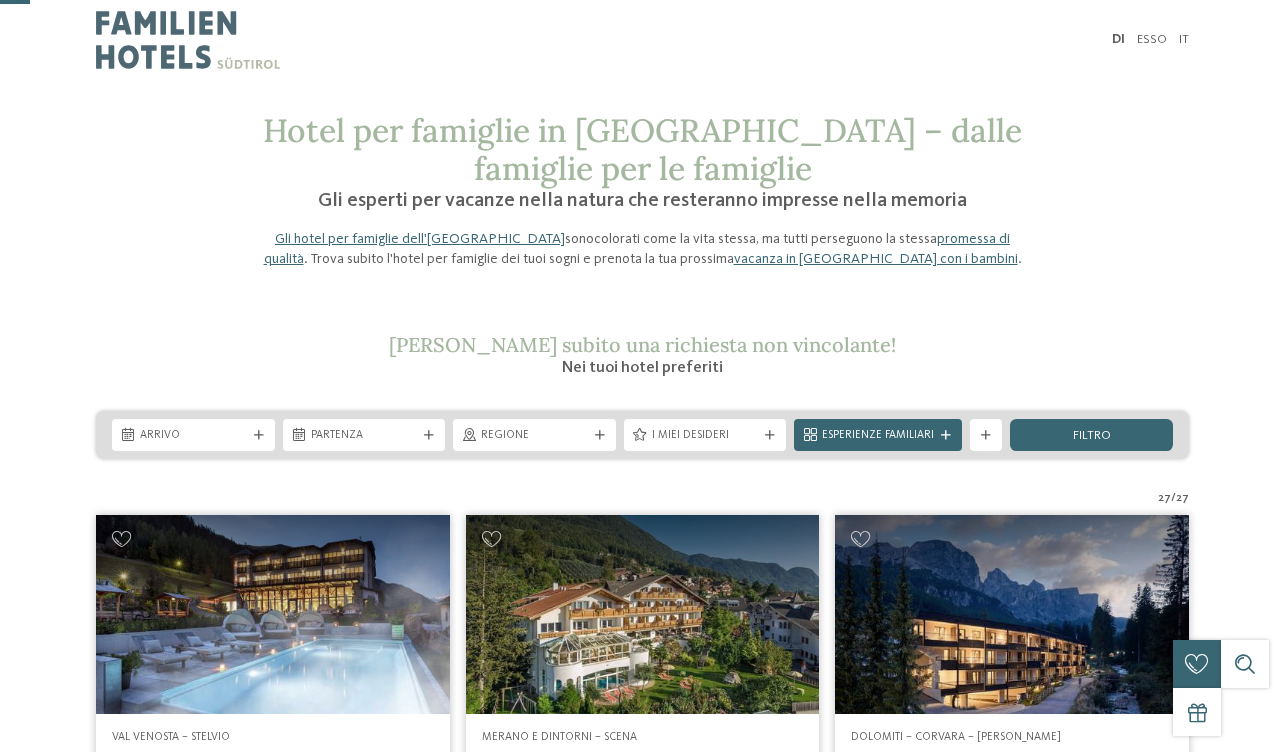 scroll, scrollTop: 131, scrollLeft: 0, axis: vertical 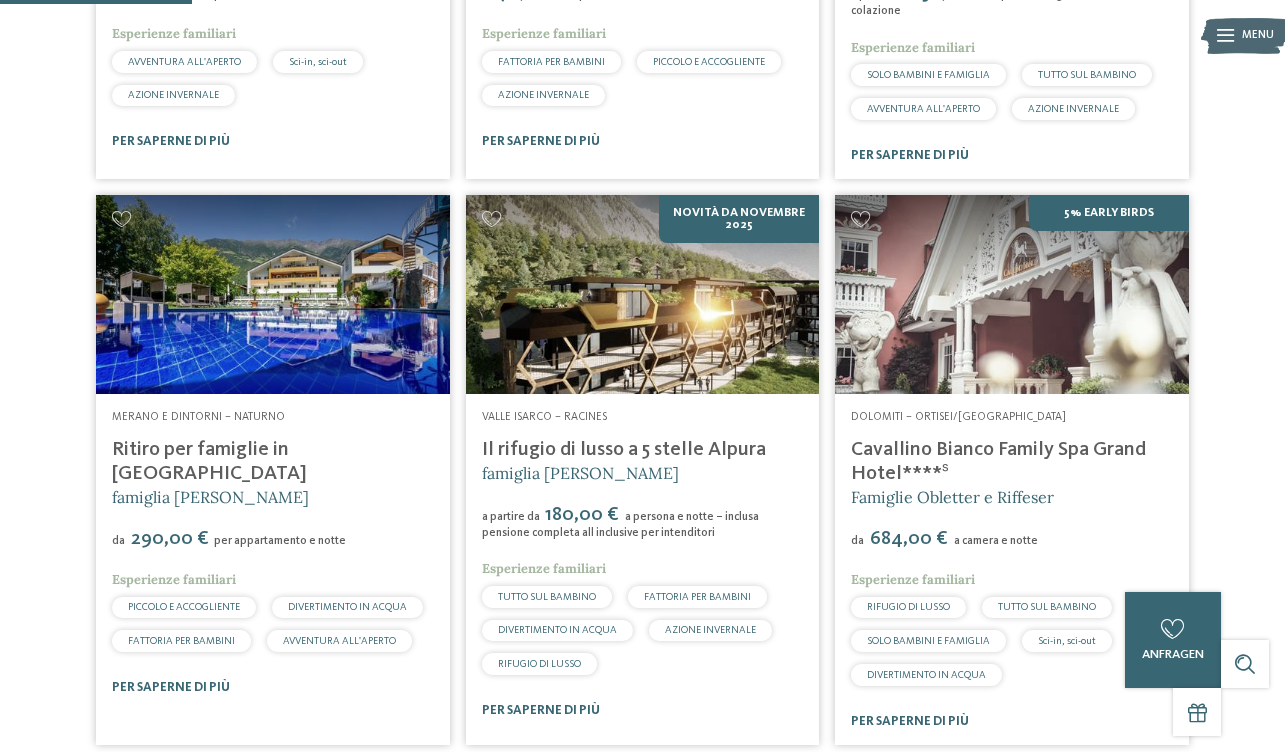 click at bounding box center [273, 294] 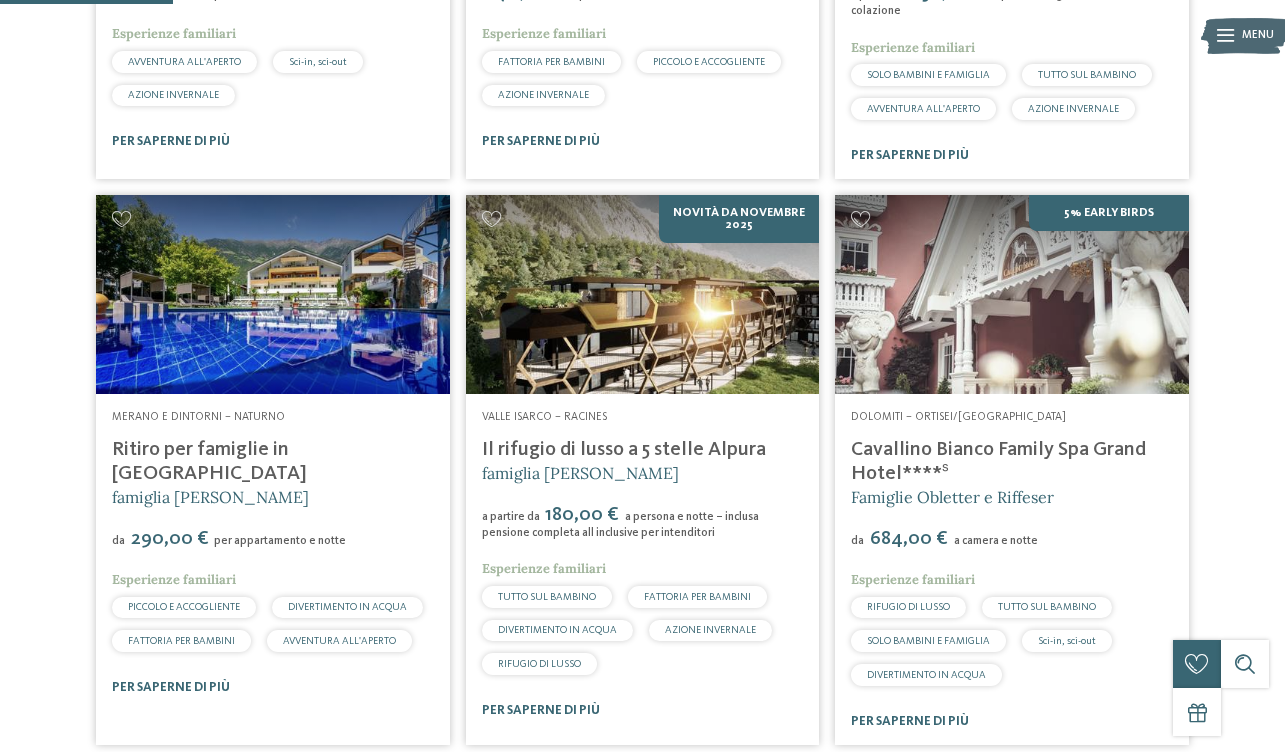scroll, scrollTop: 0, scrollLeft: 0, axis: both 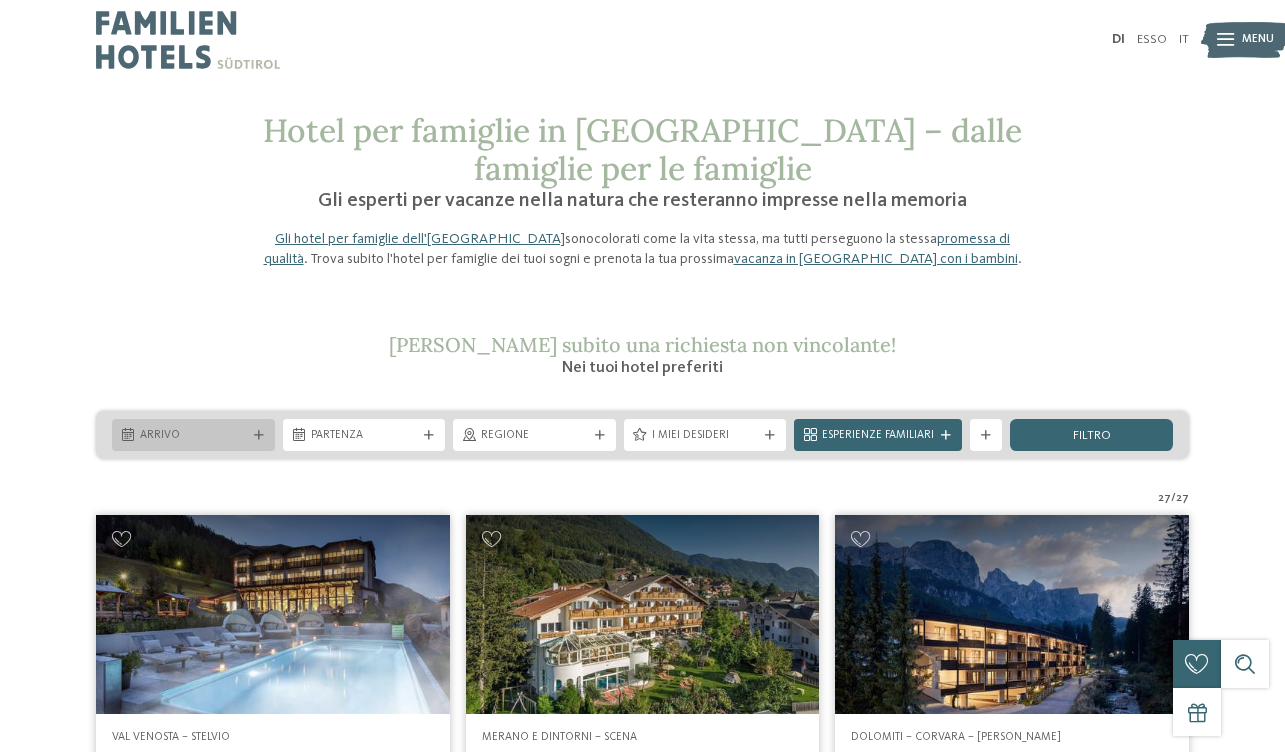 click on "Arrivo" at bounding box center (193, 436) 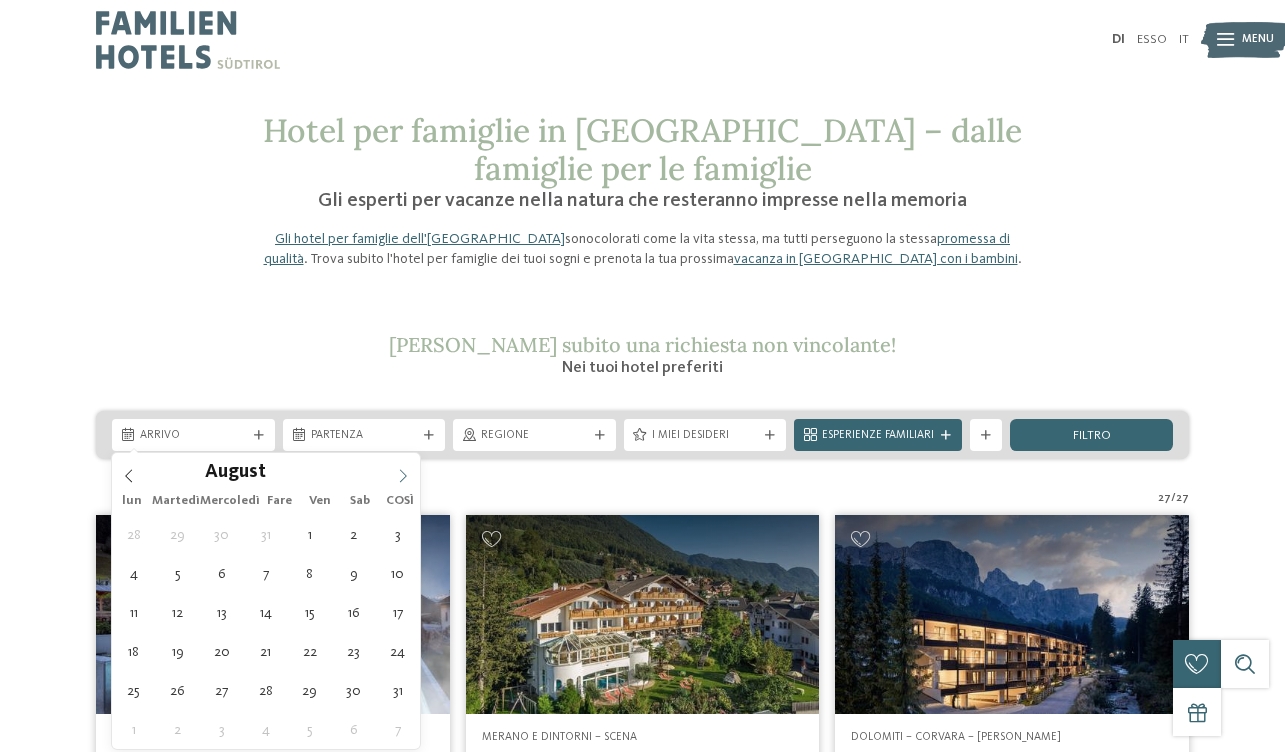 click at bounding box center (403, 470) 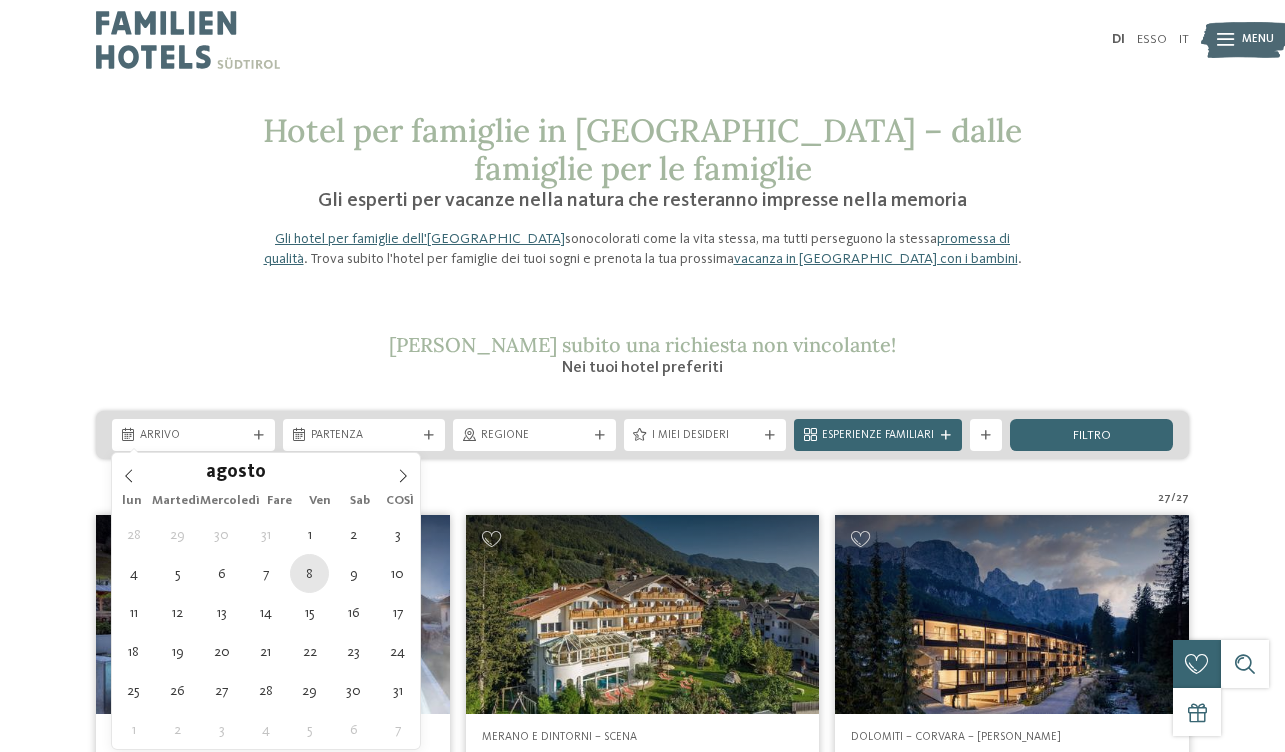 type on "08.08.2025" 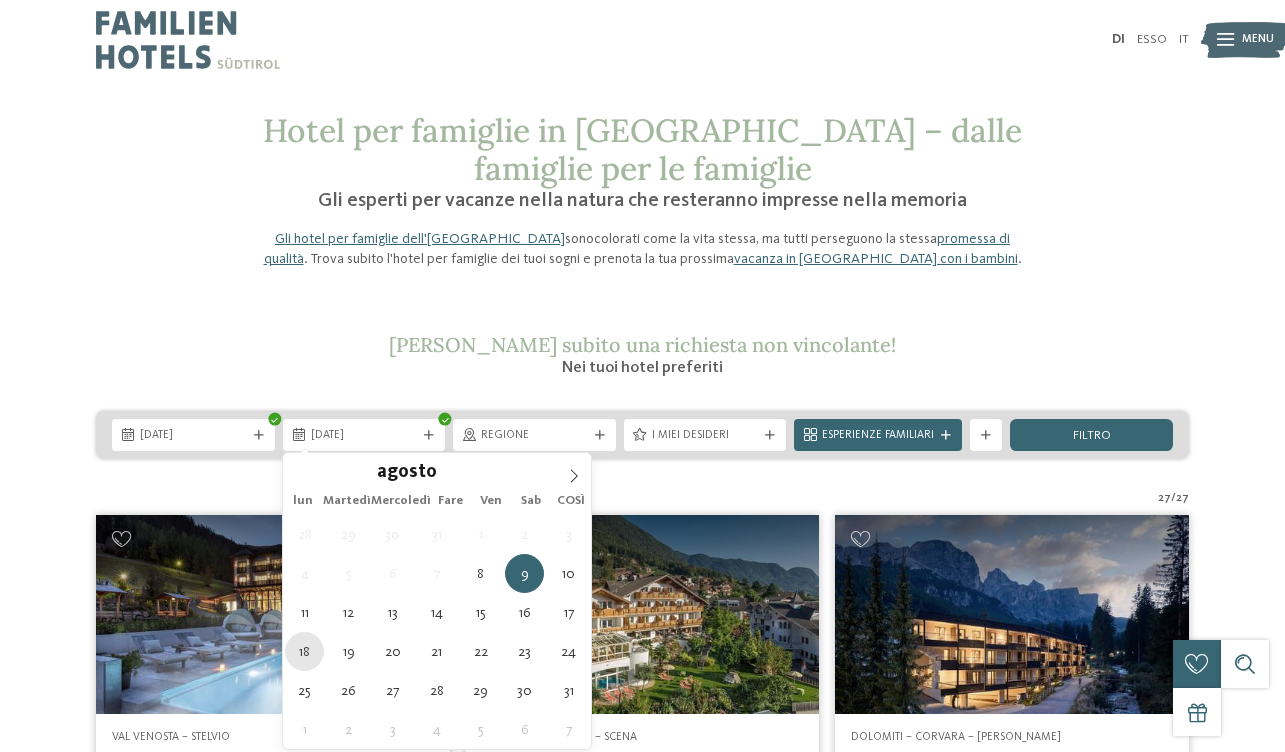 type on "18.08.2025" 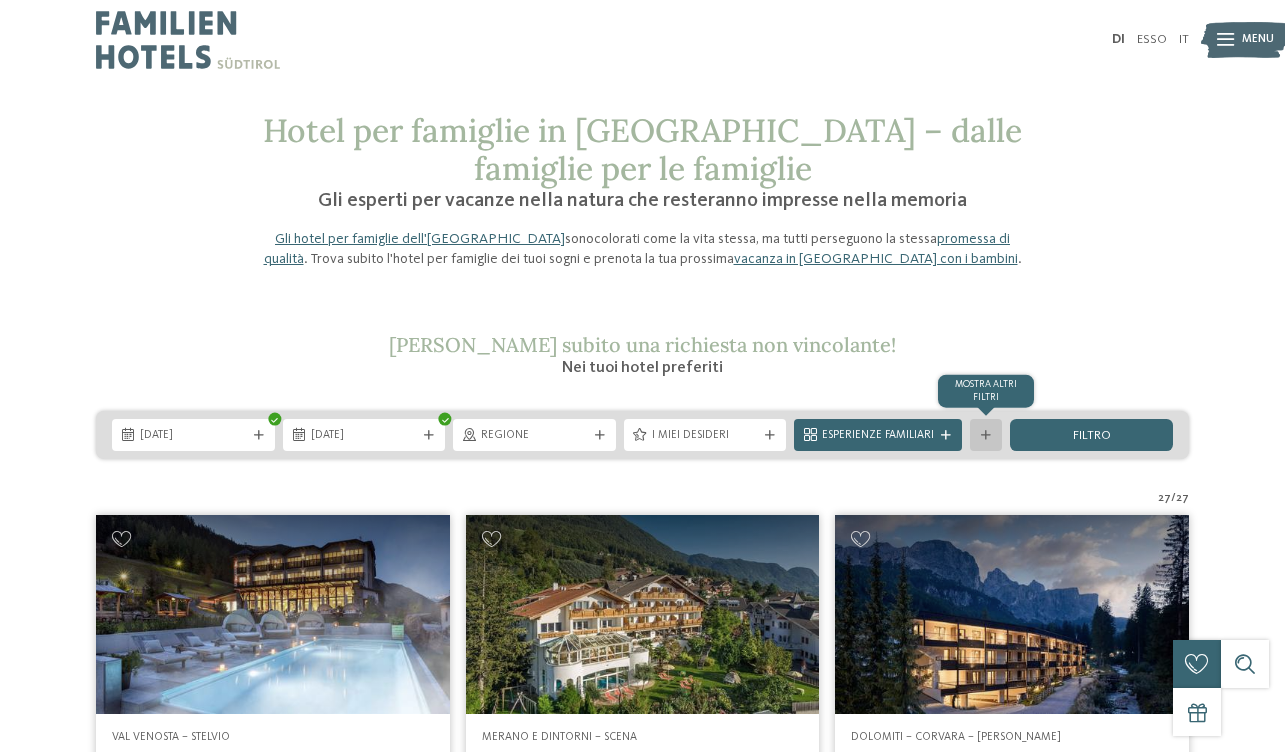 click at bounding box center (986, 436) 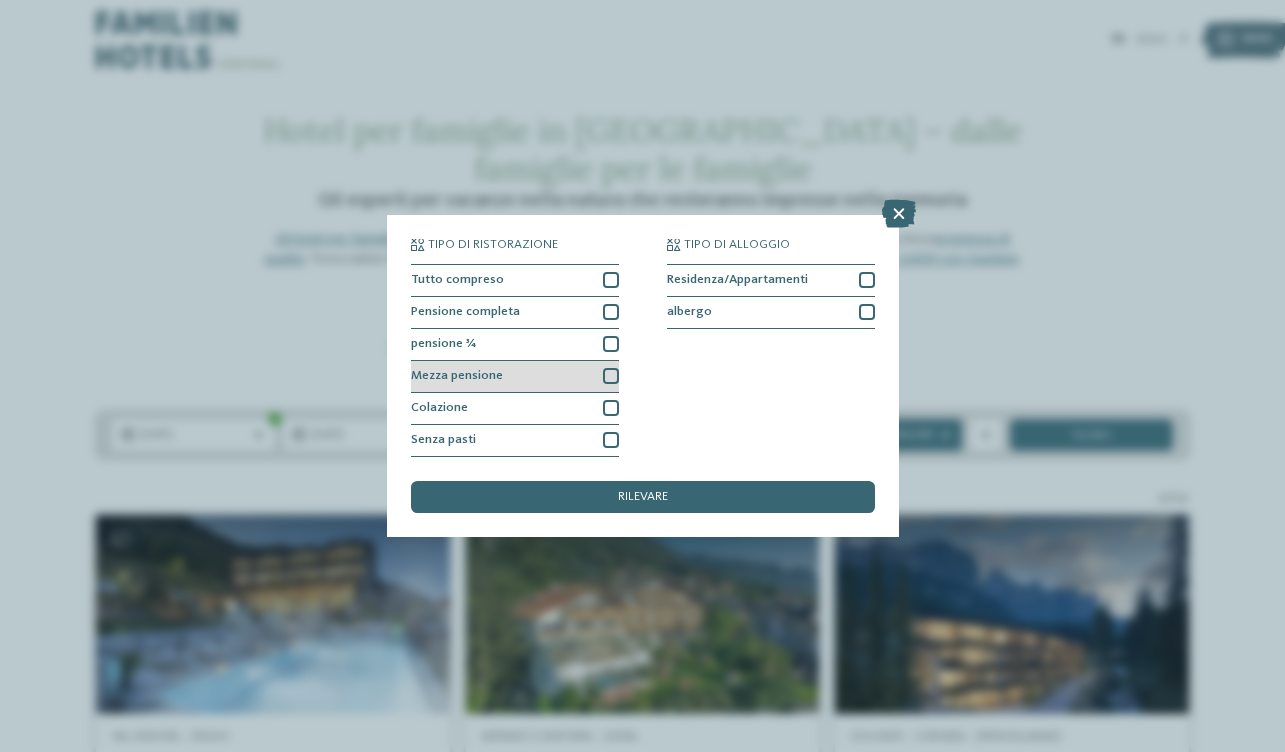 click at bounding box center (611, 376) 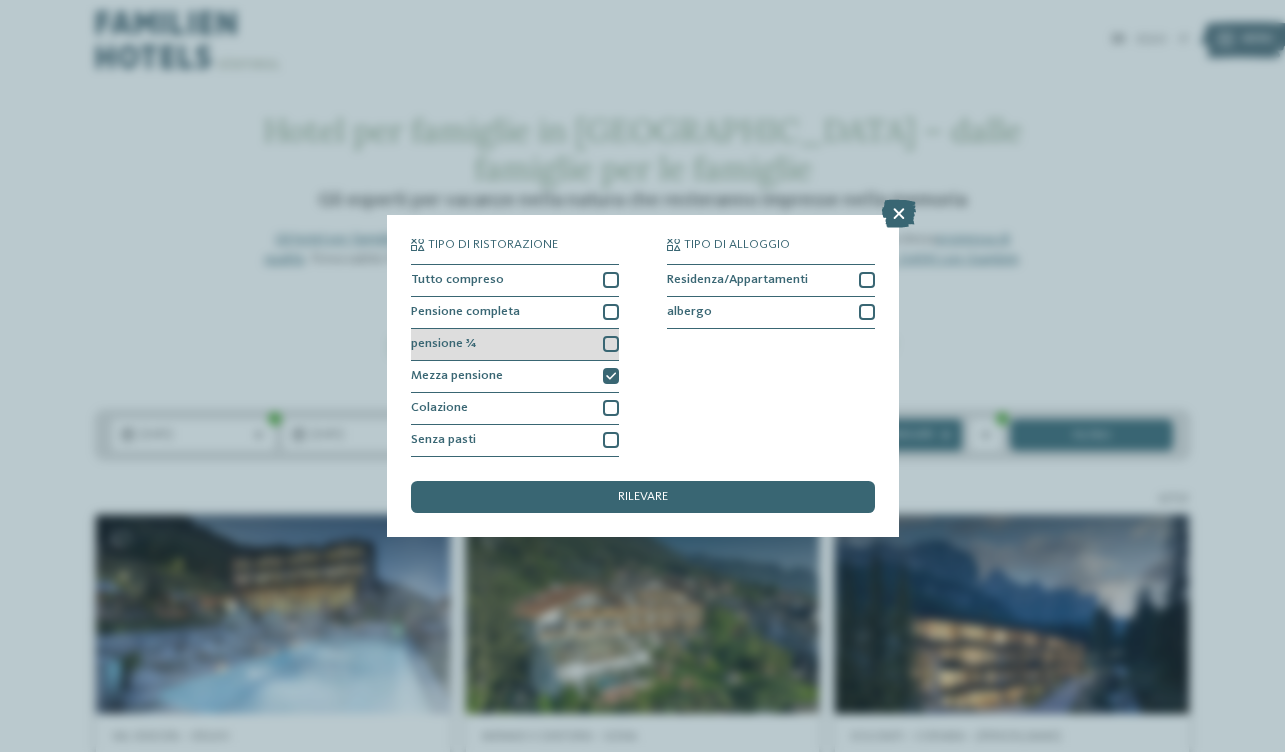 click at bounding box center [611, 344] 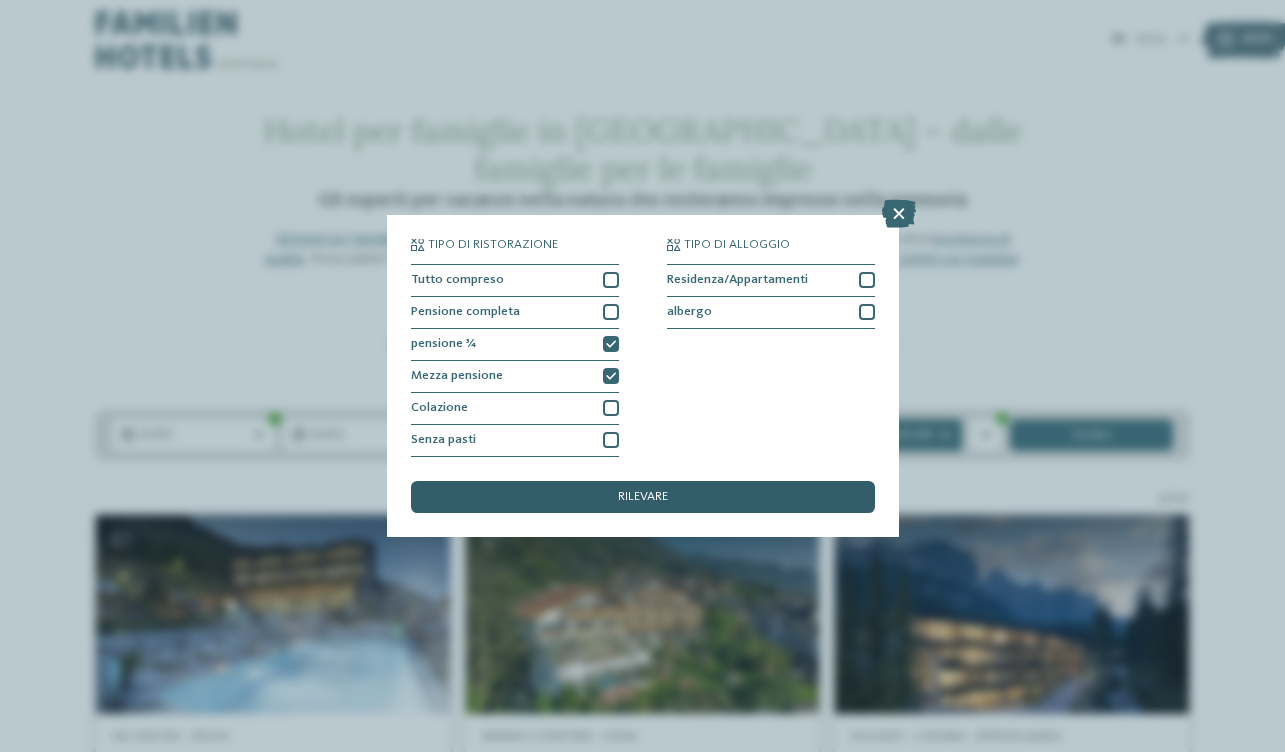 click on "rilevare" at bounding box center [643, 497] 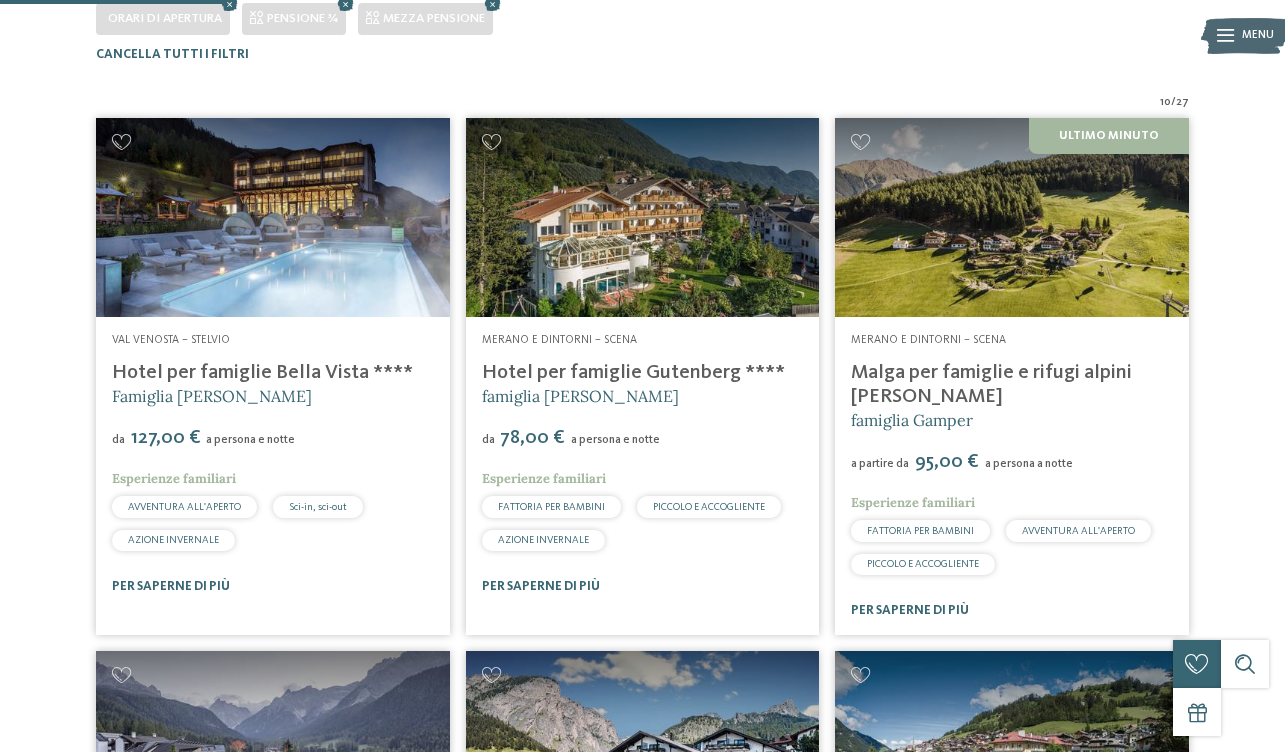 scroll, scrollTop: 534, scrollLeft: 0, axis: vertical 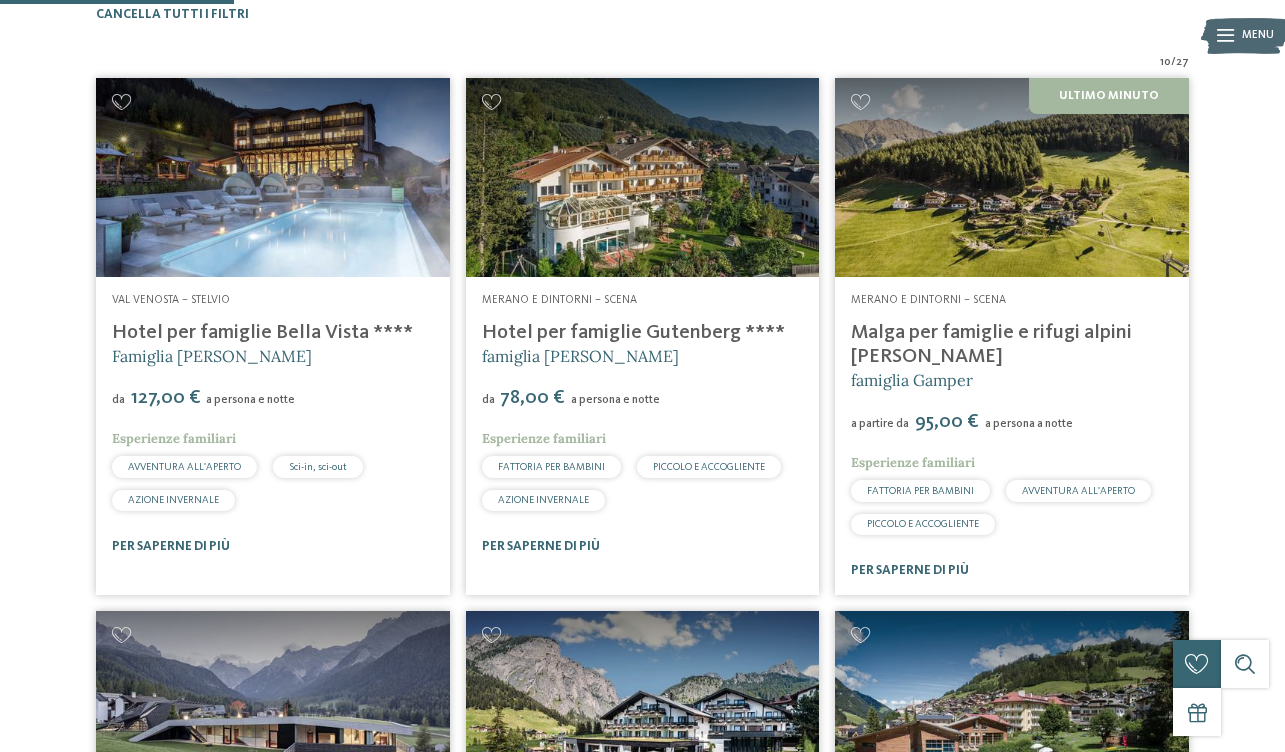 click on "Malga per famiglie e rifugi alpini Taser Alm" at bounding box center [991, 345] 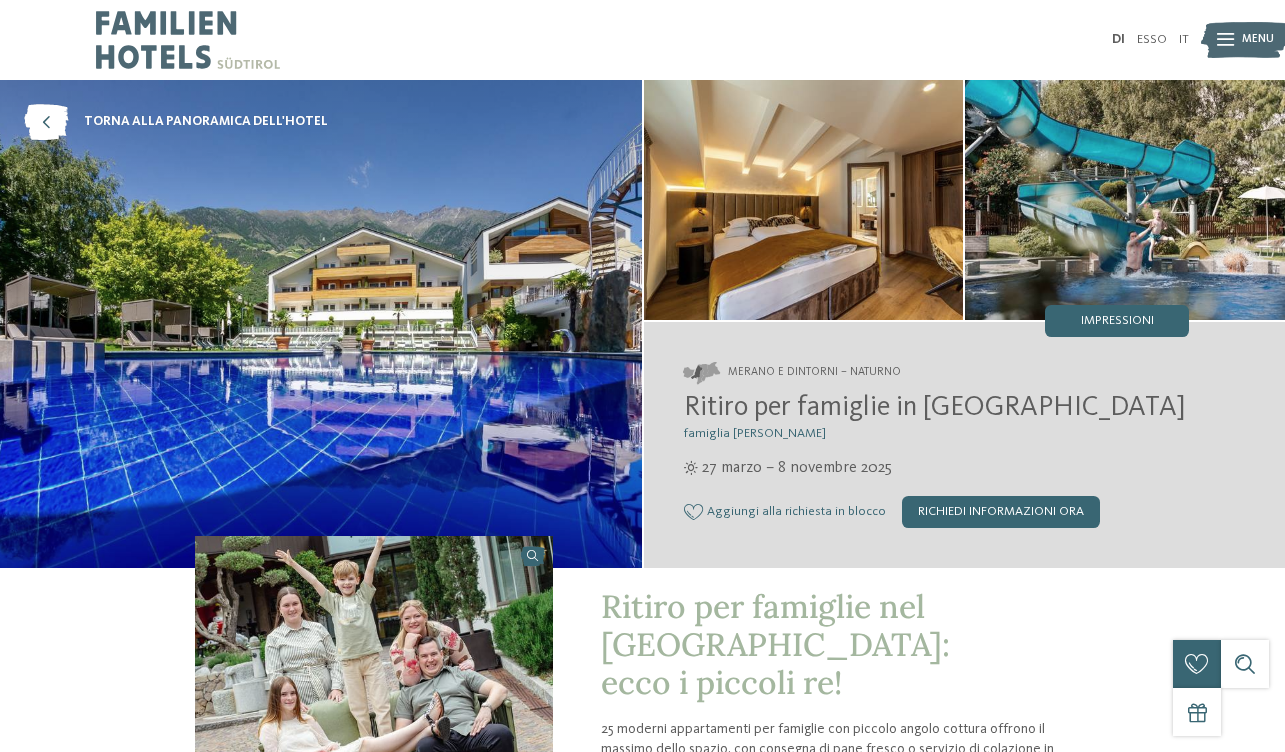 scroll, scrollTop: 0, scrollLeft: 0, axis: both 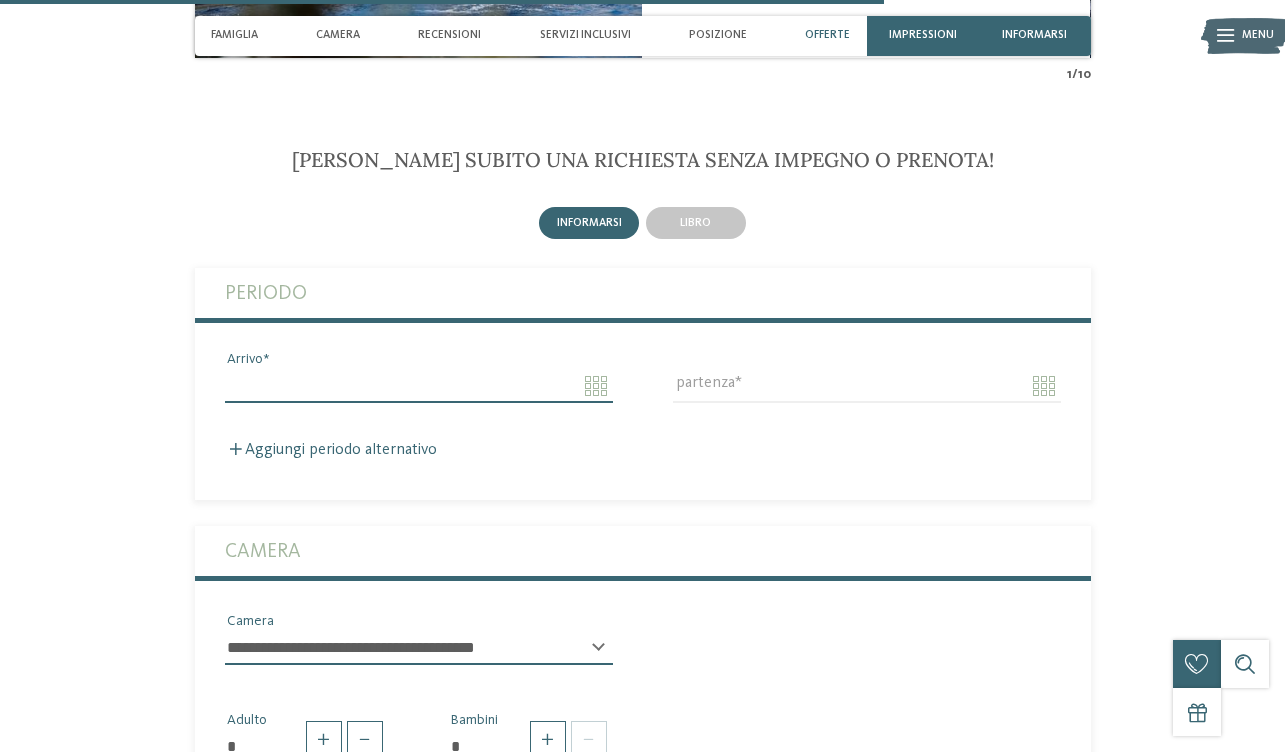 click on "Arrivo" at bounding box center (419, 386) 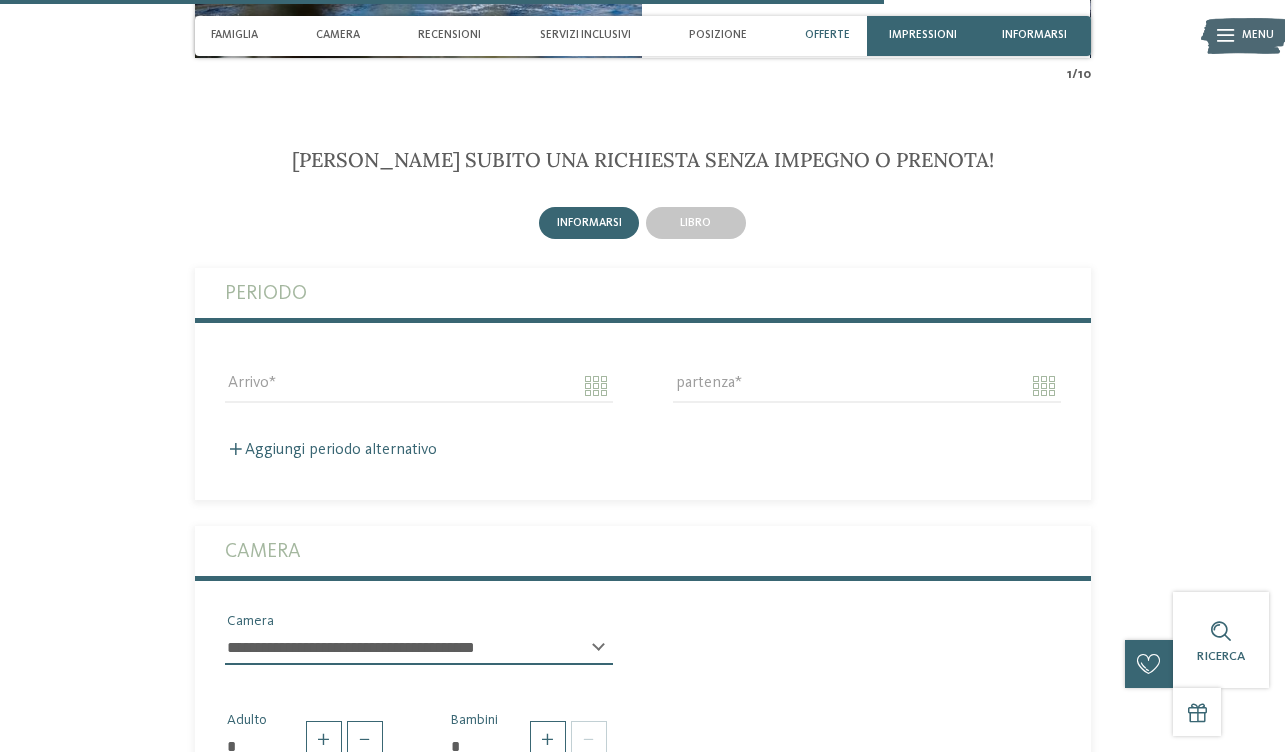 click on "Periodo" at bounding box center (643, 295) 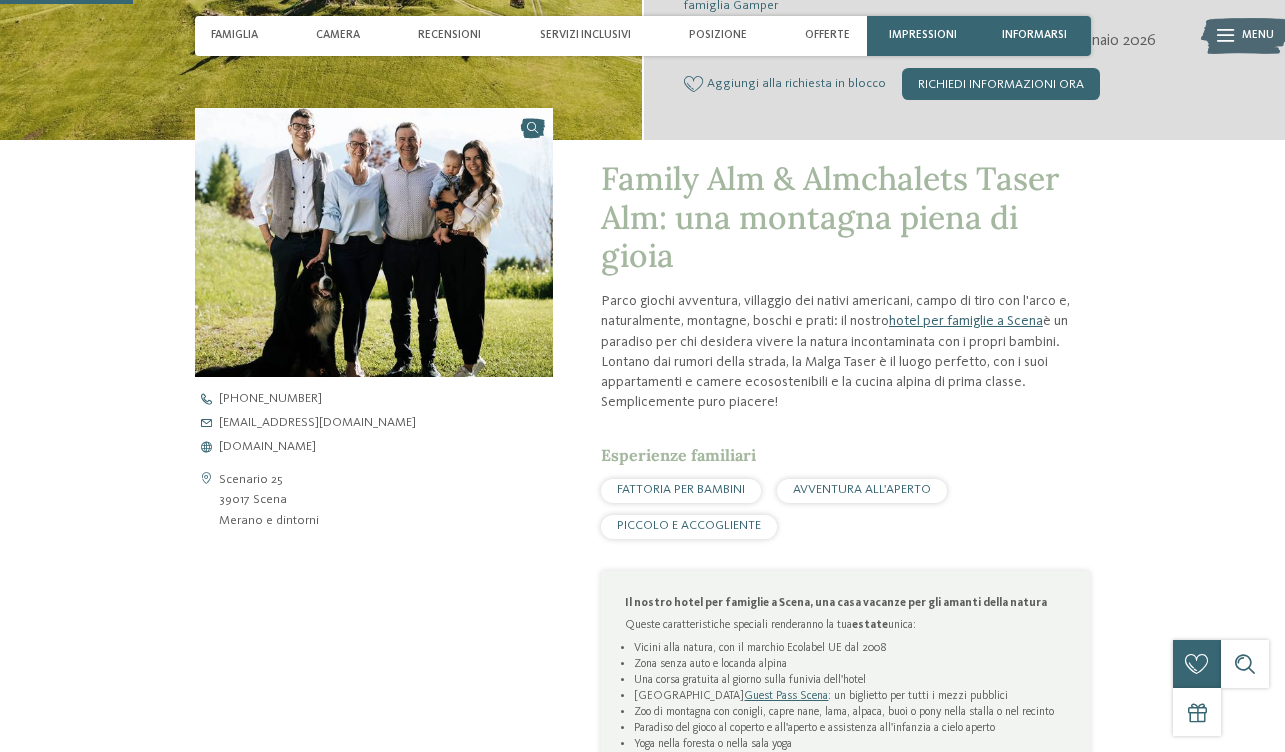 scroll, scrollTop: 673, scrollLeft: 0, axis: vertical 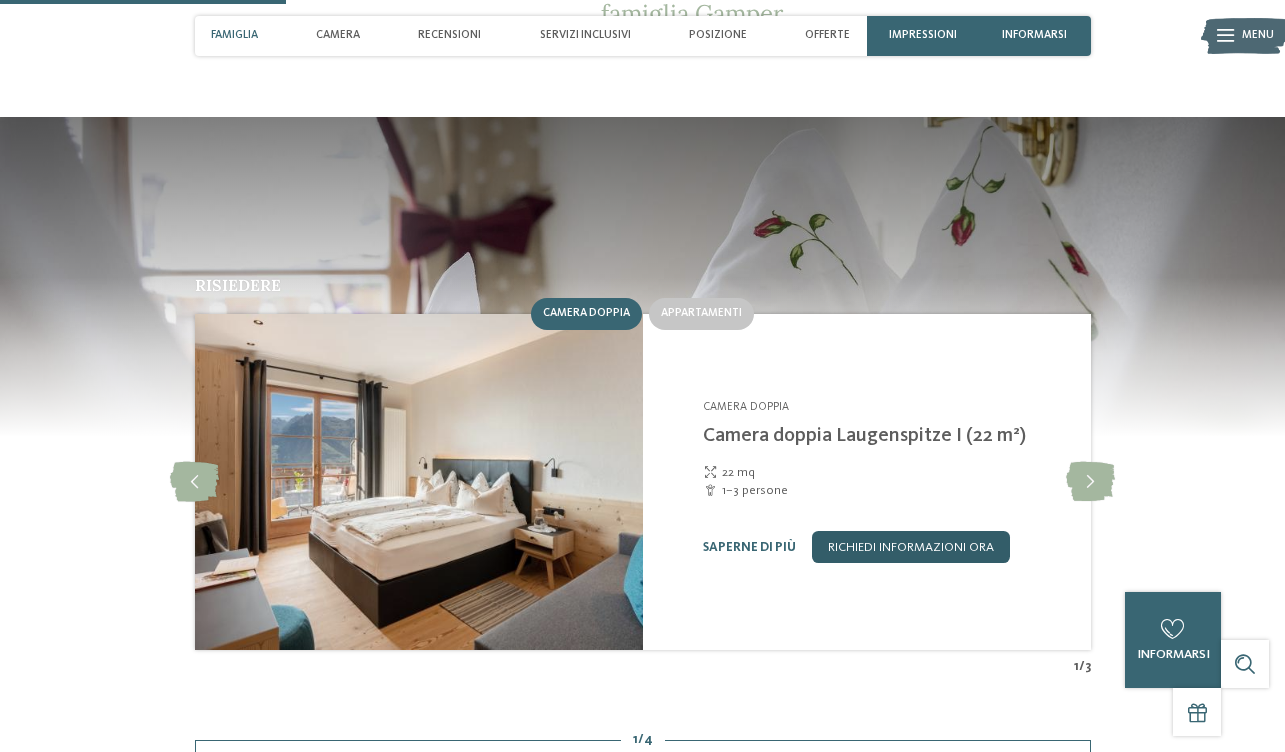 click on "richiedi informazioni ora" at bounding box center (911, 547) 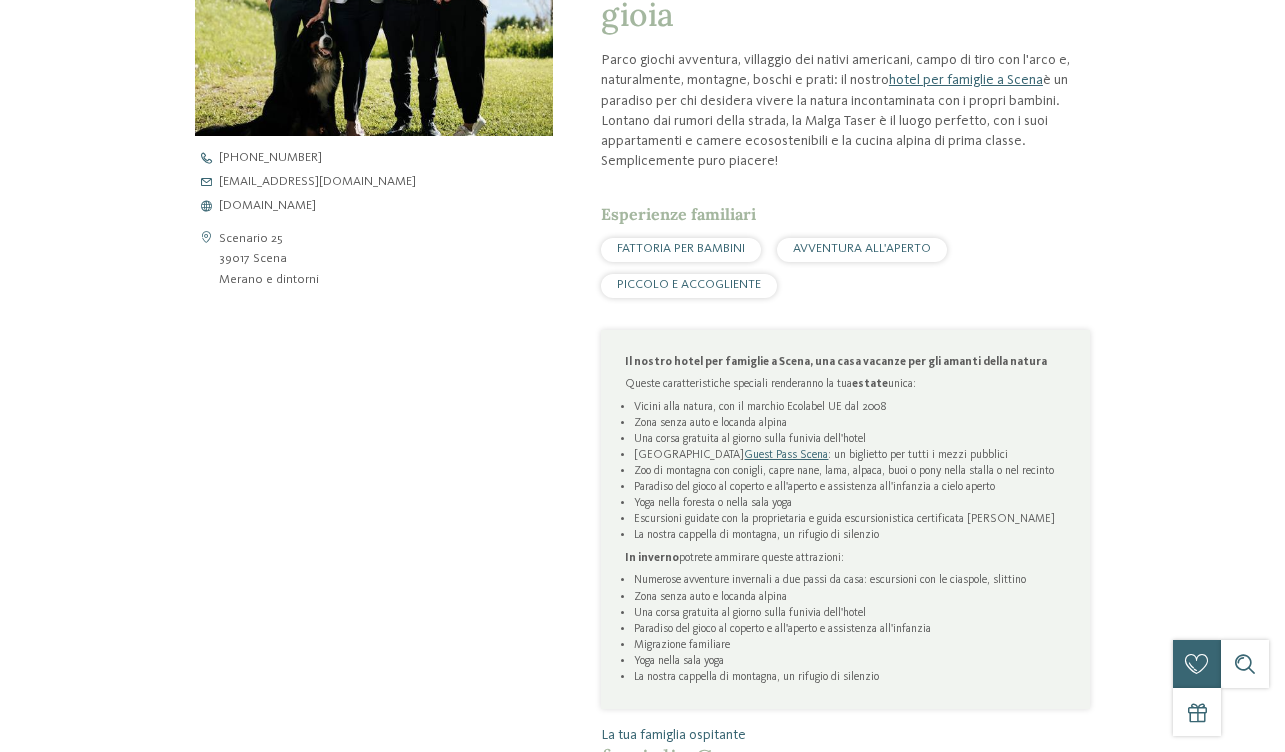 scroll, scrollTop: 0, scrollLeft: 0, axis: both 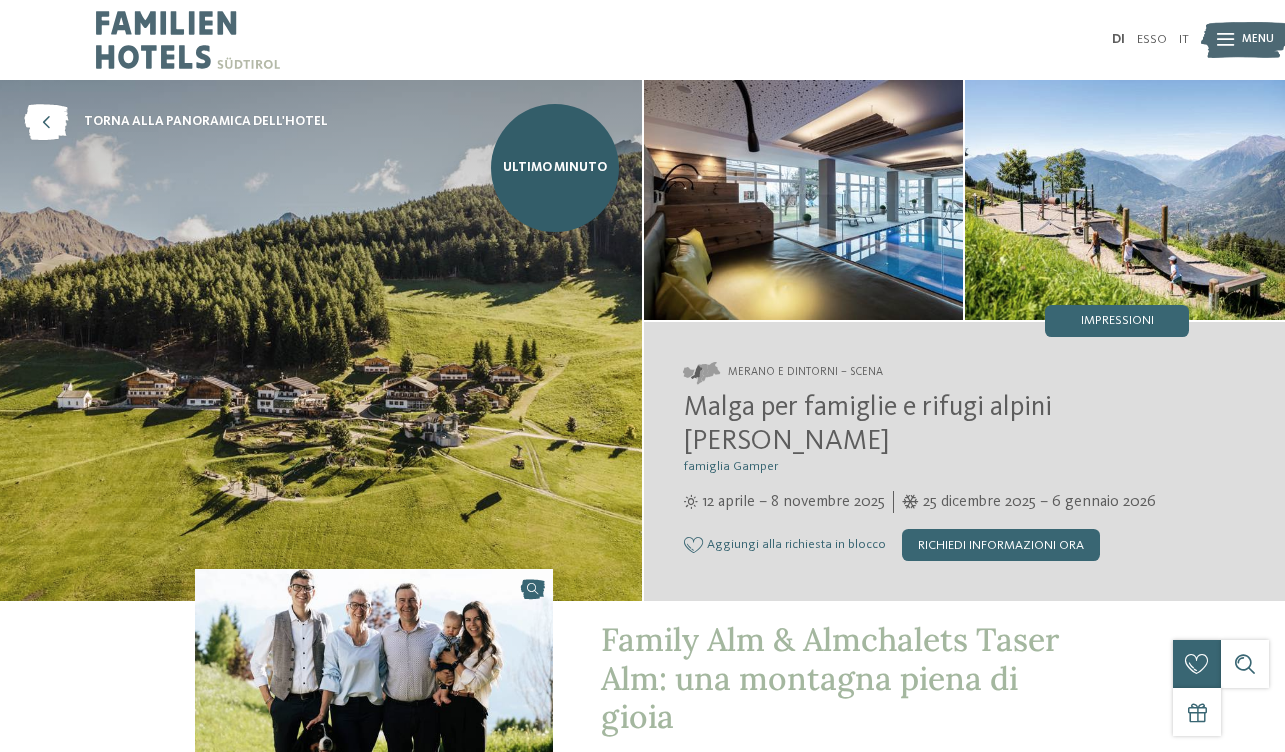 click at bounding box center (188, 40) 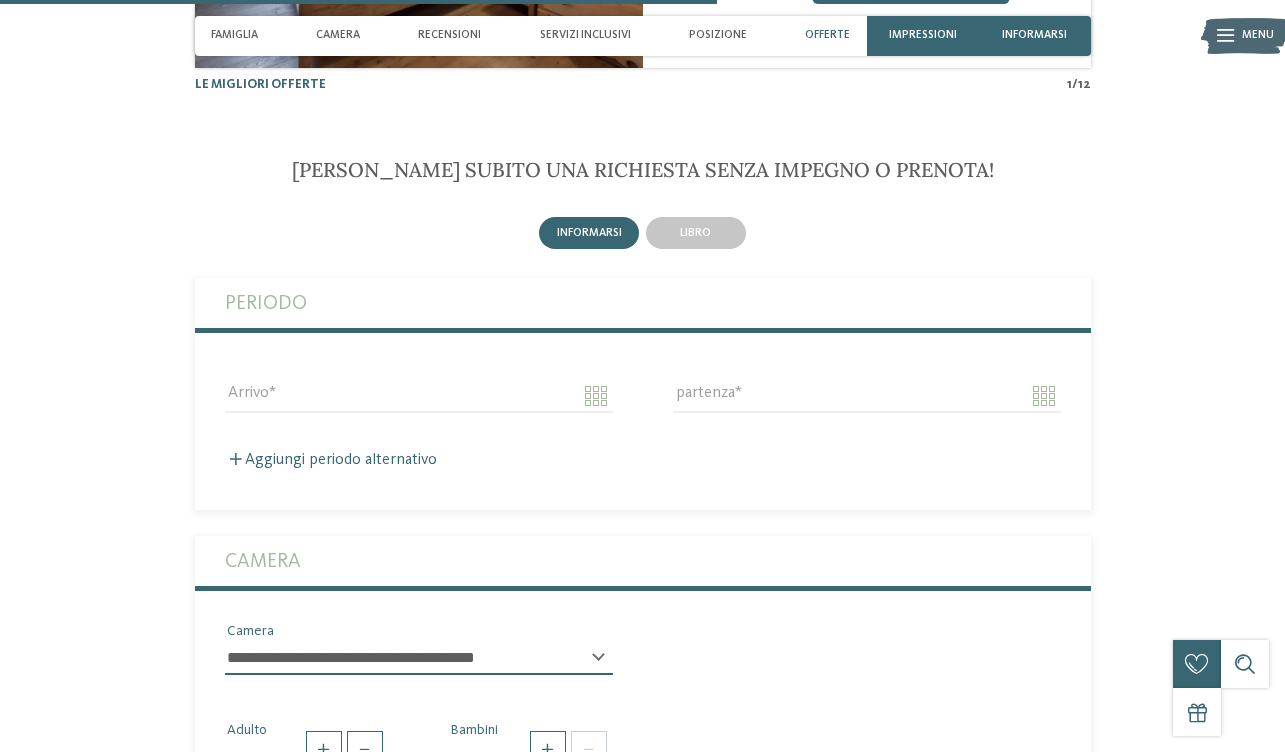 scroll, scrollTop: 3582, scrollLeft: 0, axis: vertical 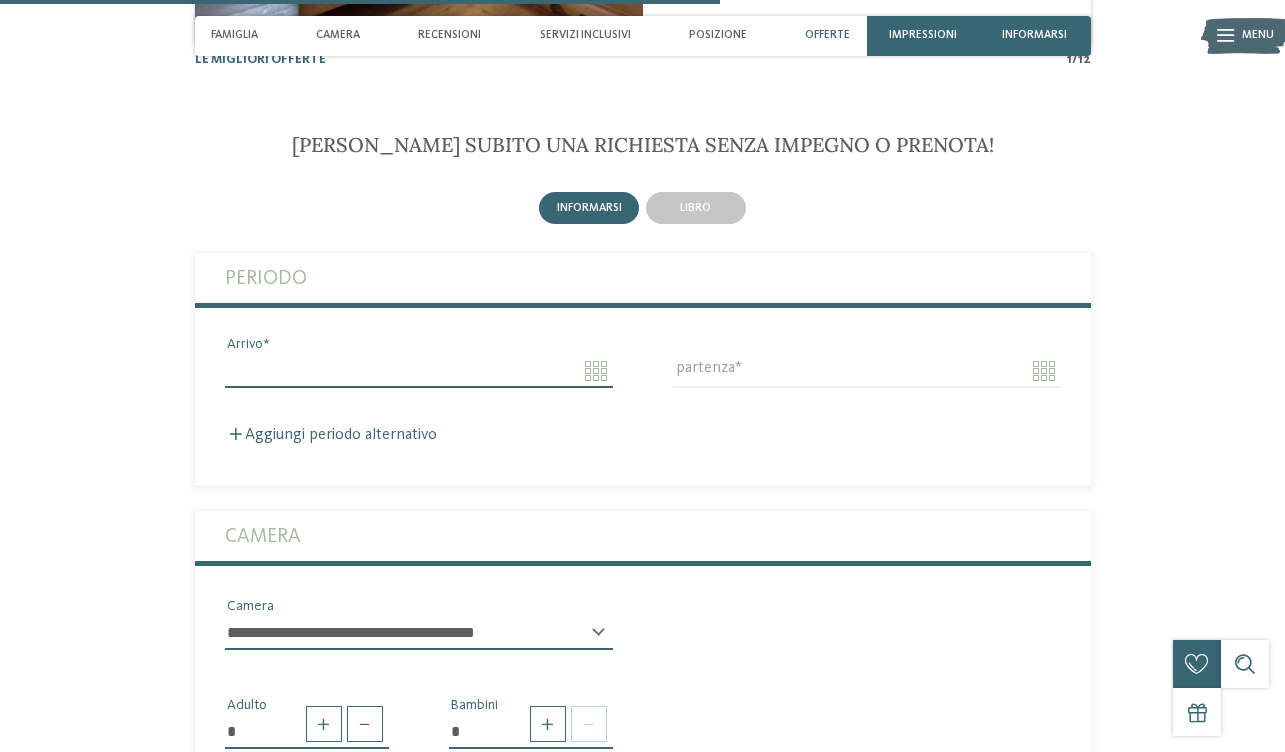 click on "Un attimo, il sito si sta caricando...
DI
ESSO" at bounding box center (642, 30) 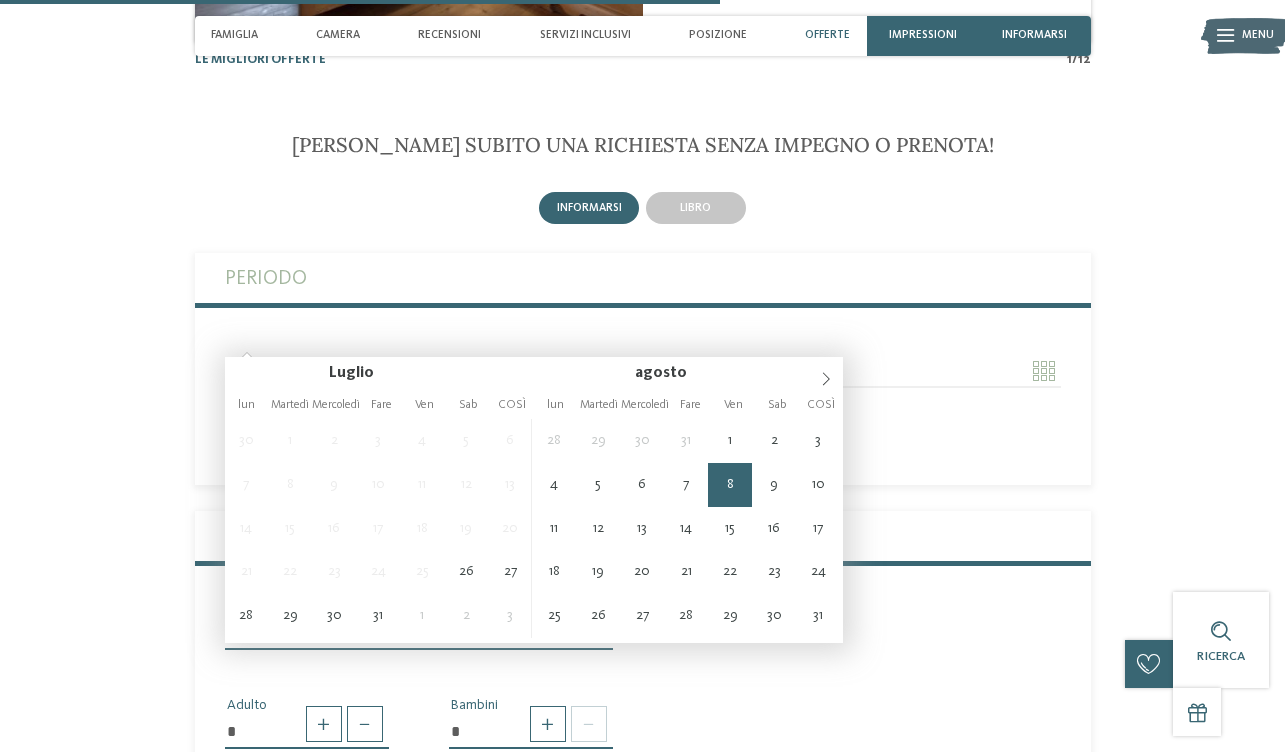type on "**********" 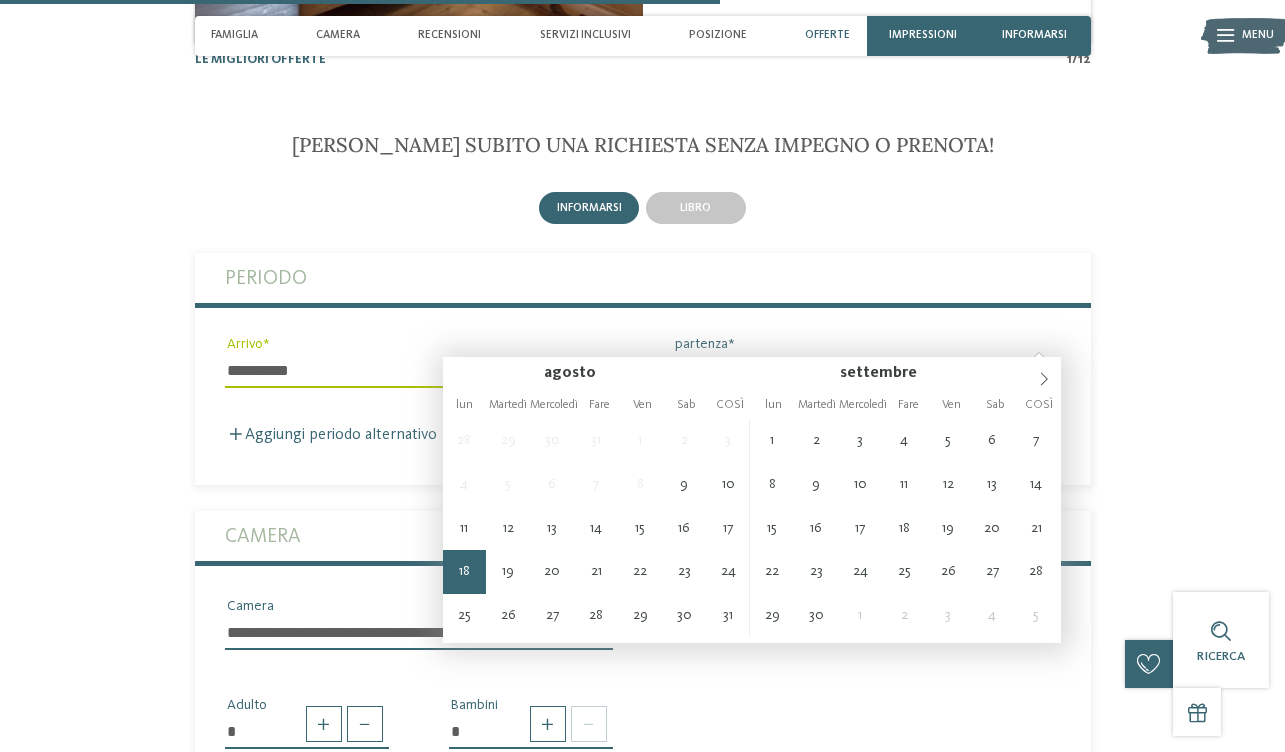 type on "**********" 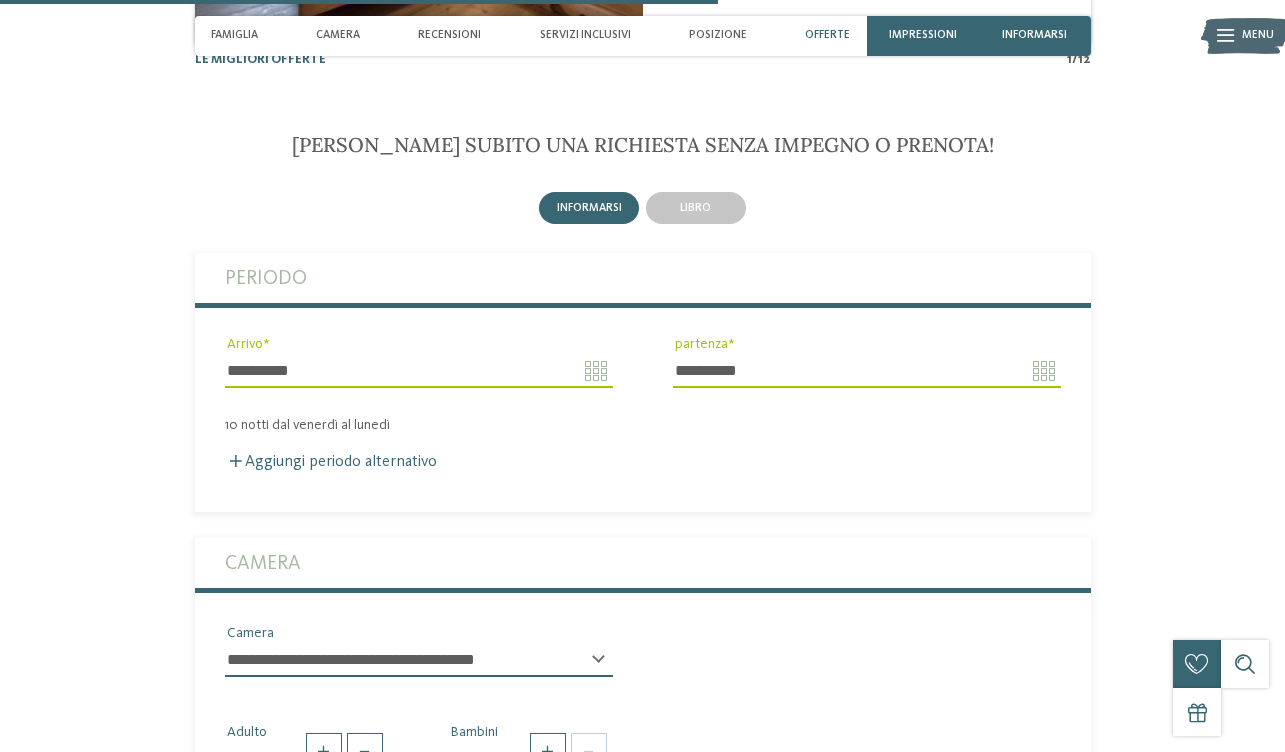 scroll, scrollTop: 3857, scrollLeft: 0, axis: vertical 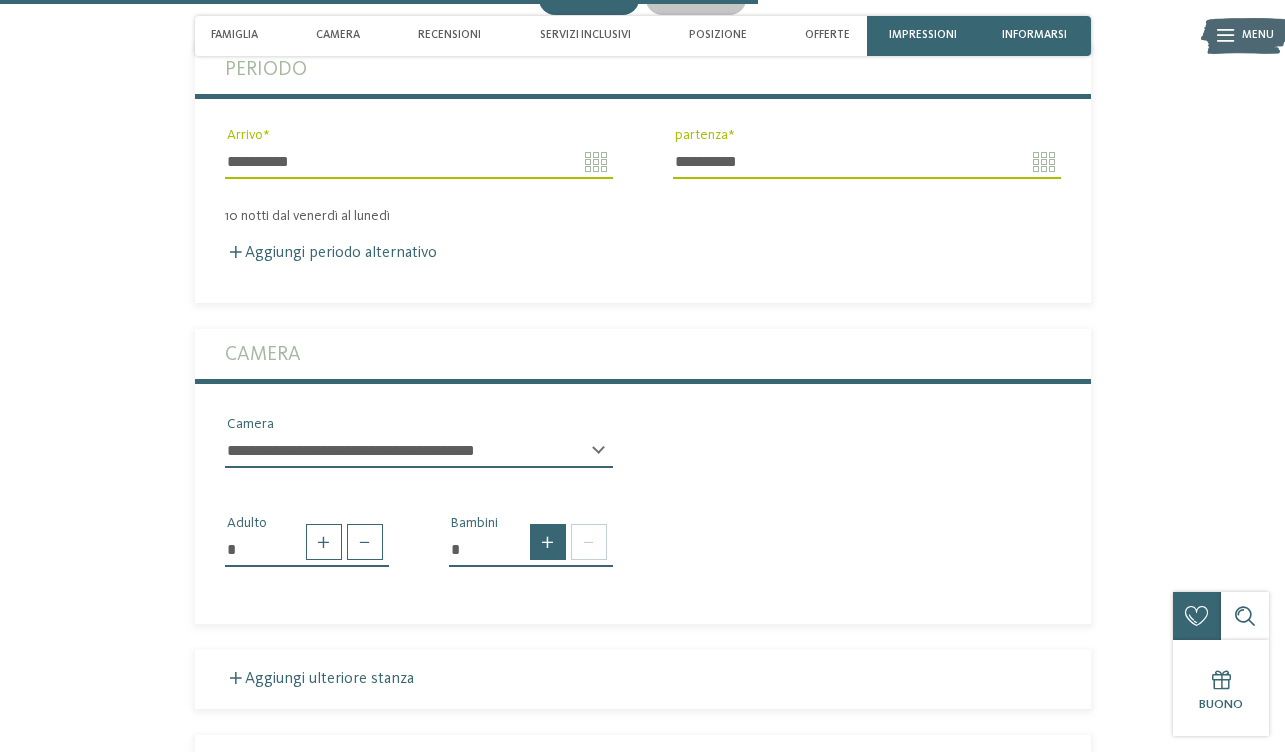 click at bounding box center (548, 542) 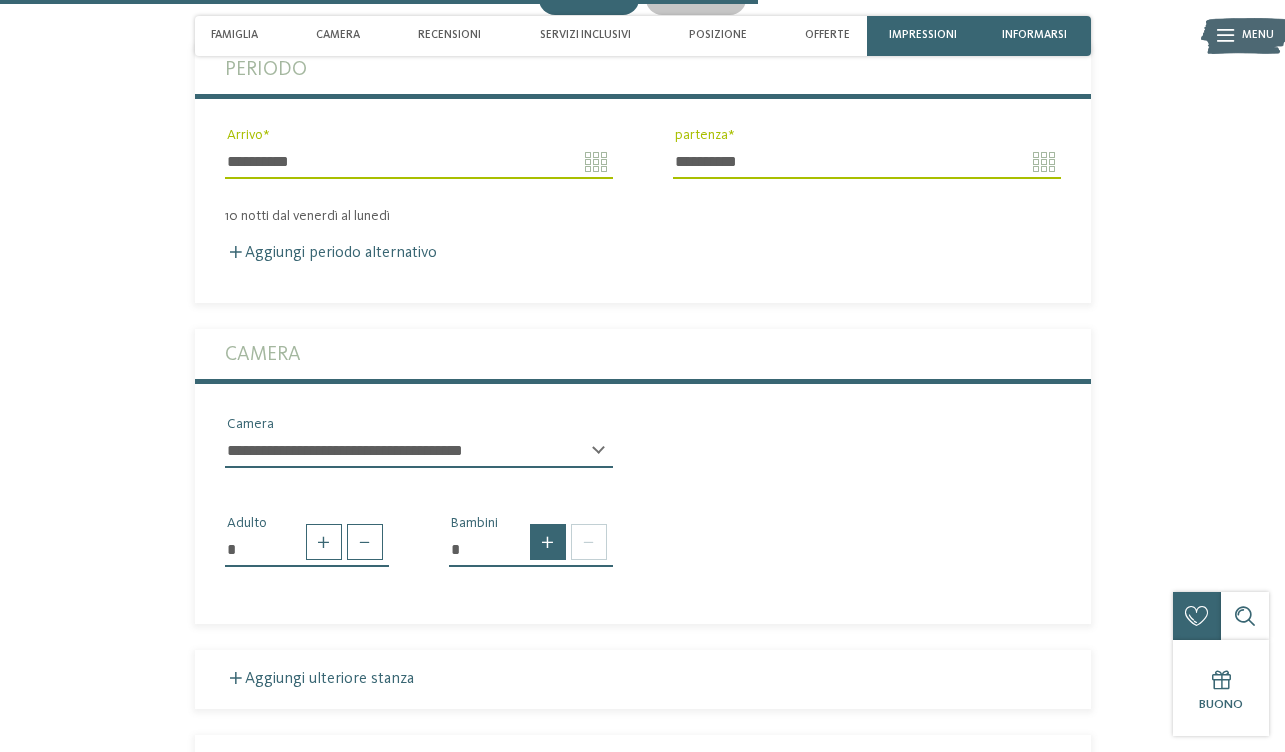 type on "*" 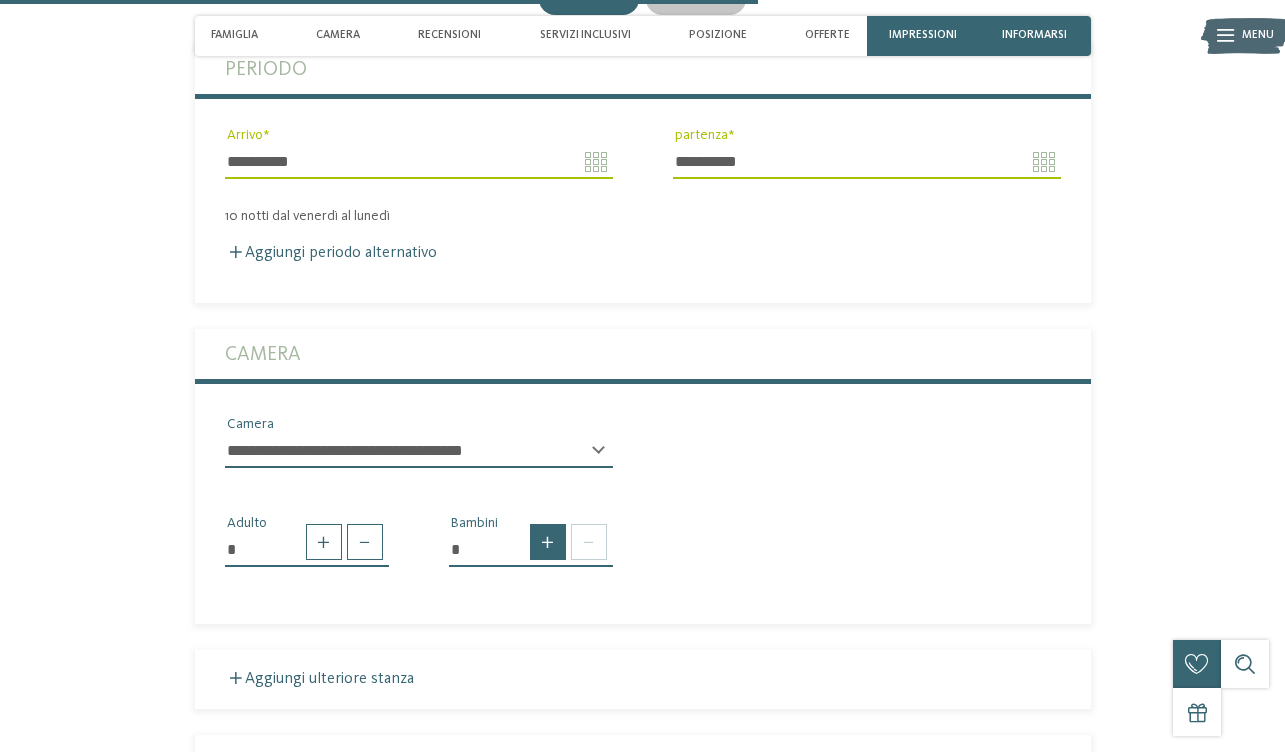 click at bounding box center (548, 542) 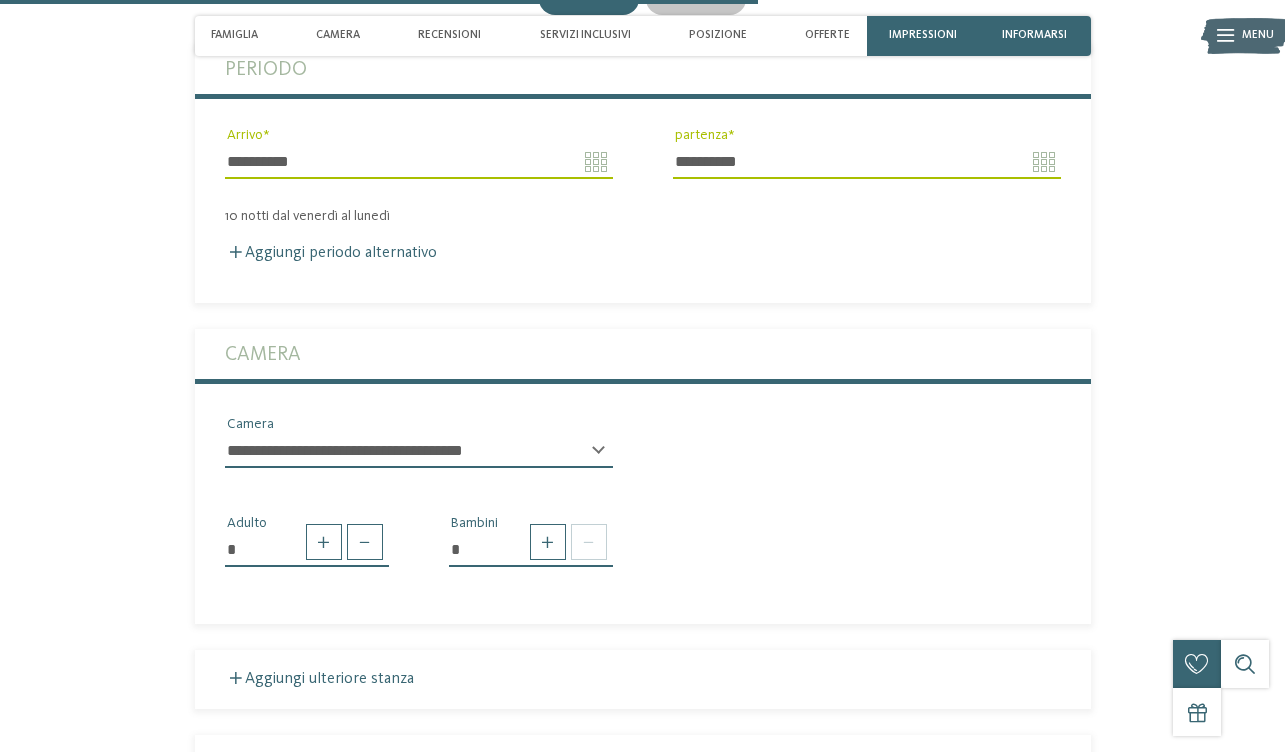 click on "**********" at bounding box center [419, 451] 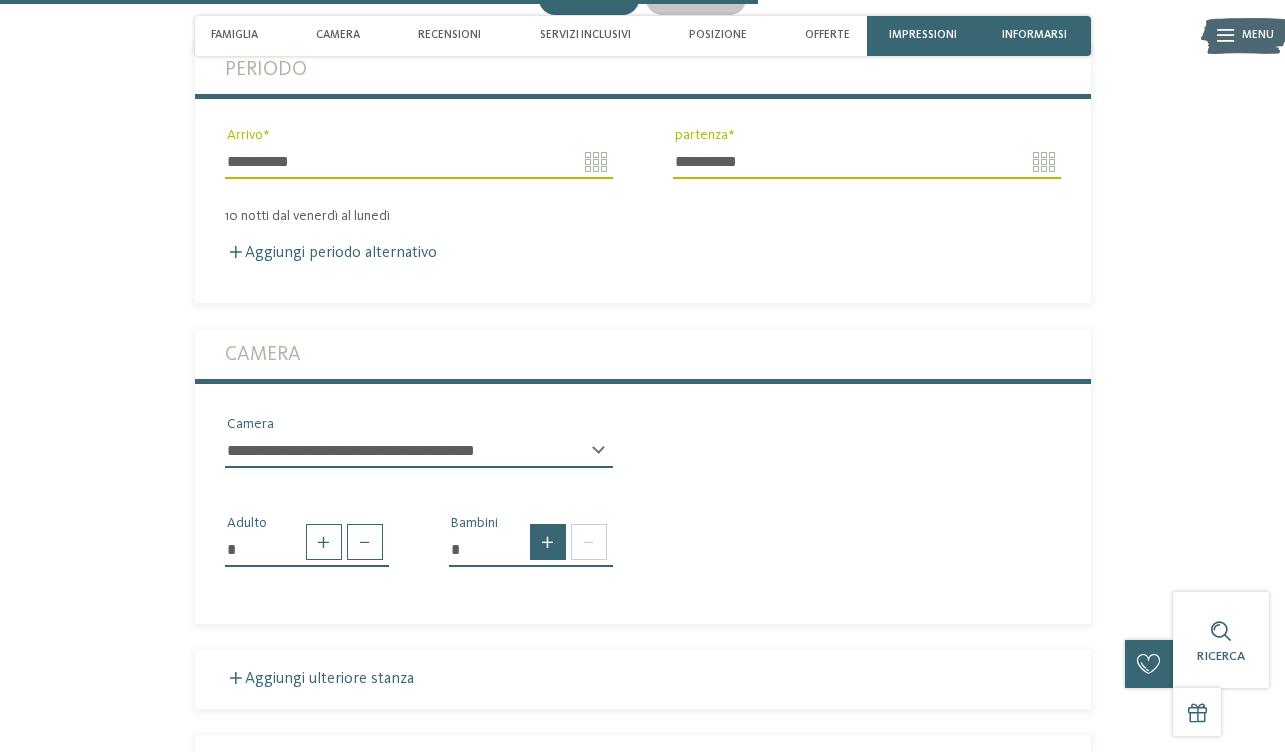 click at bounding box center (548, 542) 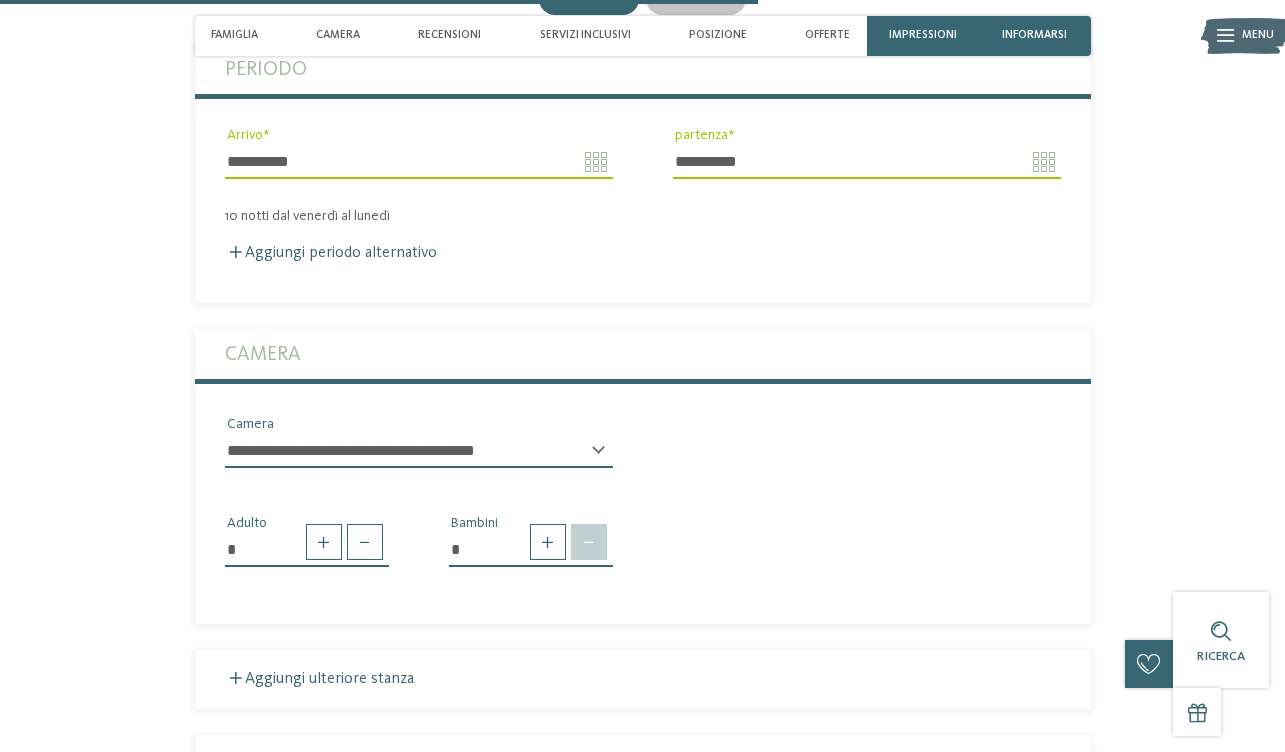 click at bounding box center [589, 542] 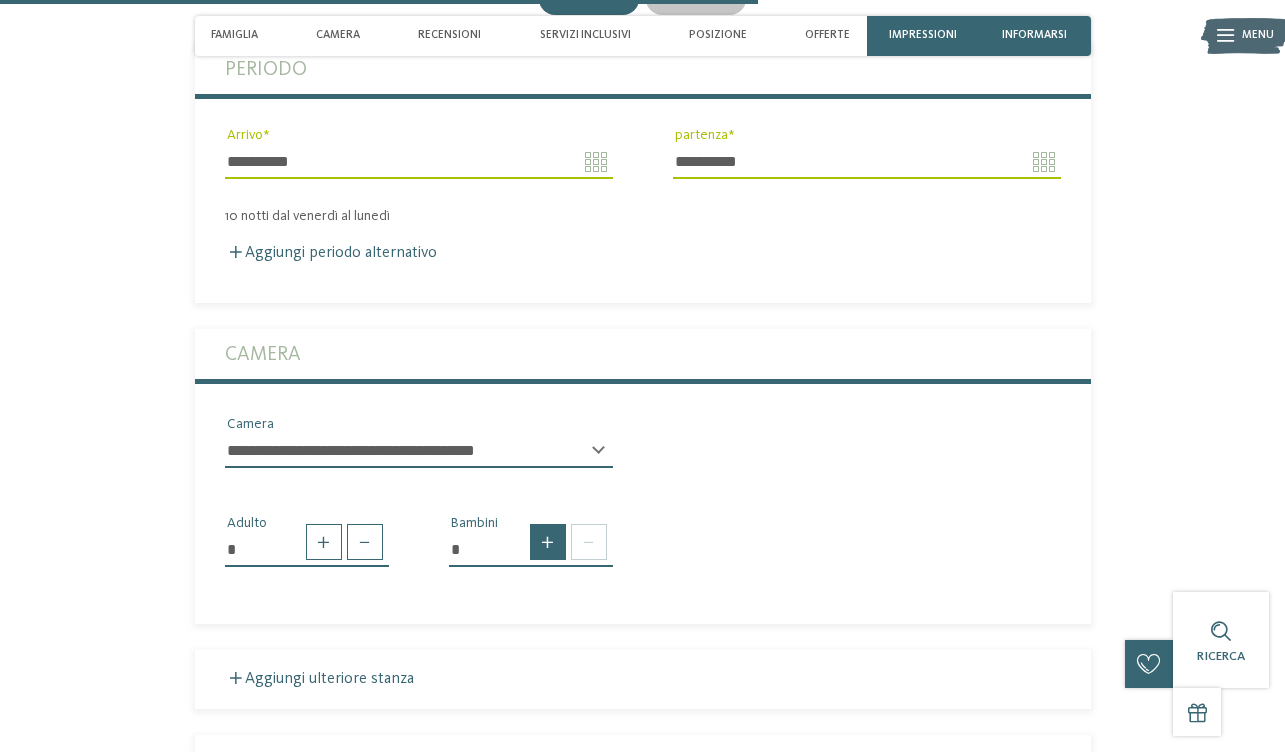 click at bounding box center (548, 542) 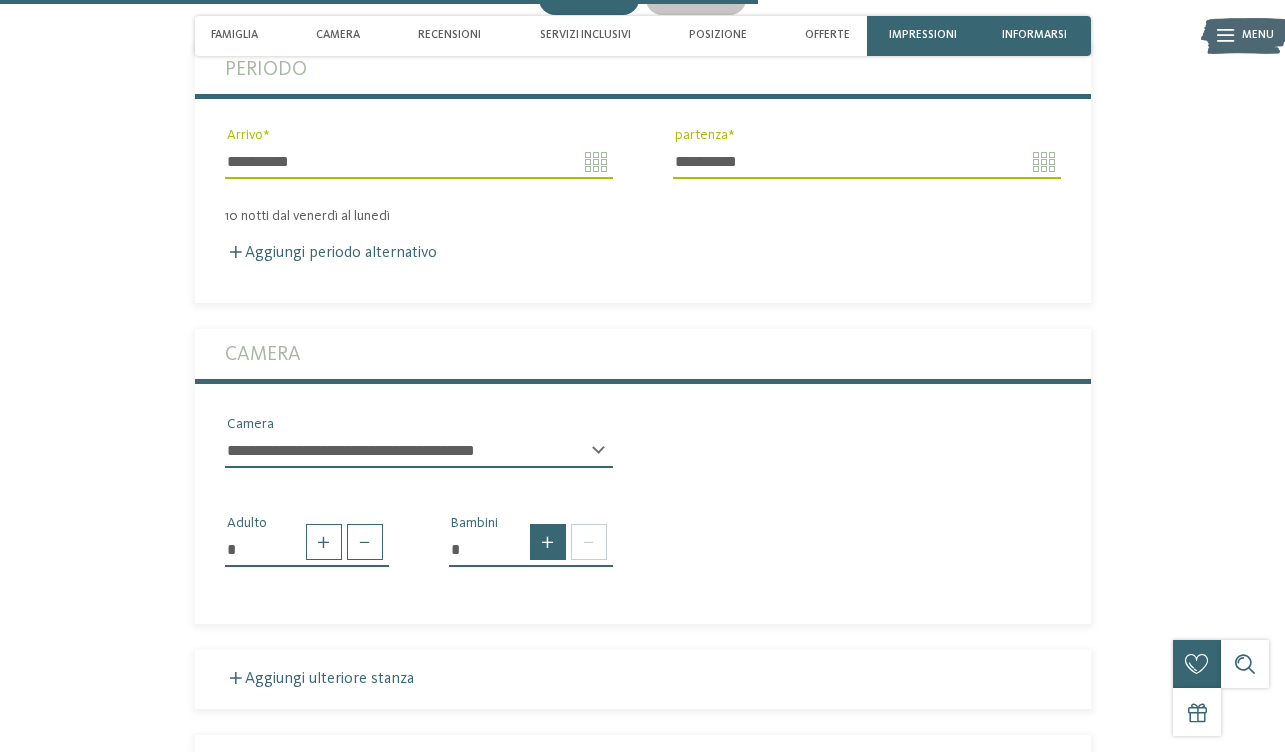 click at bounding box center [548, 542] 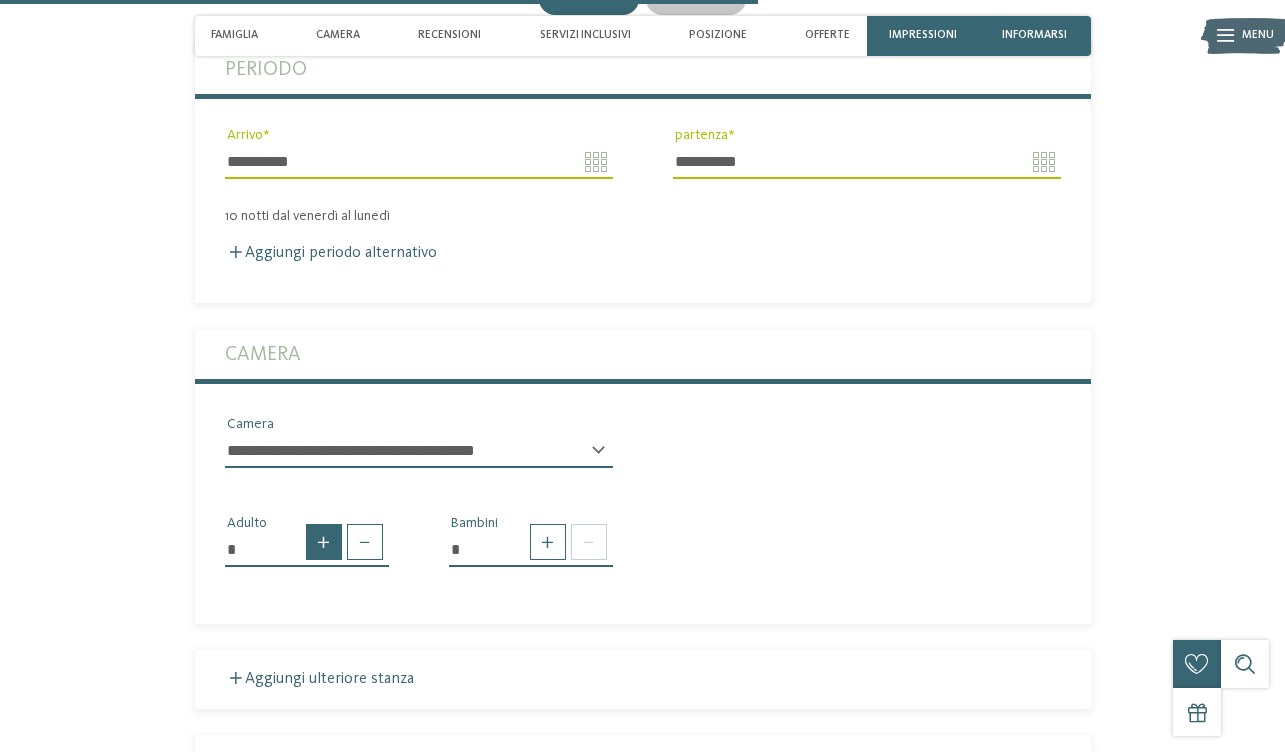 click at bounding box center (324, 542) 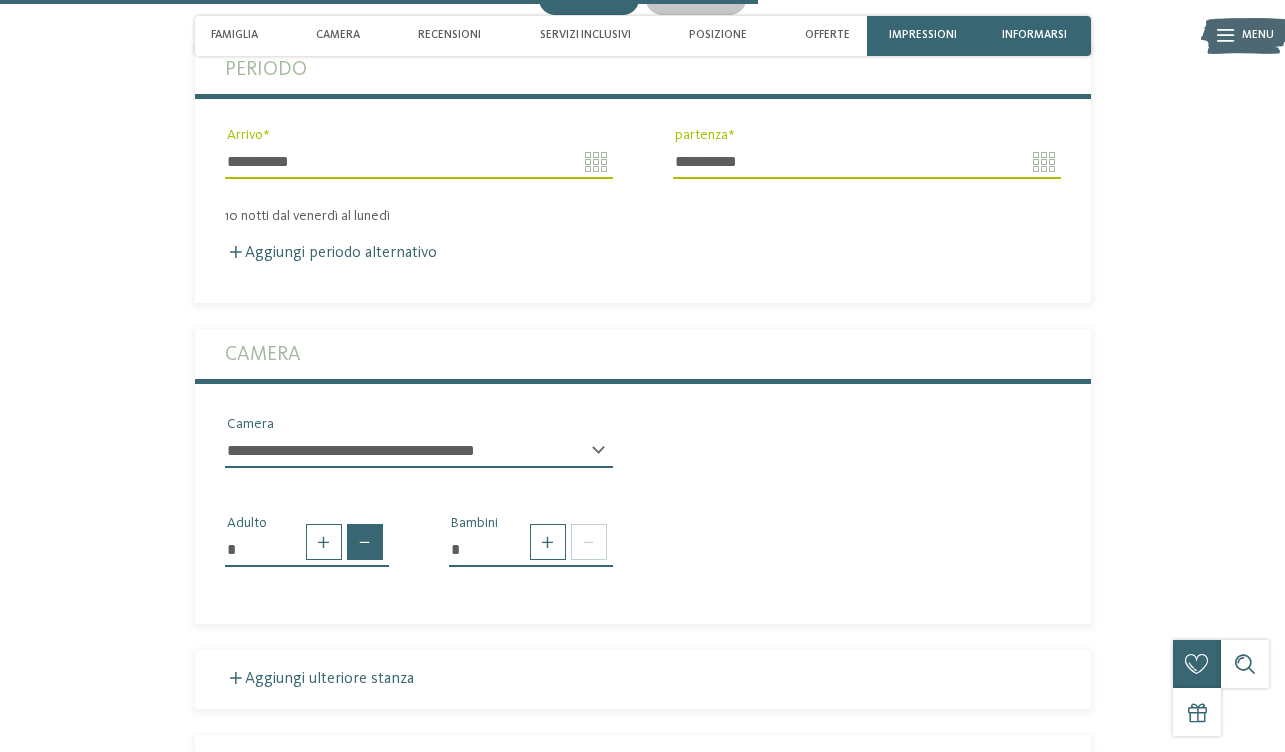 click at bounding box center [365, 542] 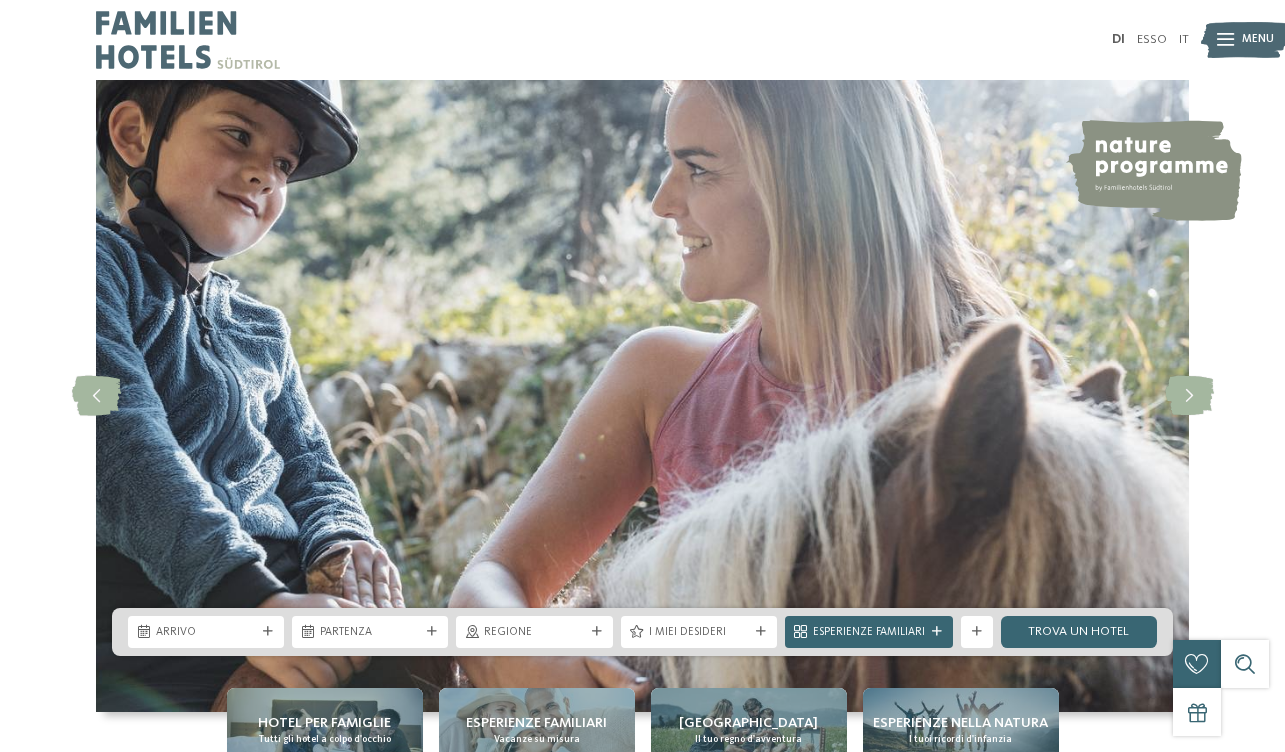 scroll, scrollTop: 0, scrollLeft: 0, axis: both 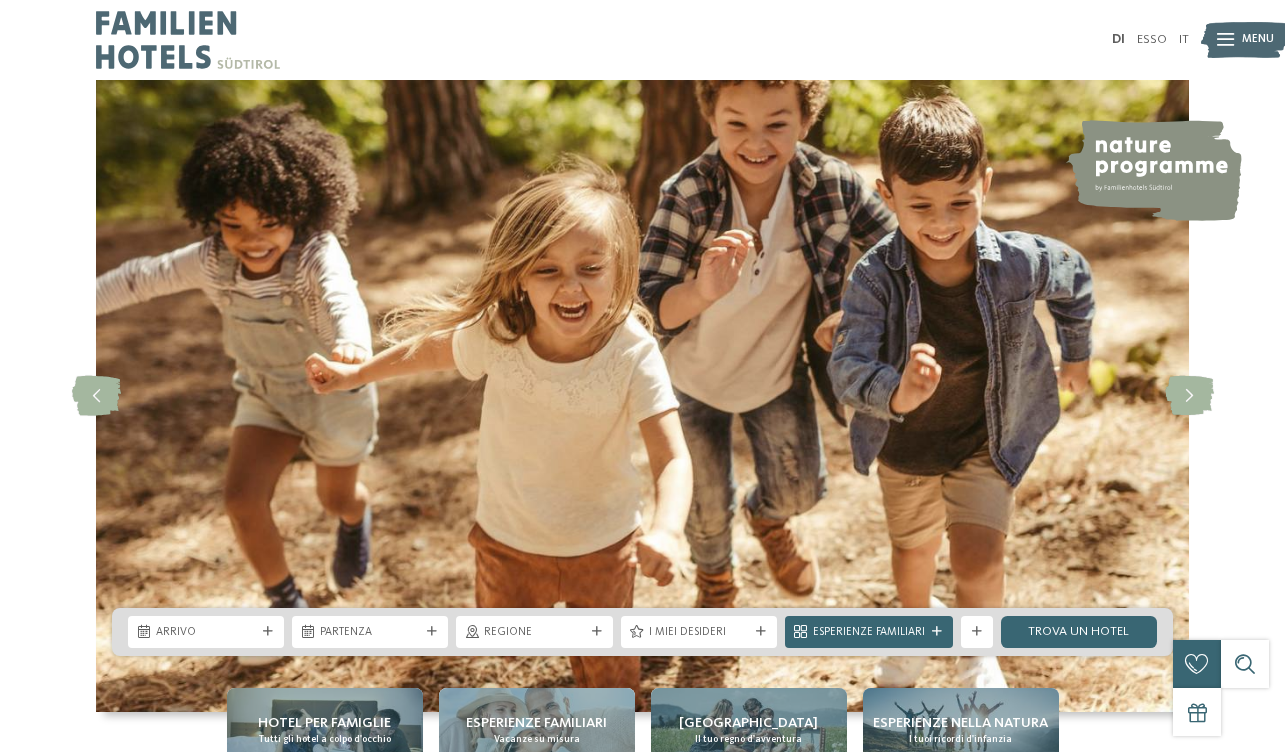 click on "DI
ESSO
IT" at bounding box center (642, 40) 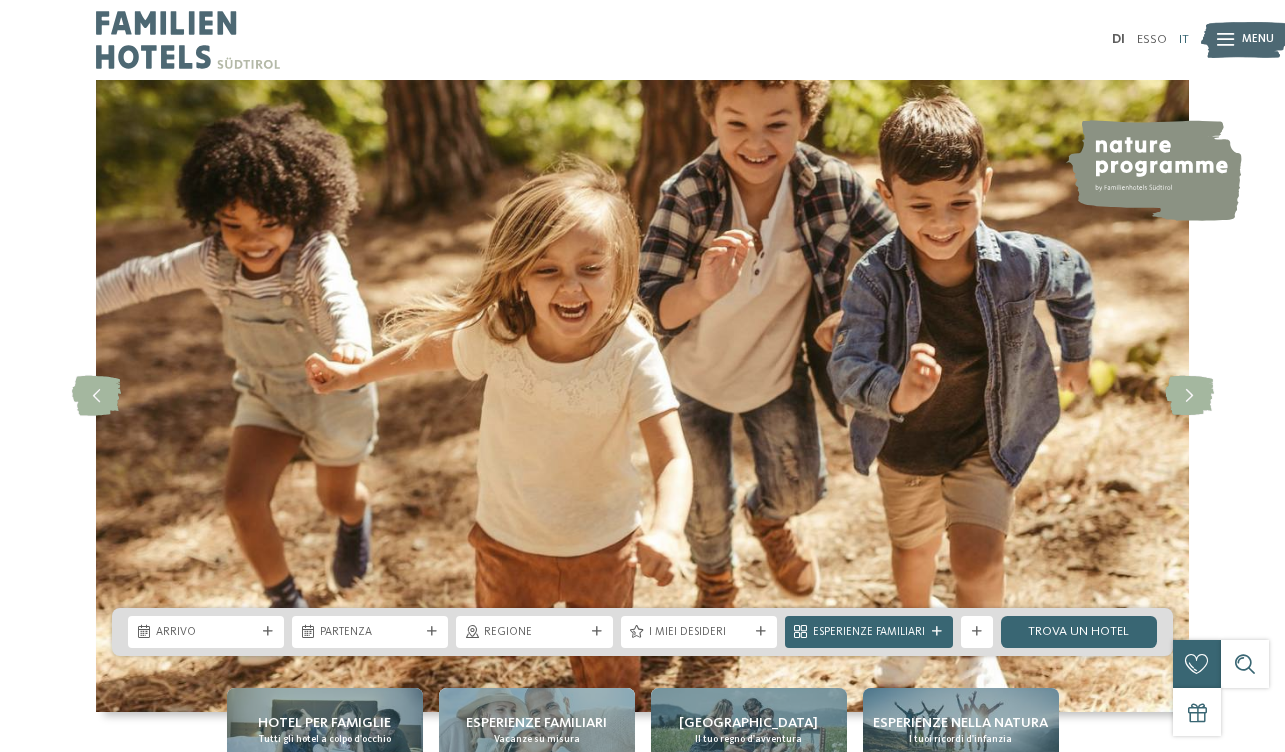 click on "IT" at bounding box center (1184, 39) 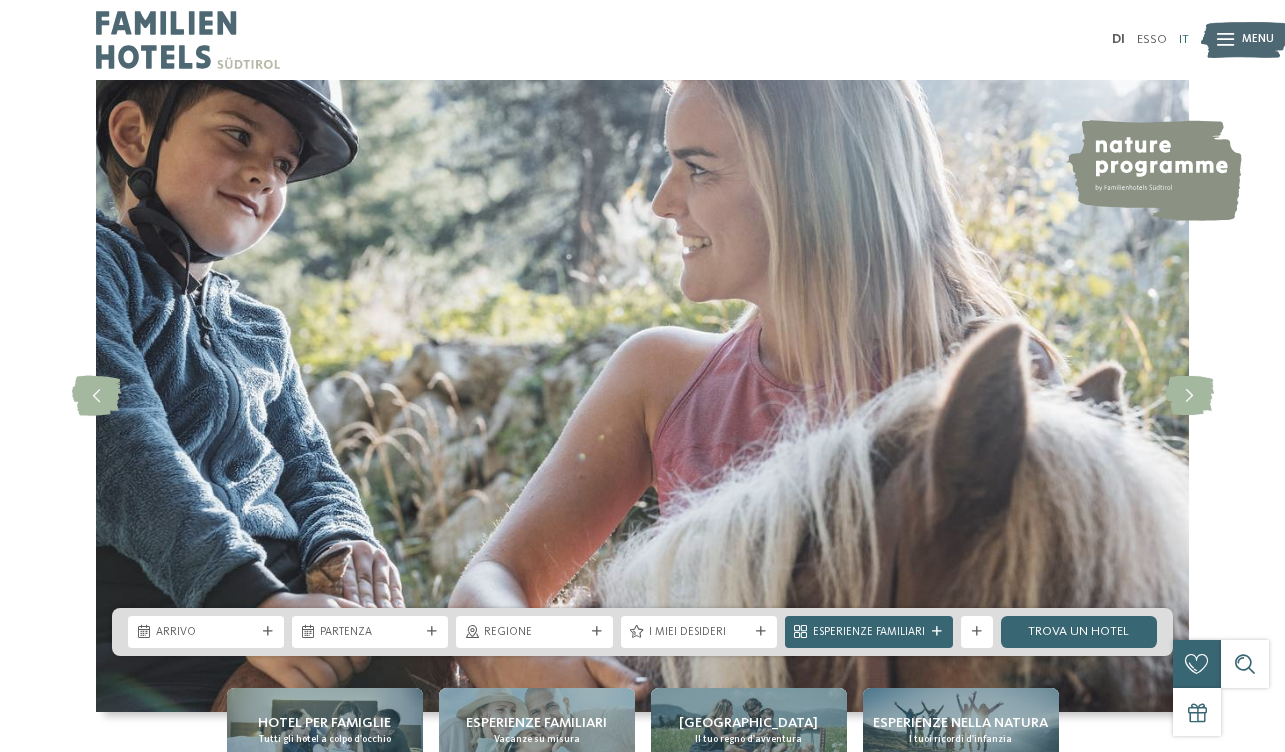 click on "IT" at bounding box center [1184, 39] 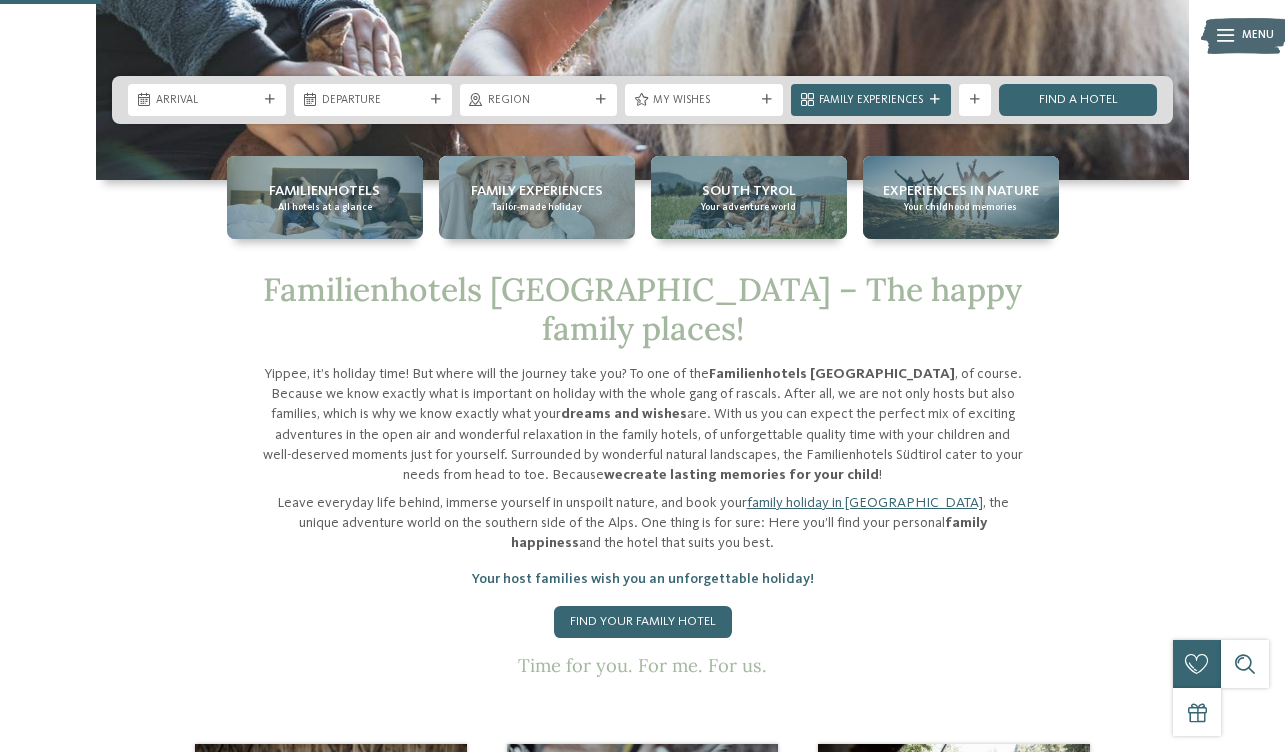 scroll, scrollTop: 532, scrollLeft: 0, axis: vertical 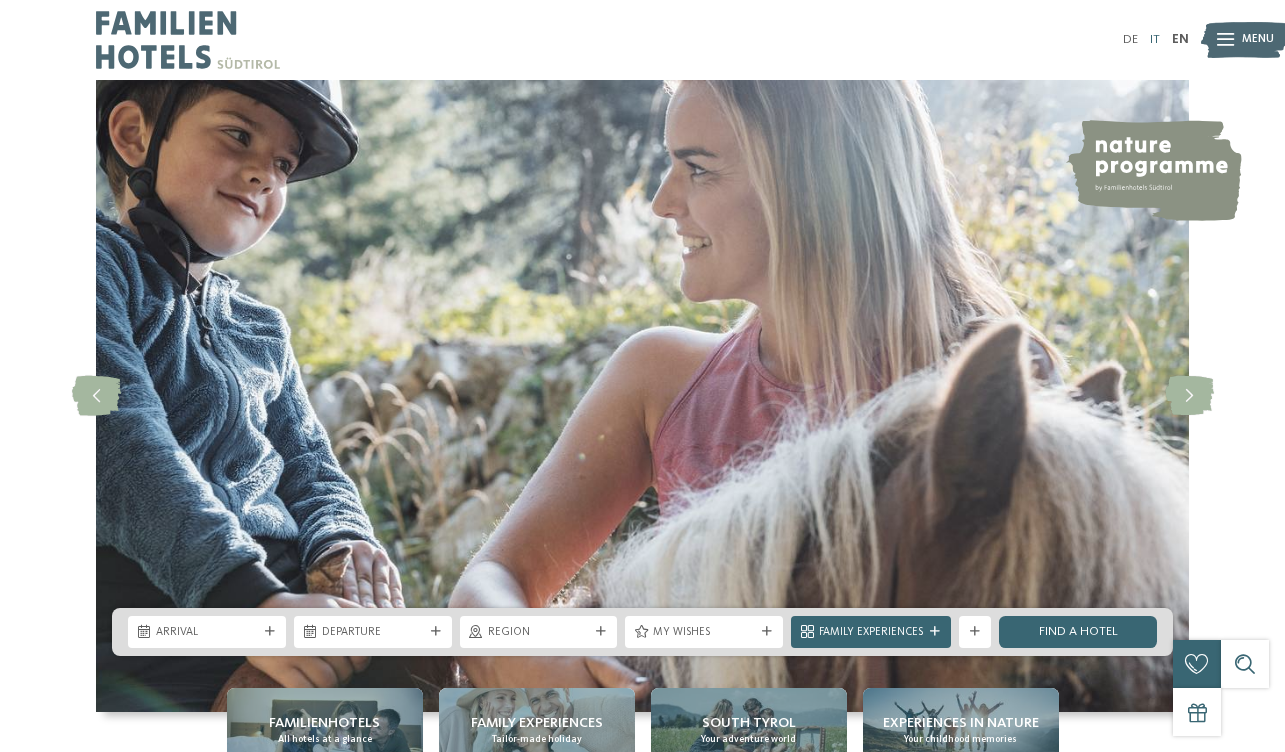 click on "IT" at bounding box center [1155, 39] 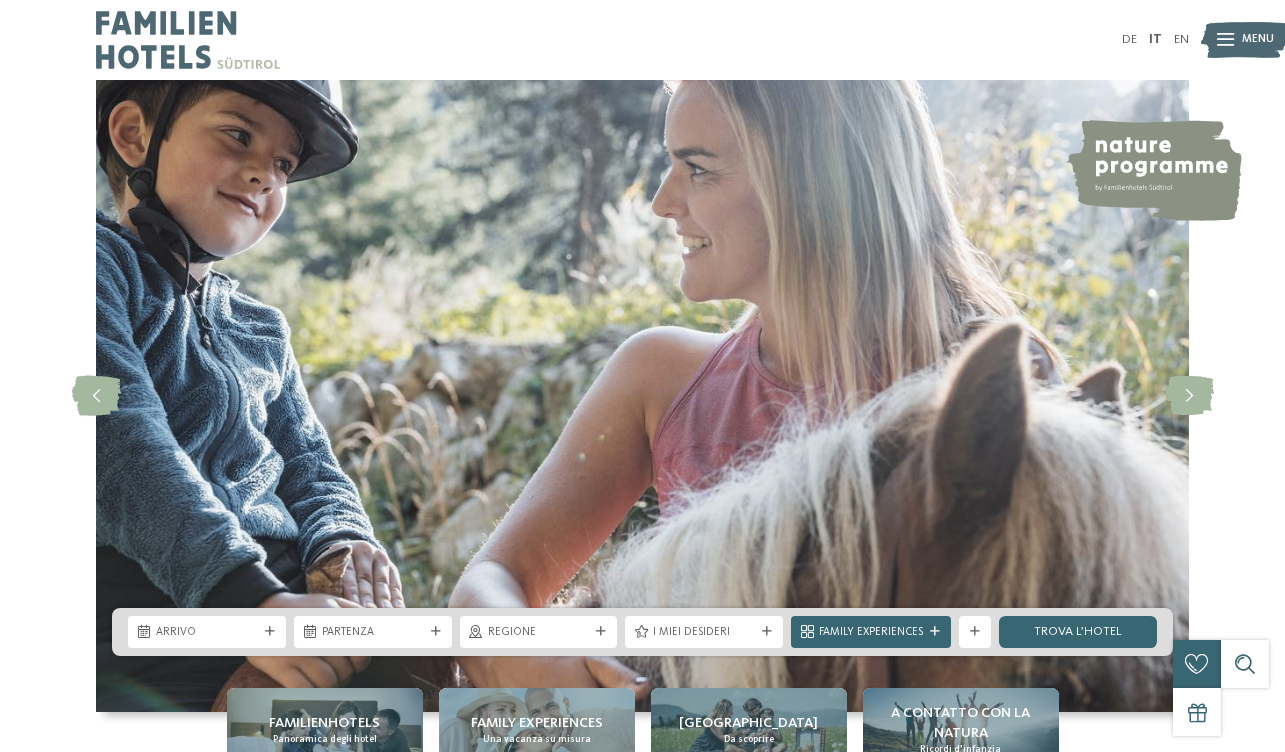 scroll, scrollTop: 0, scrollLeft: 0, axis: both 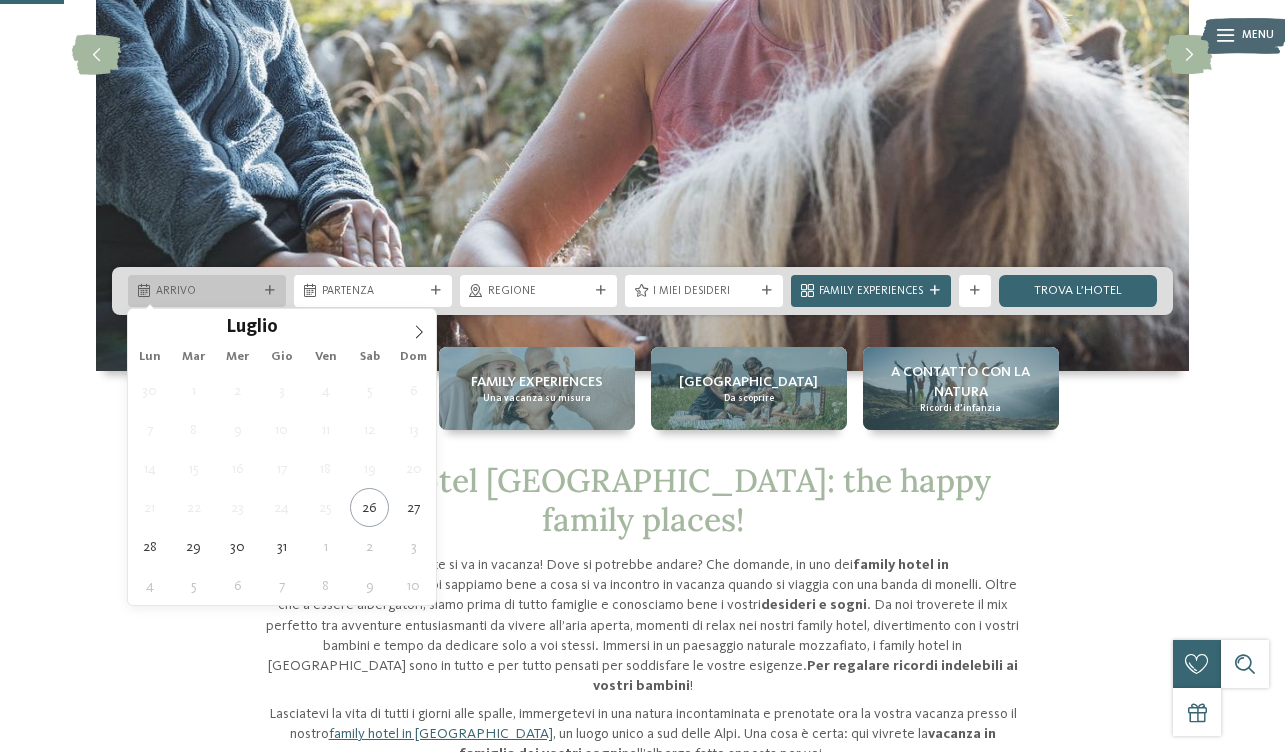 click on "Arrivo" at bounding box center (207, 292) 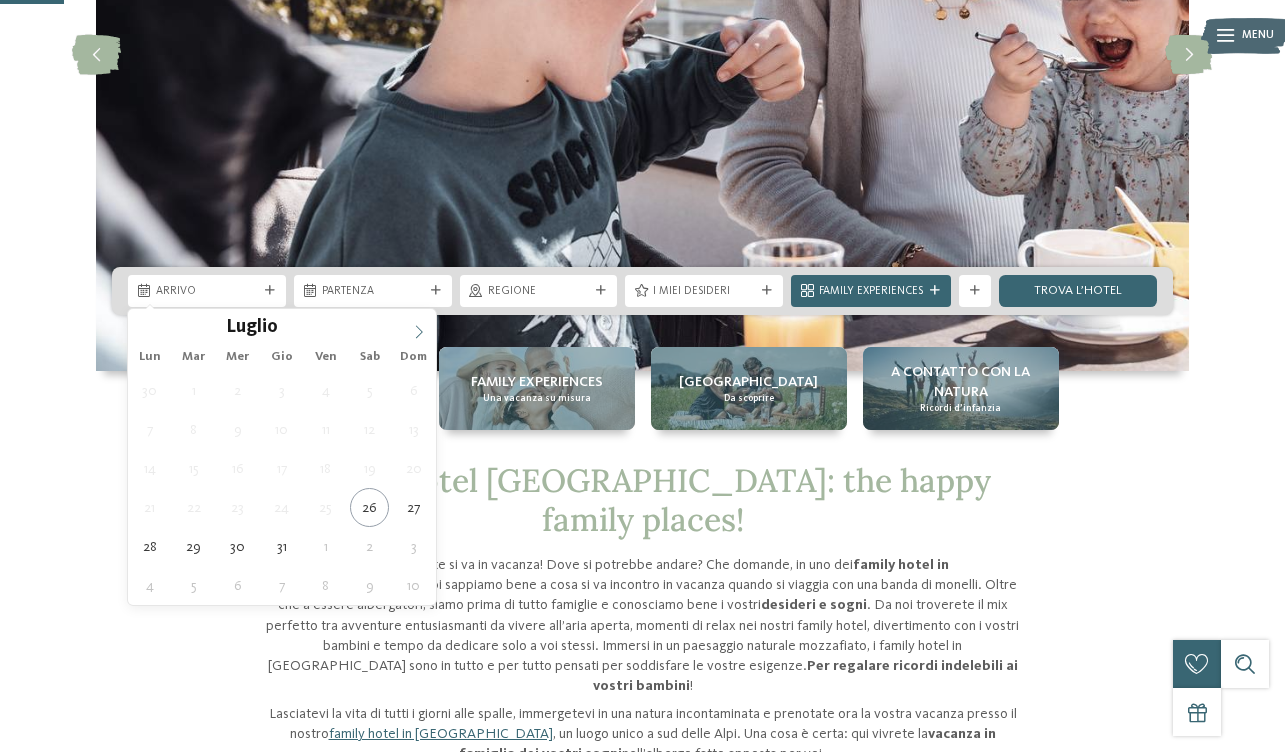 click 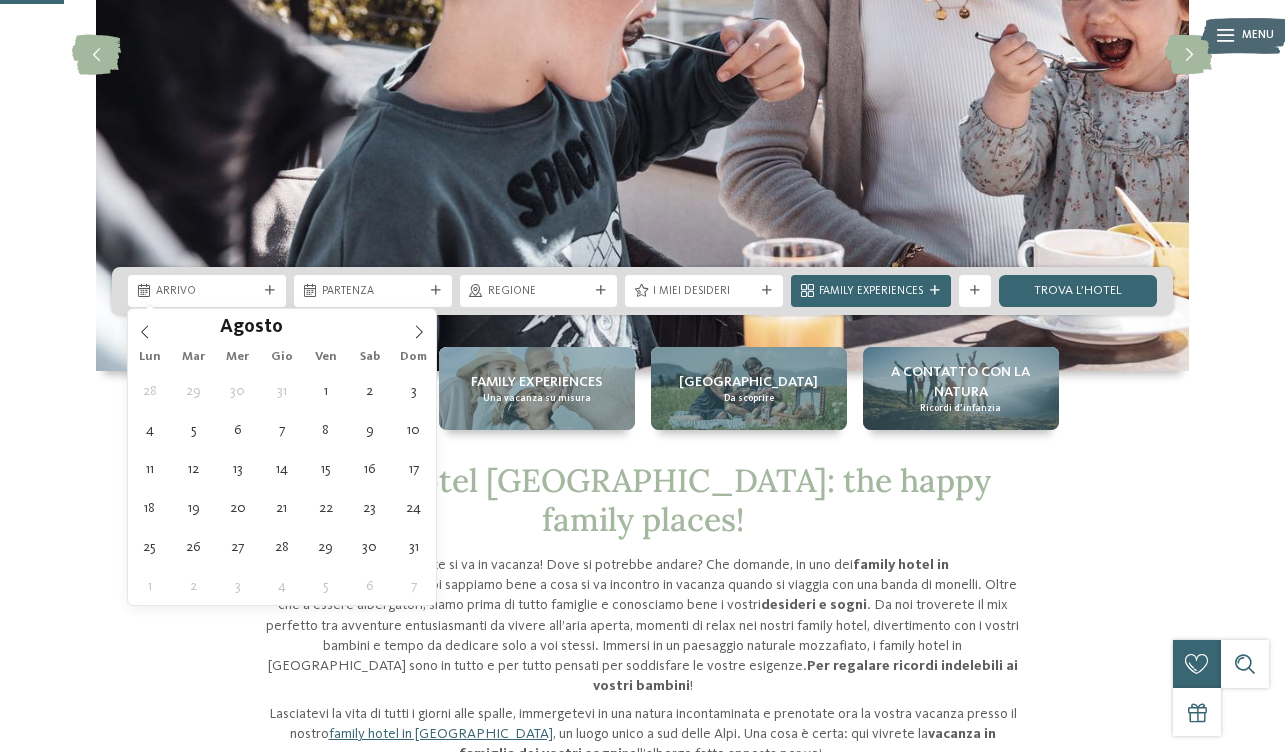click on "28 29 30 31 1 2 3 4 5 6 7 8 9 10 11 12 13 14 15 16 17 18 19 20 21 22 23 24 25 26 27 28 29 30 31 1 2 3 4 5 6 7" at bounding box center (282, 488) 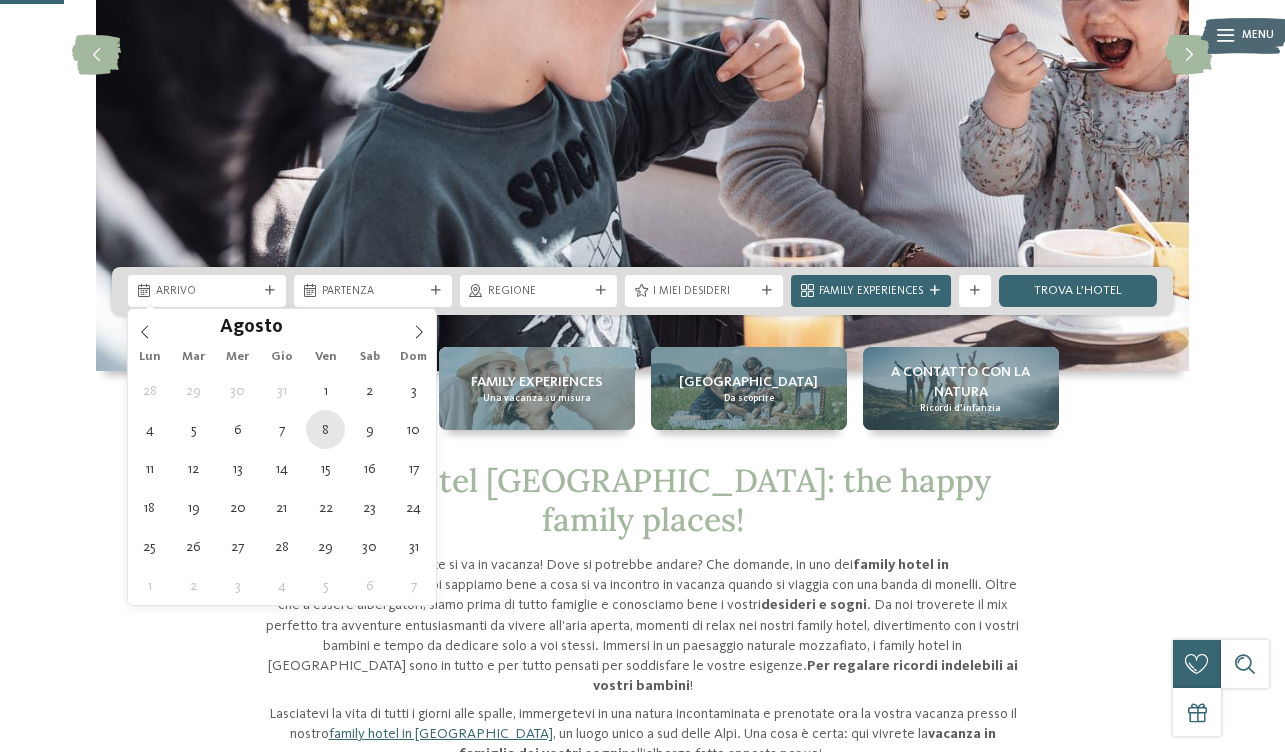 type on "[DATE]" 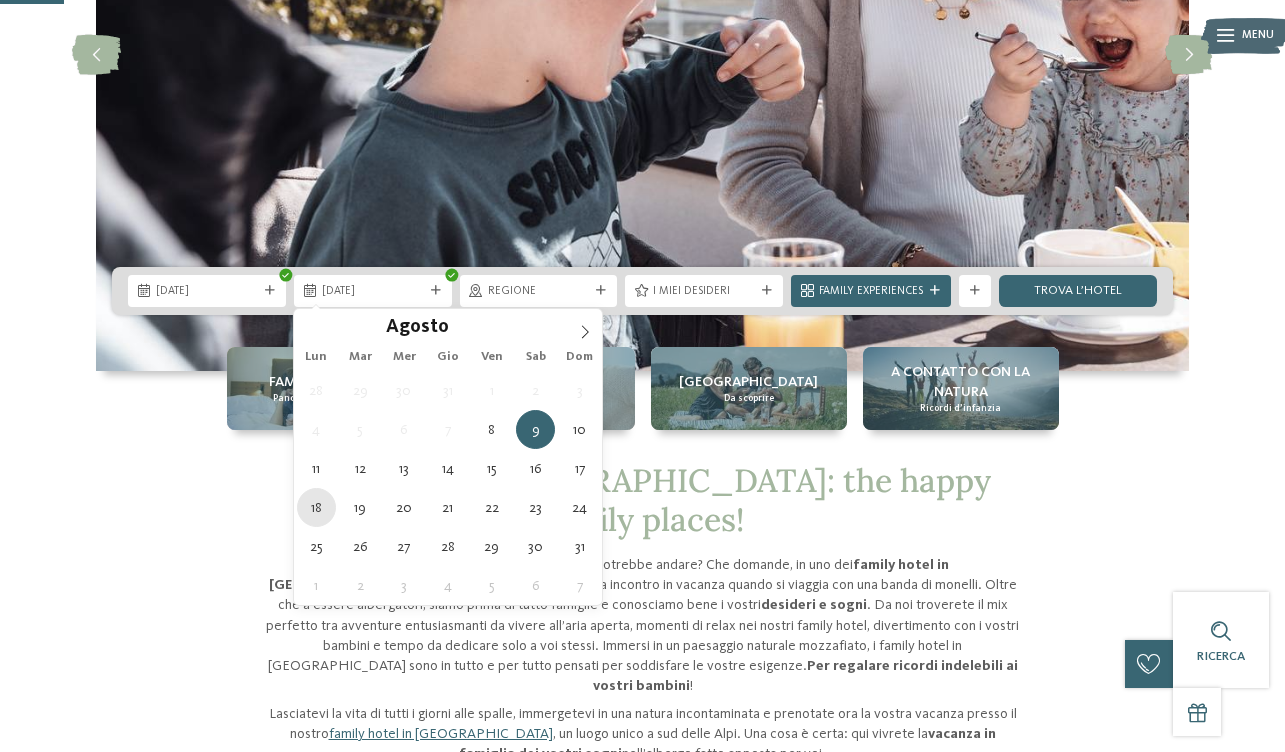 type on "[DATE]" 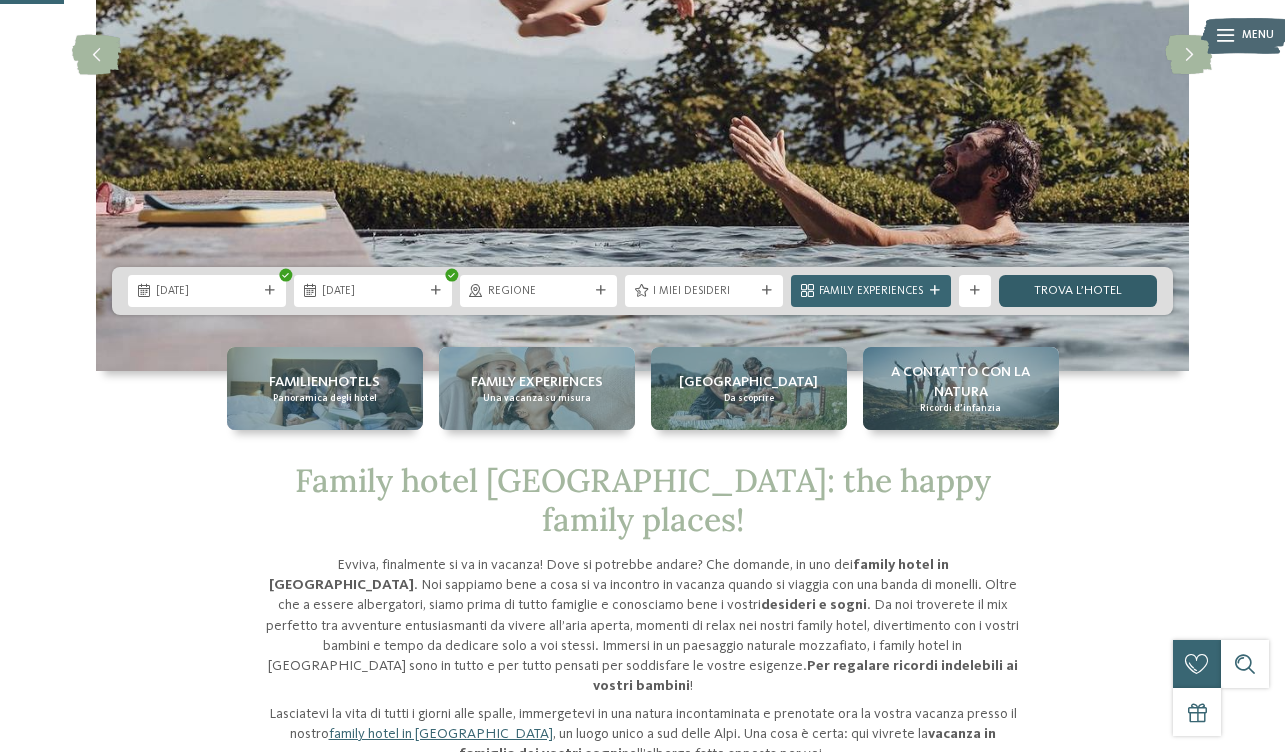 click on "trova l’hotel" at bounding box center [1078, 291] 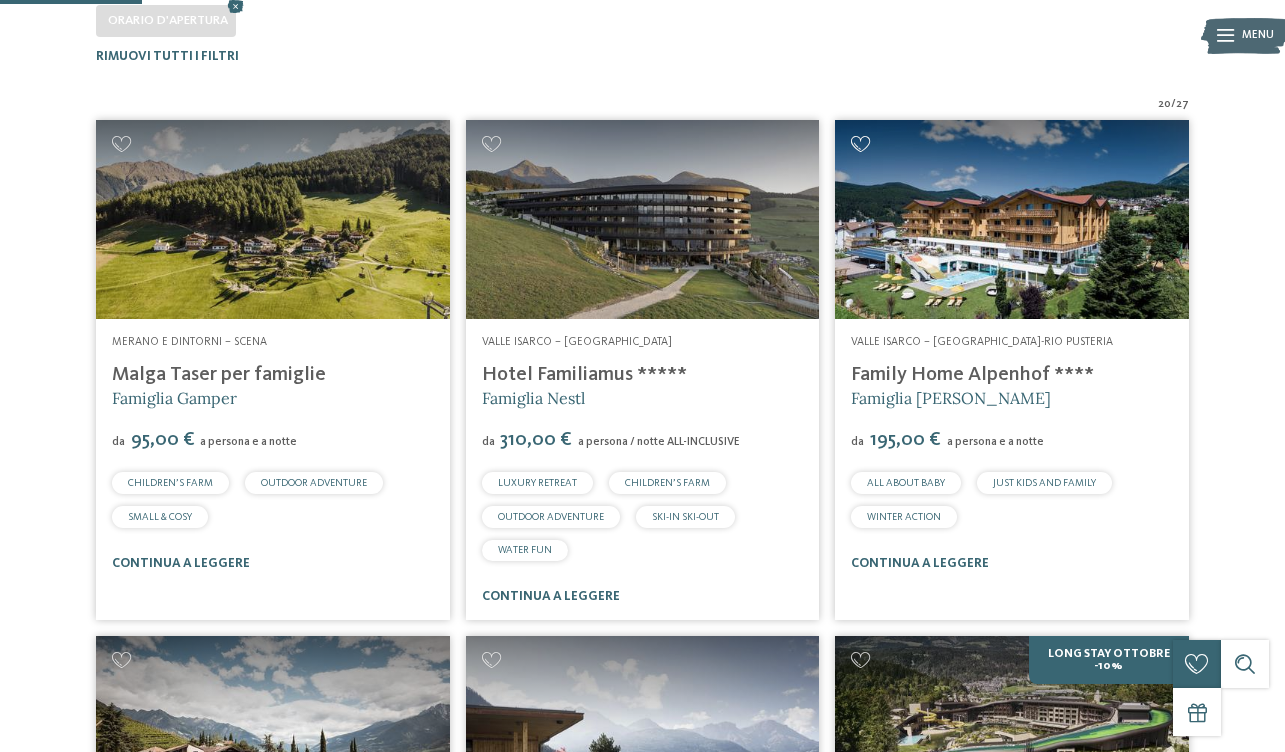 scroll, scrollTop: 494, scrollLeft: 0, axis: vertical 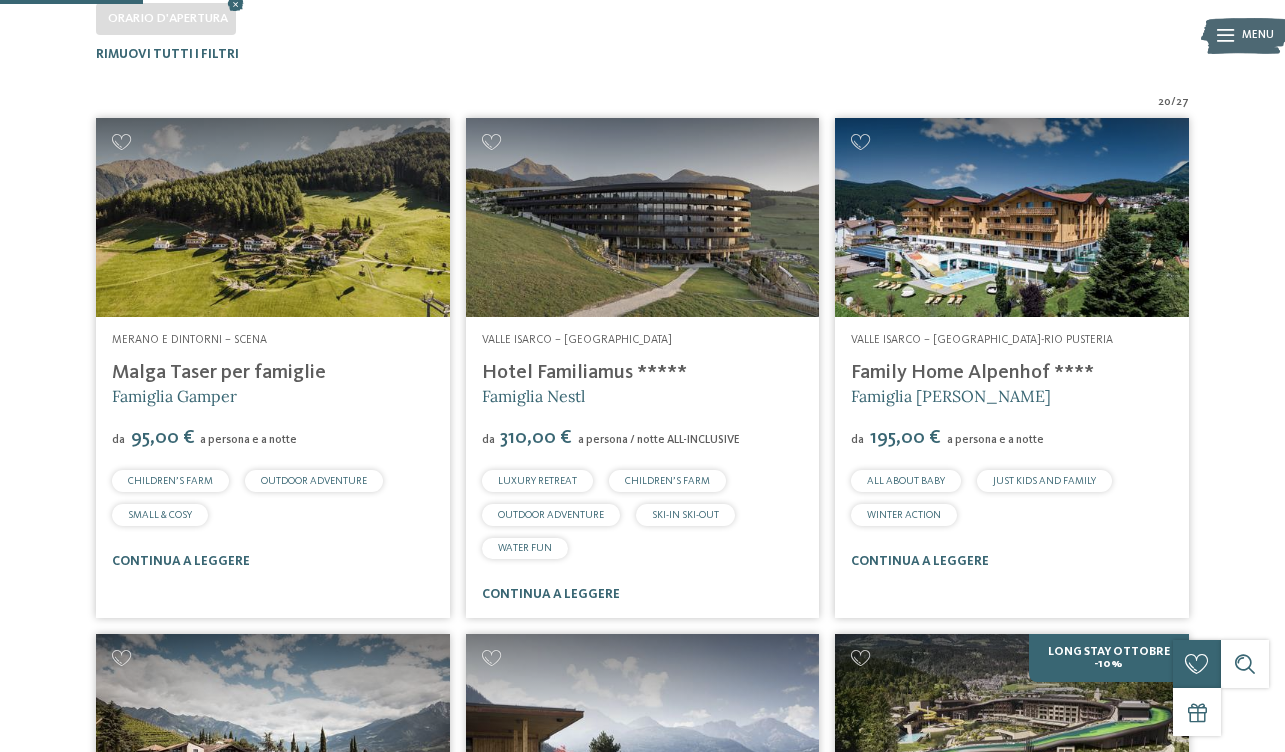 click at bounding box center (273, 217) 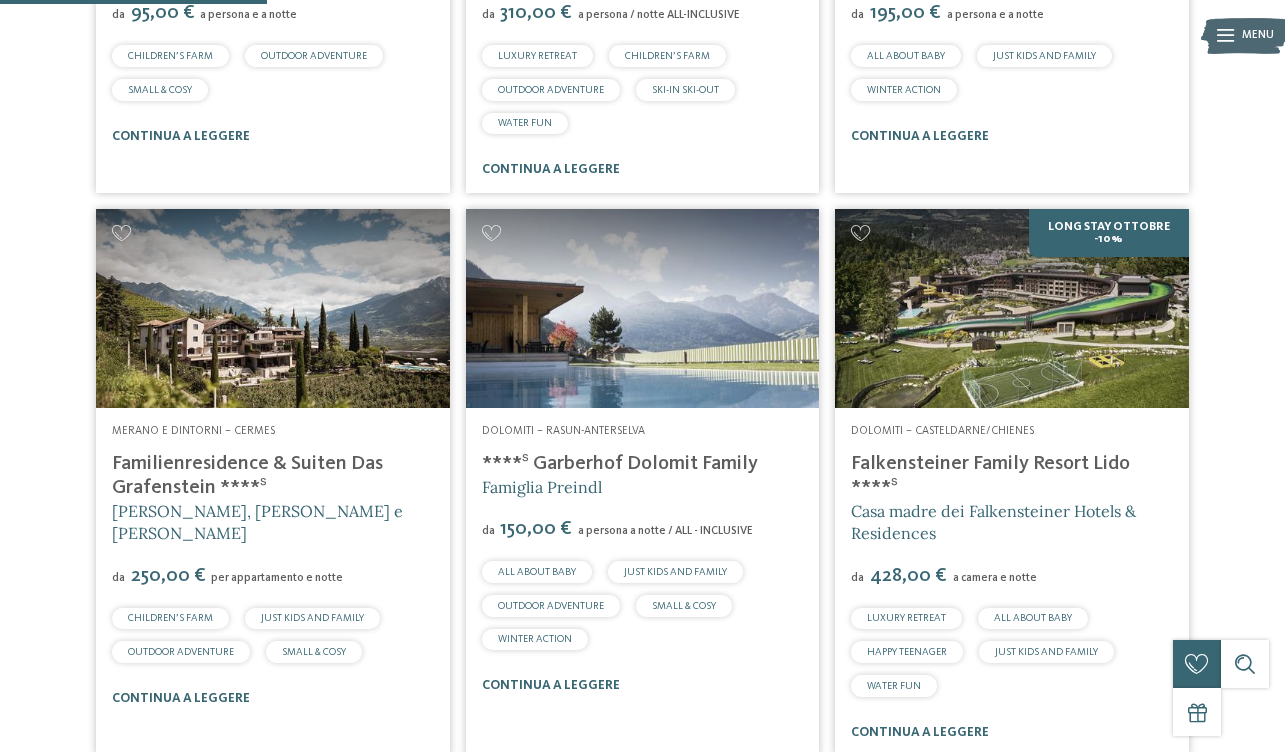 scroll, scrollTop: 929, scrollLeft: 0, axis: vertical 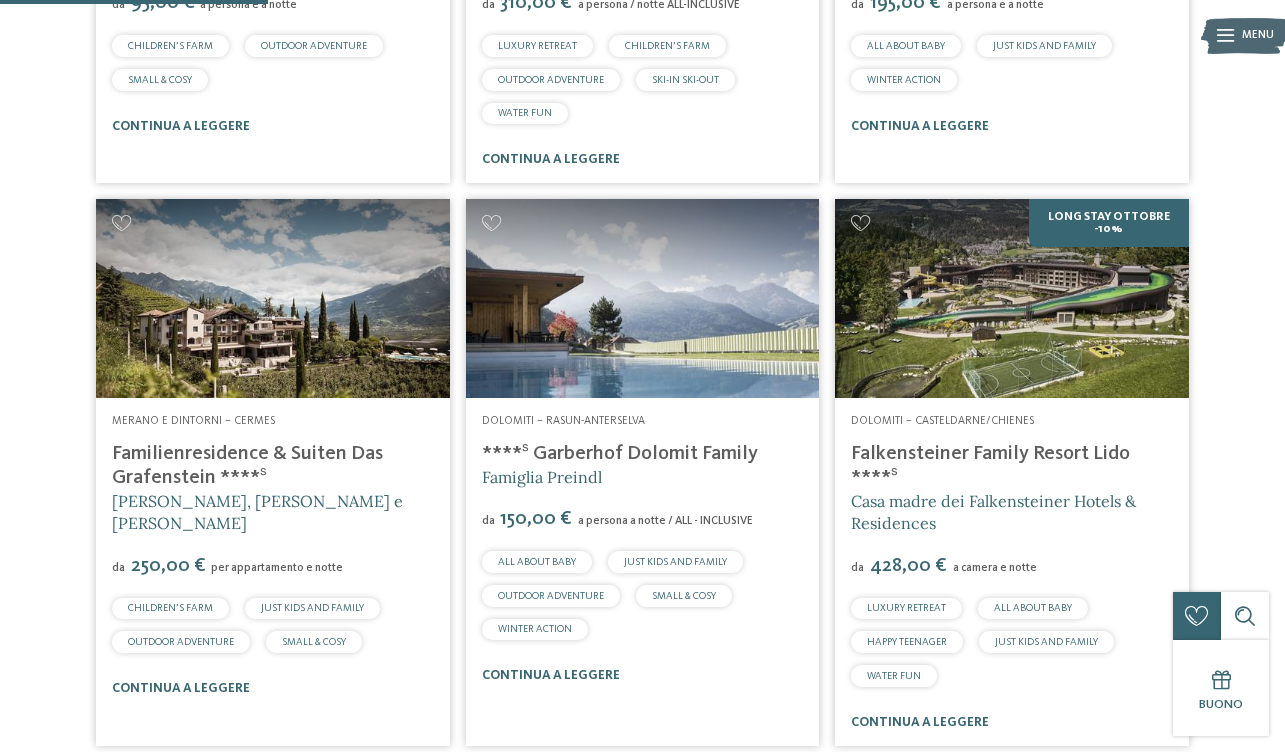 click at bounding box center (273, 298) 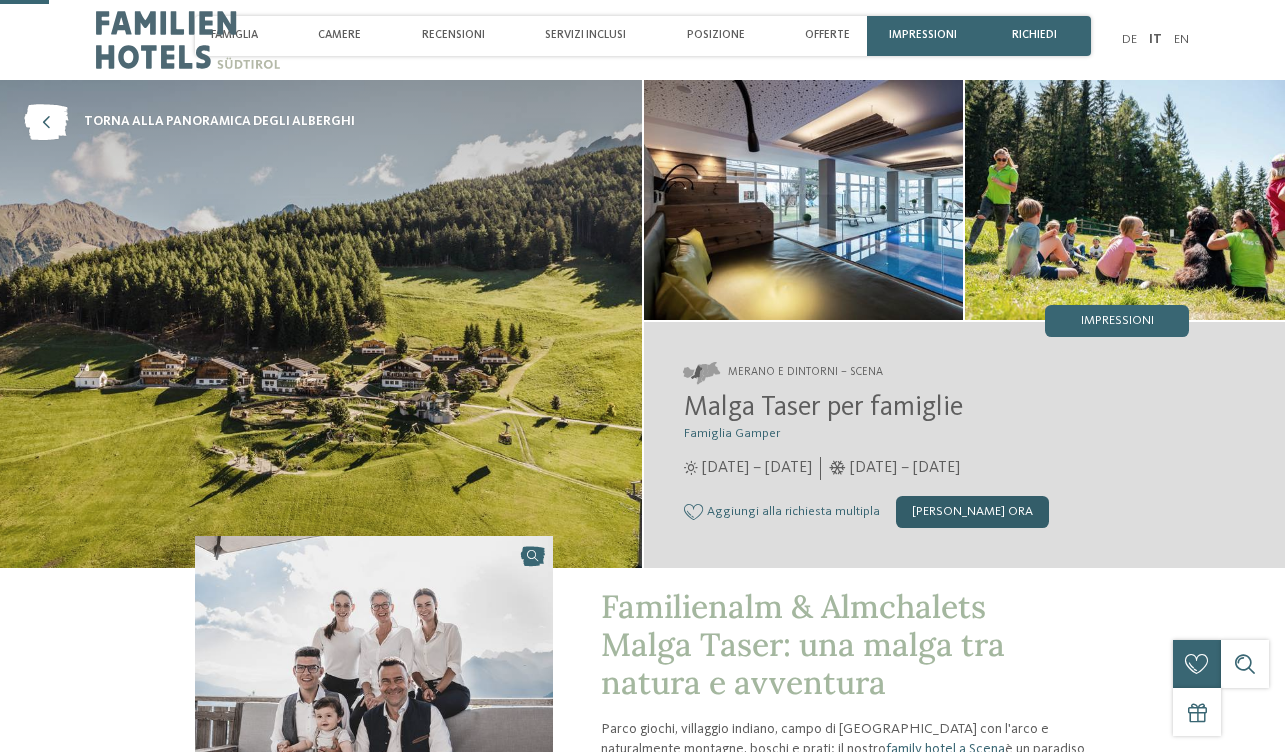 click on "[PERSON_NAME] ora" at bounding box center [972, 512] 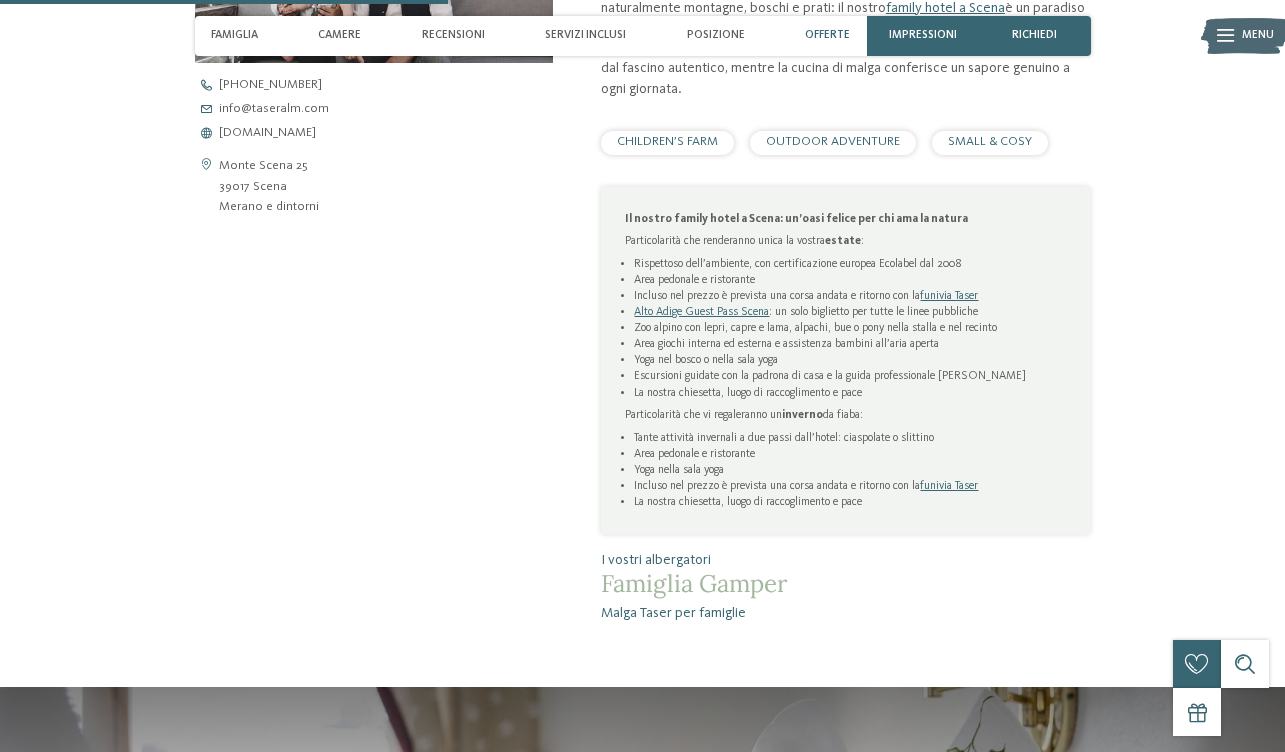 scroll, scrollTop: 3324, scrollLeft: 0, axis: vertical 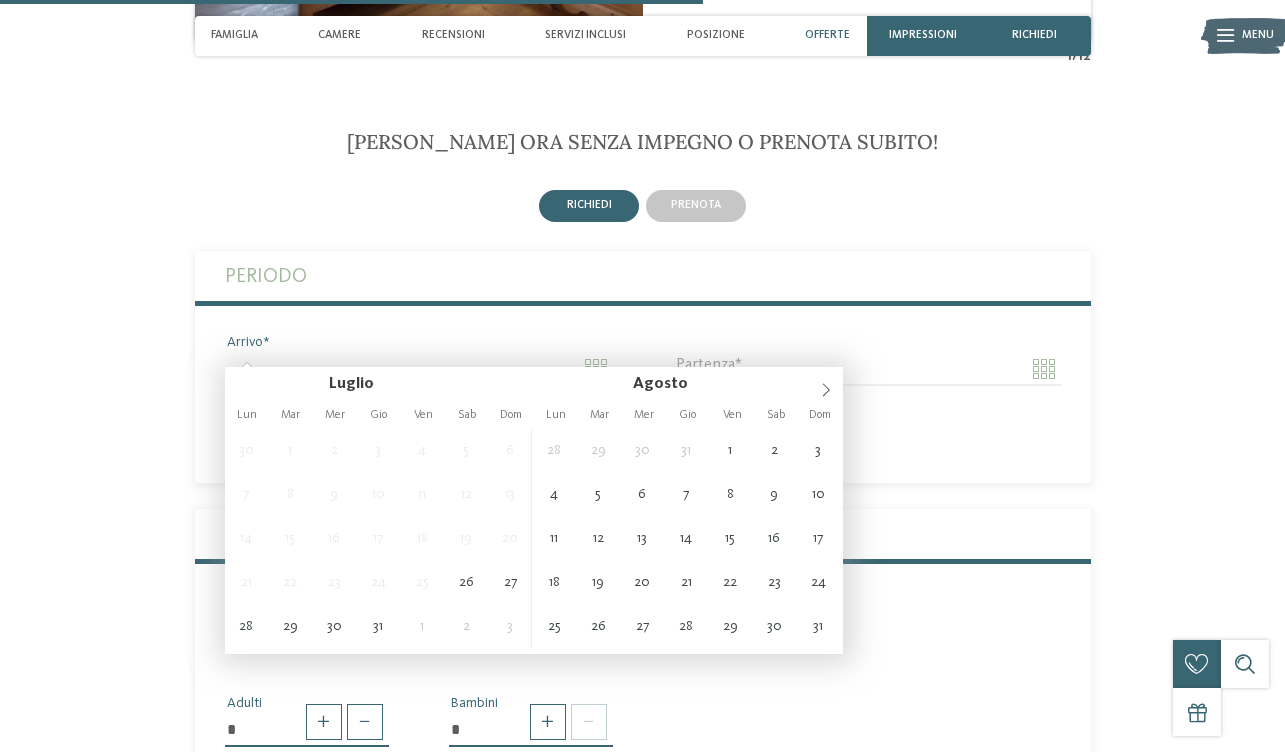 click on "Arrivo" at bounding box center (419, 369) 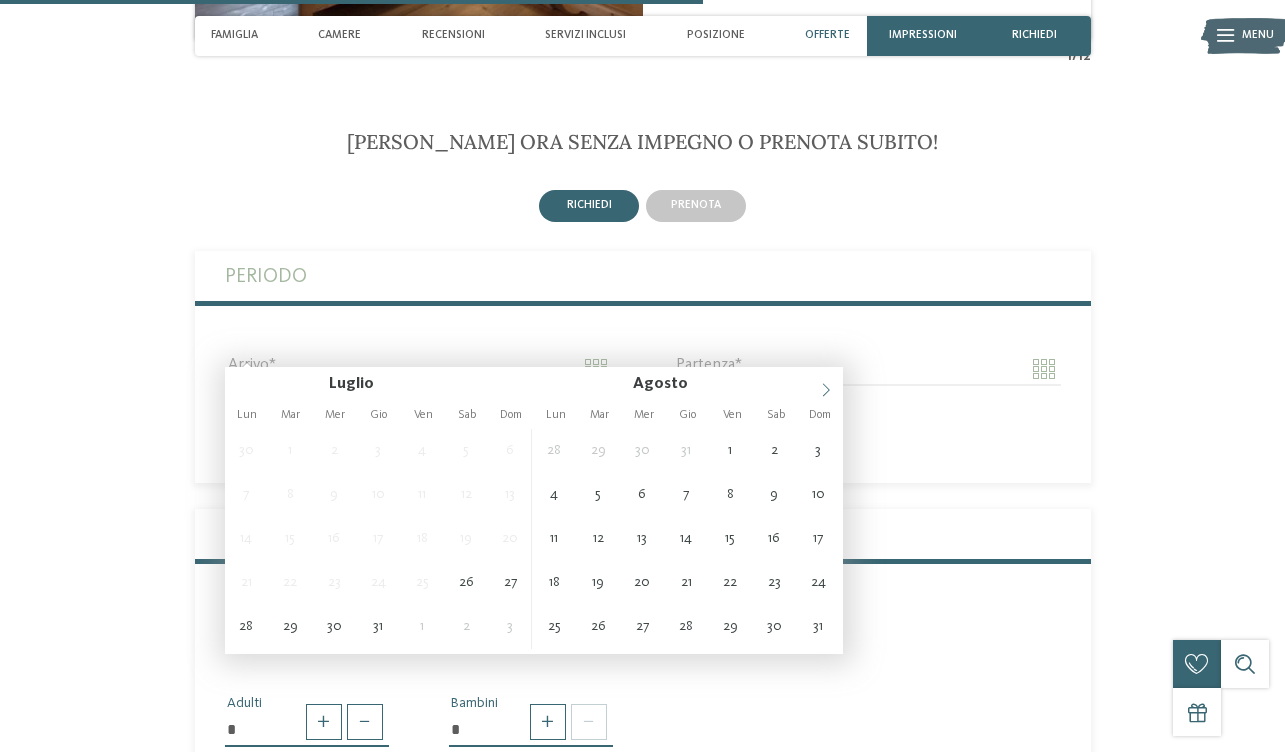 click 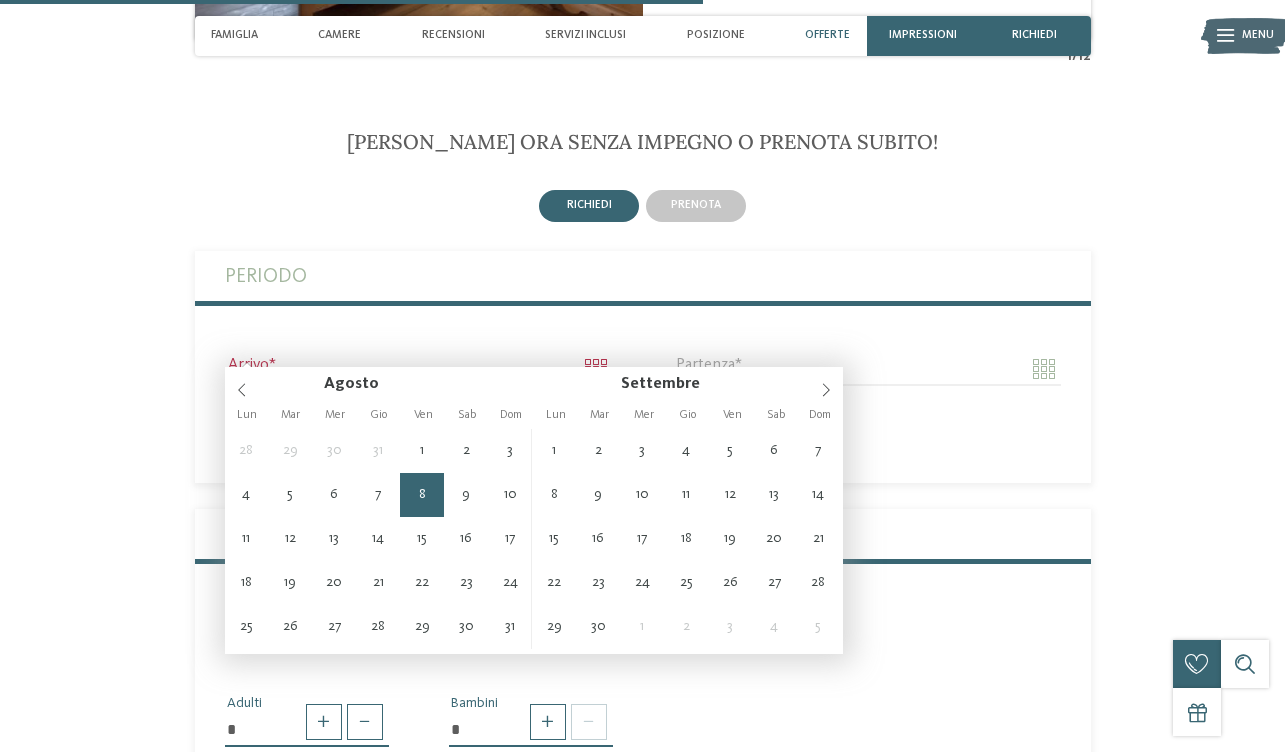 type on "**********" 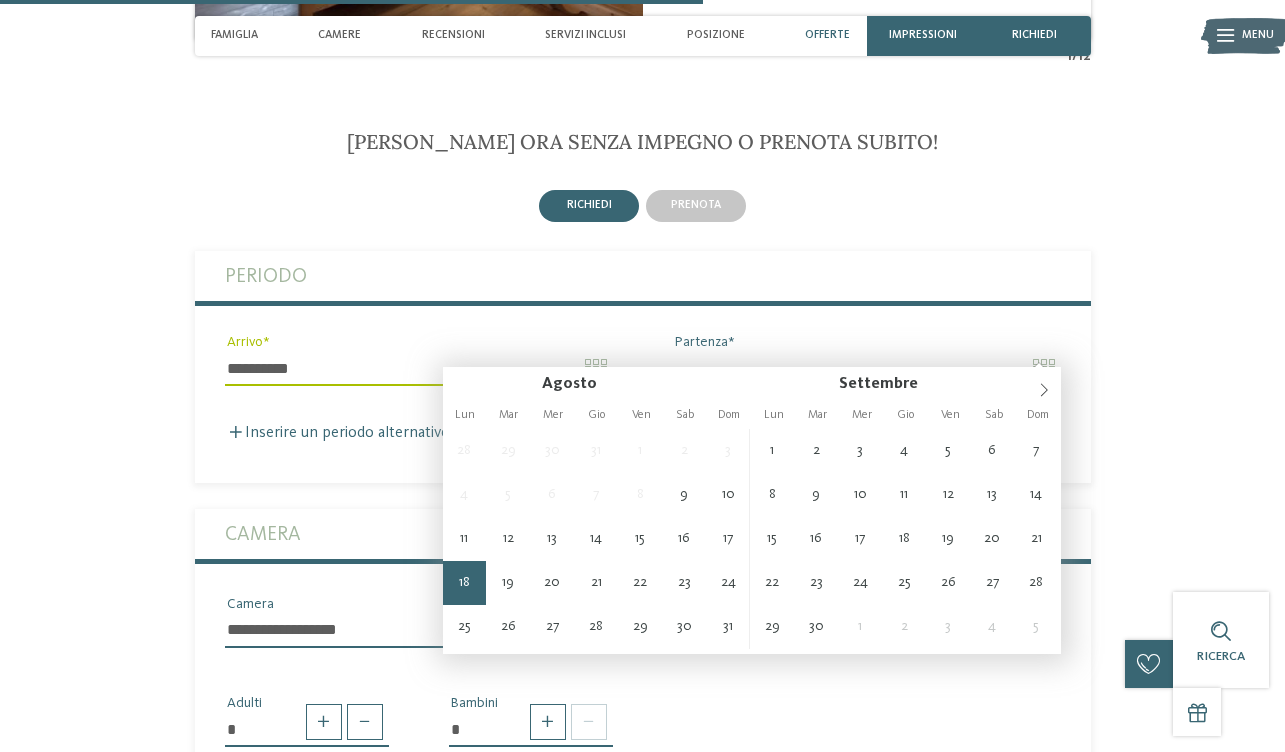 type on "**********" 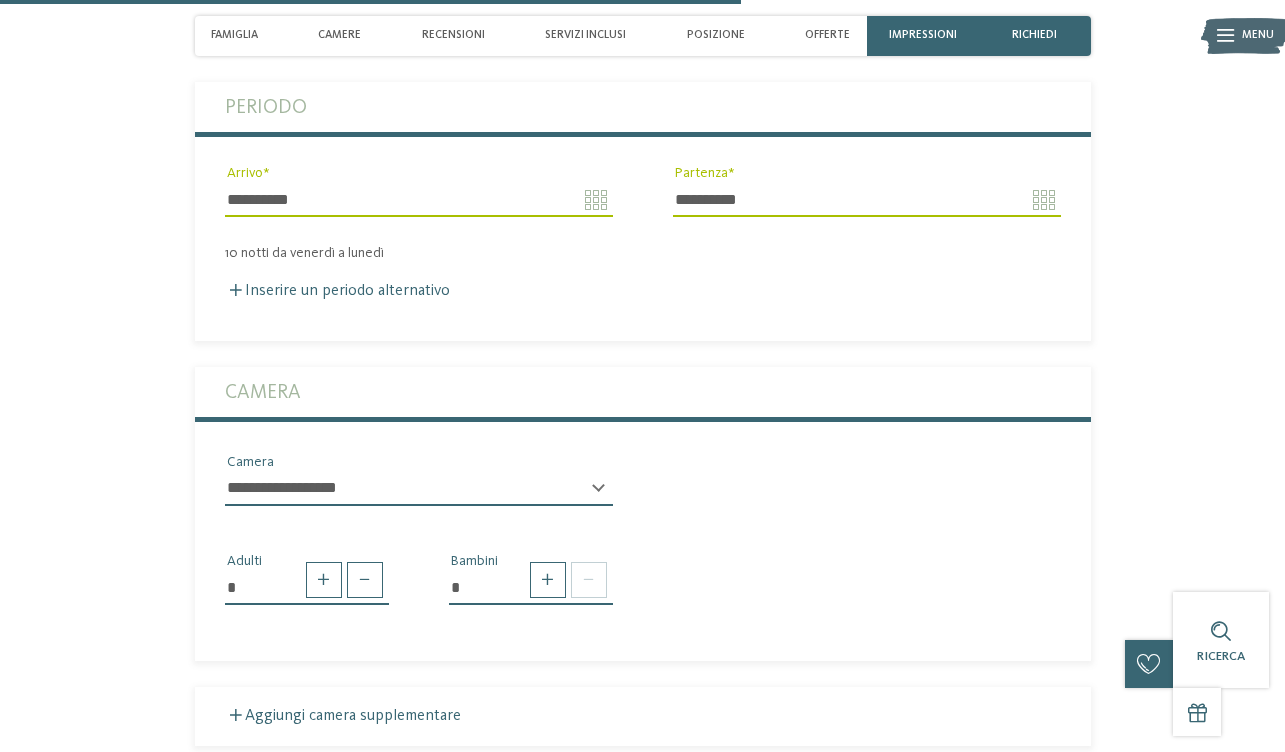 scroll, scrollTop: 3655, scrollLeft: 0, axis: vertical 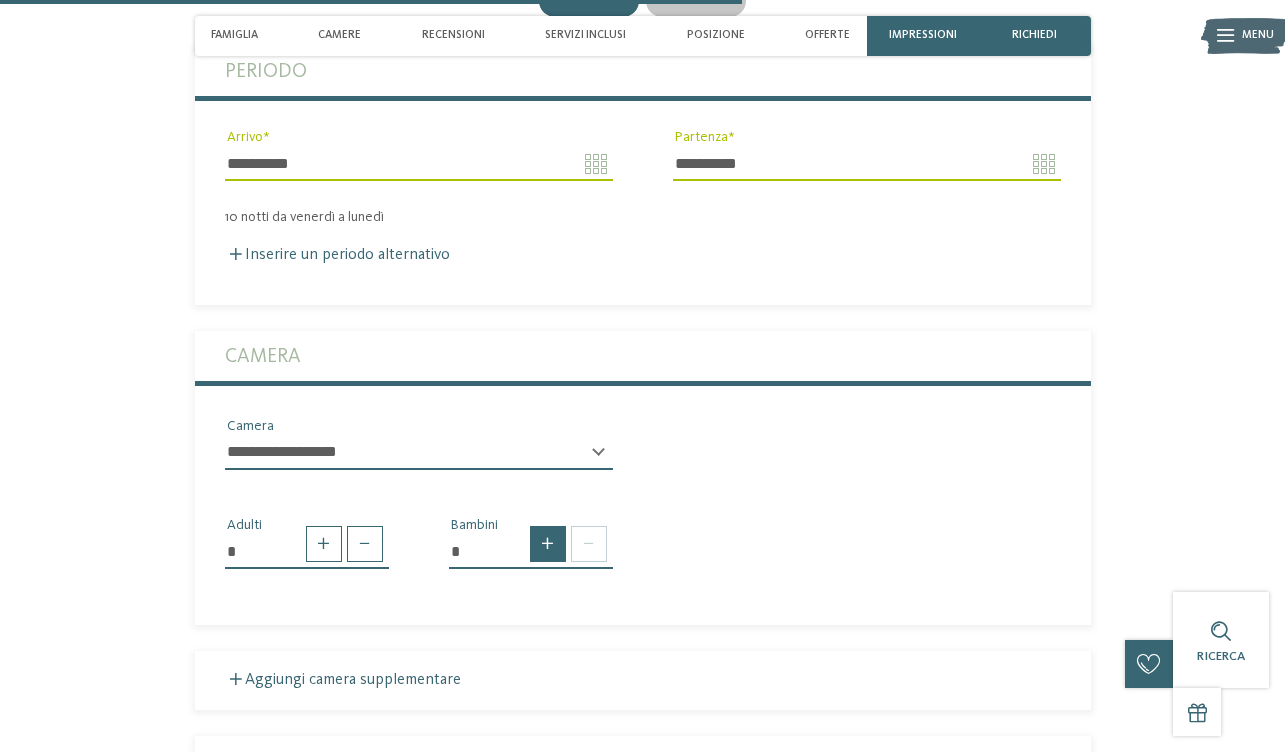 click at bounding box center (548, 544) 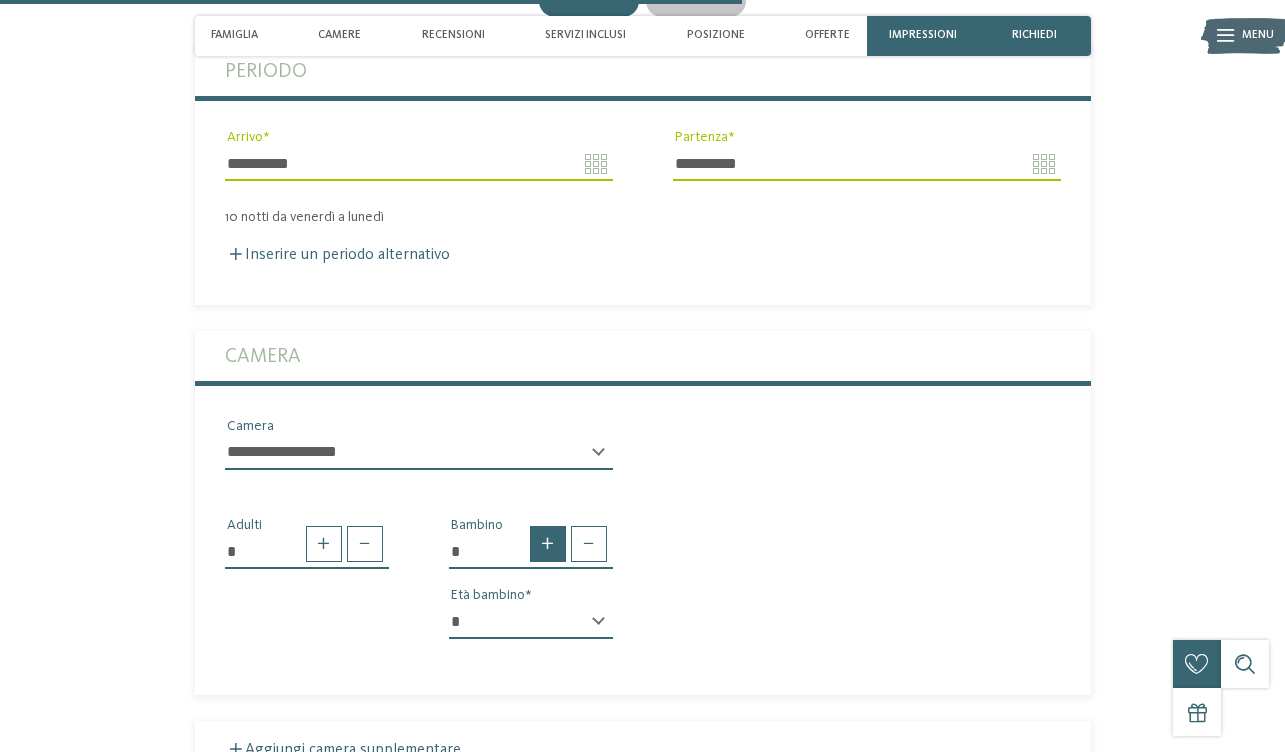 click at bounding box center [548, 544] 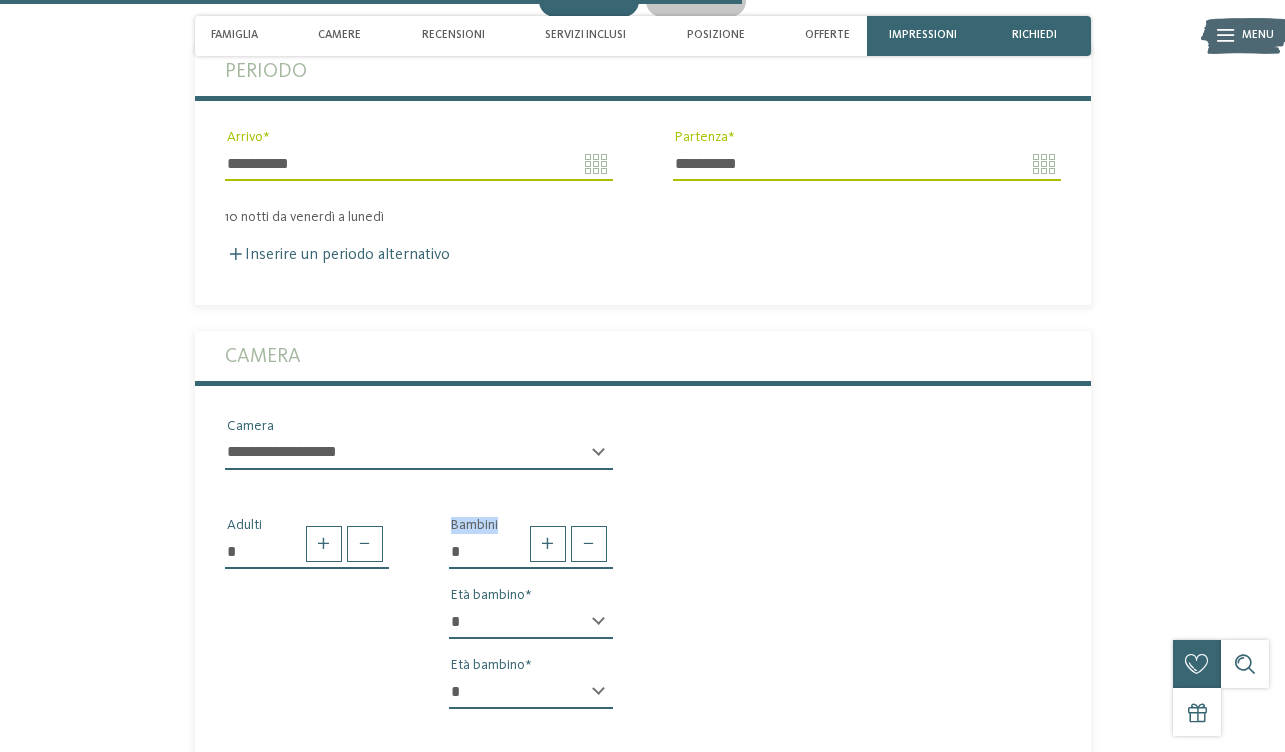 click on "* * * * * * * * * * * ** ** ** ** ** ** ** **" at bounding box center (531, 622) 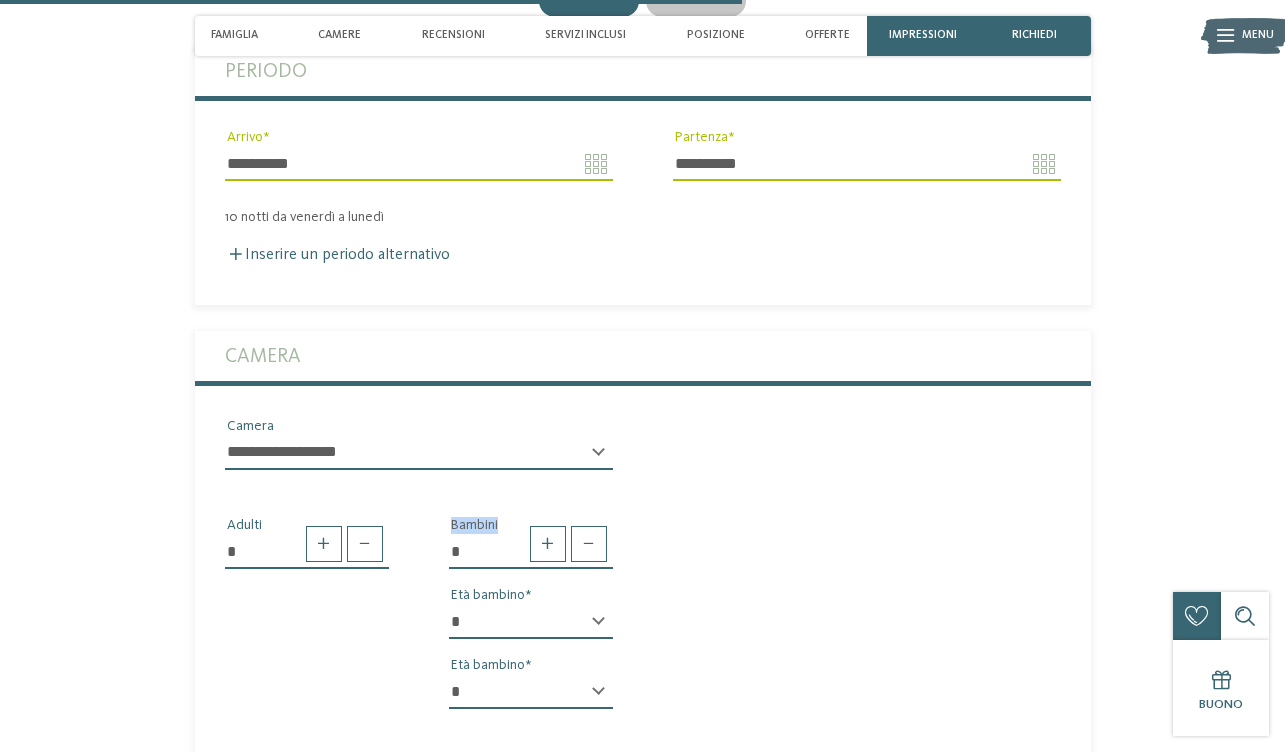 select on "*" 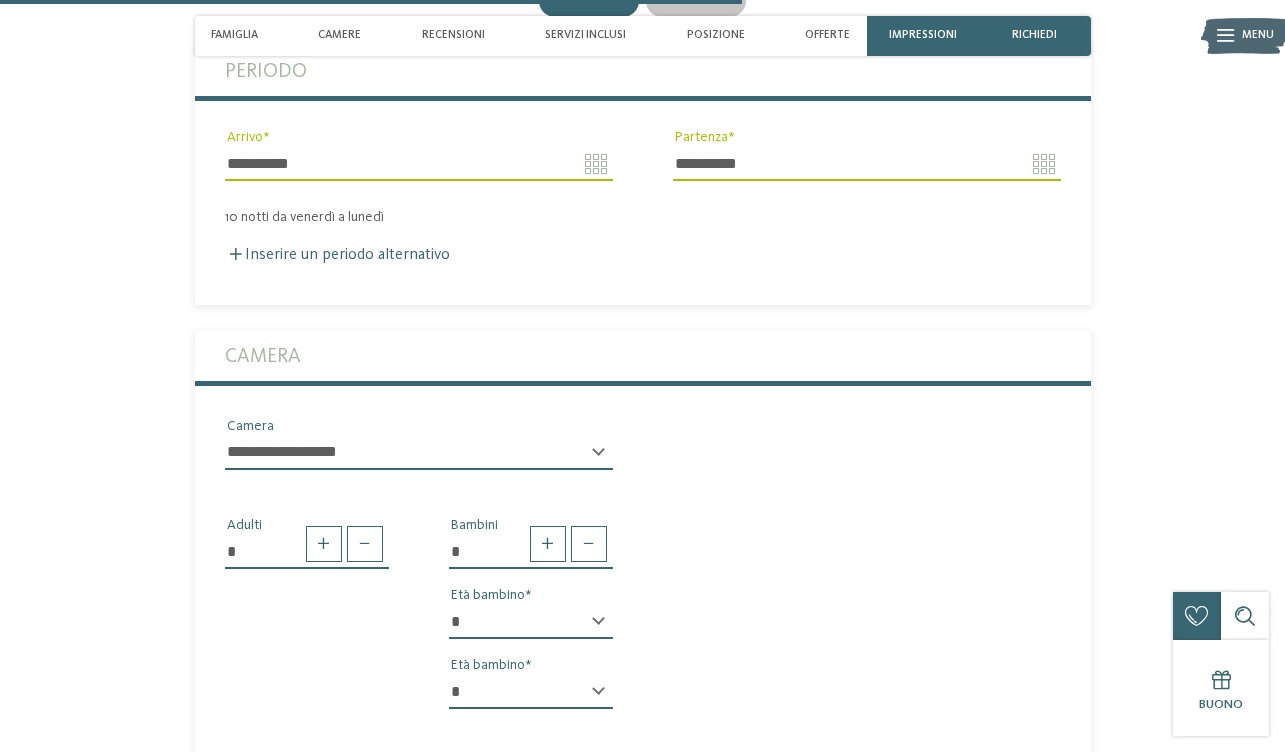 click on "*     Adulti           *     Bambini       * * * * * * * * * * * ** ** ** ** ** ** ** **     Età bambino * * * * * * * * * * * ** ** ** ** ** ** ** **     Età bambino" at bounding box center [643, 605] 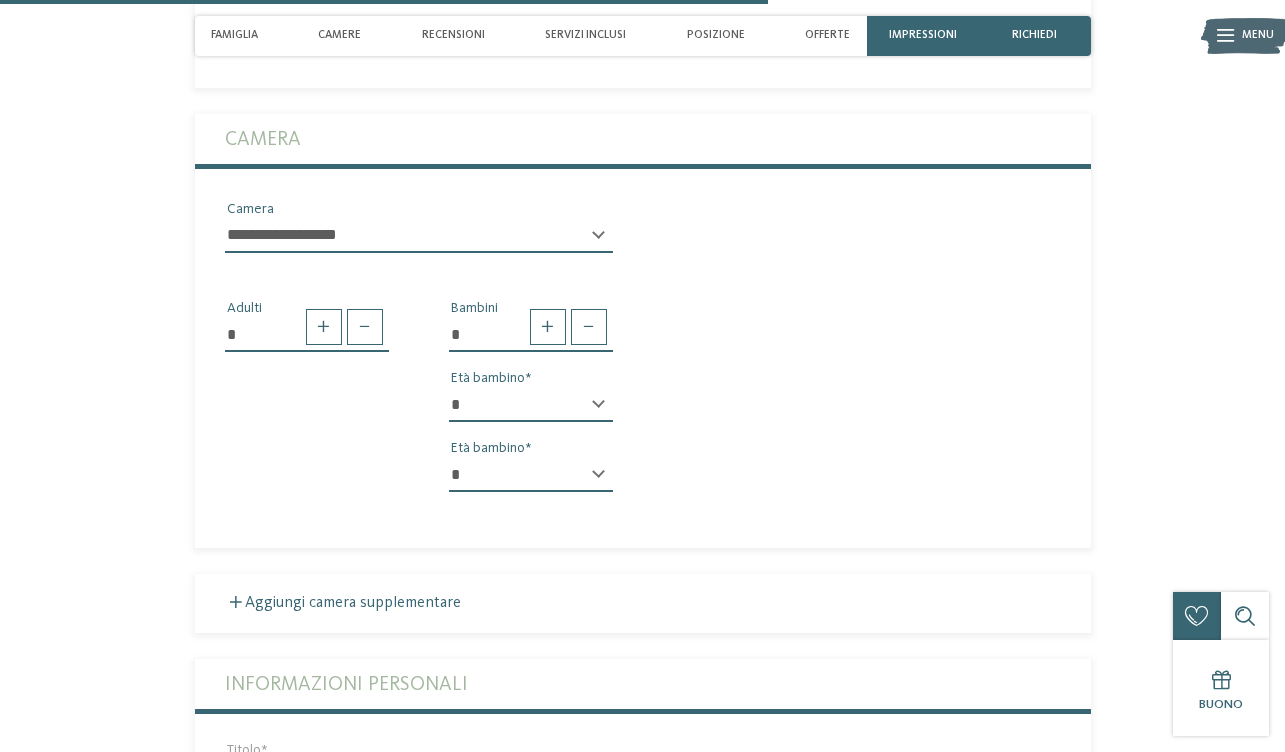 scroll, scrollTop: 3875, scrollLeft: 0, axis: vertical 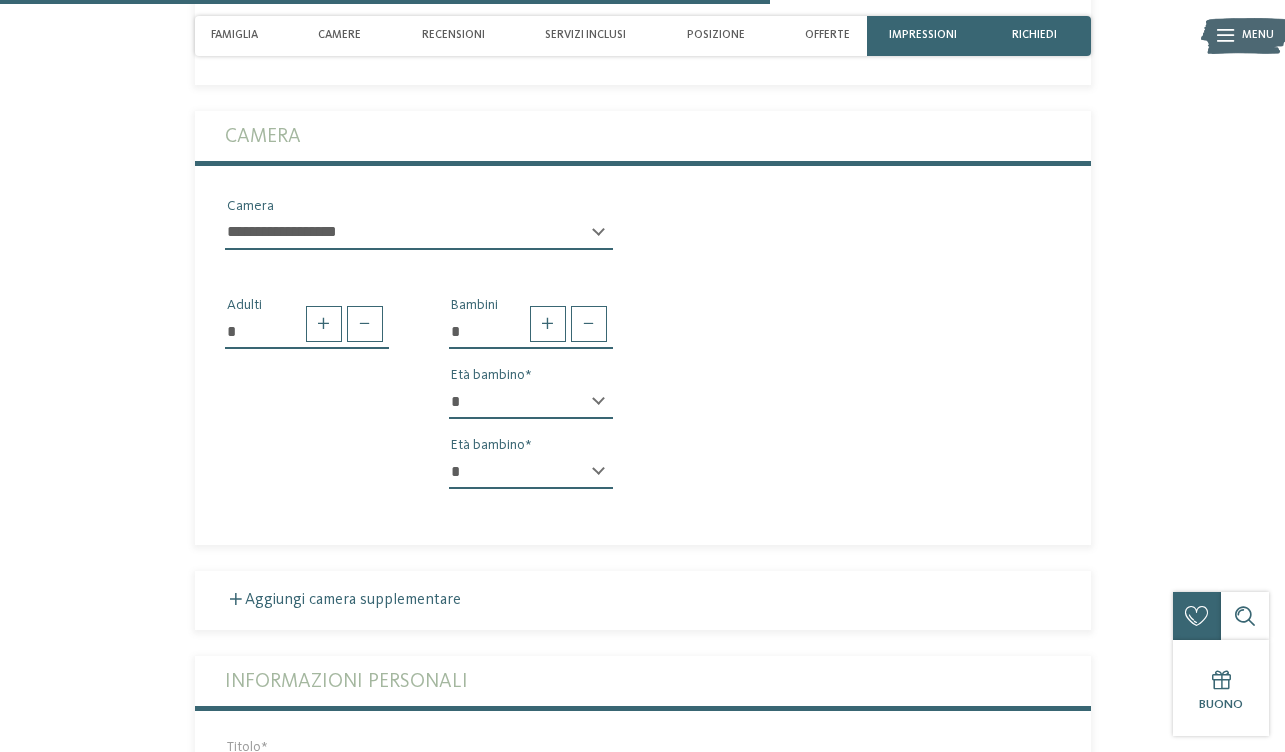 click on "* * * * * * * * * * * ** ** ** ** ** ** ** **" at bounding box center [531, 472] 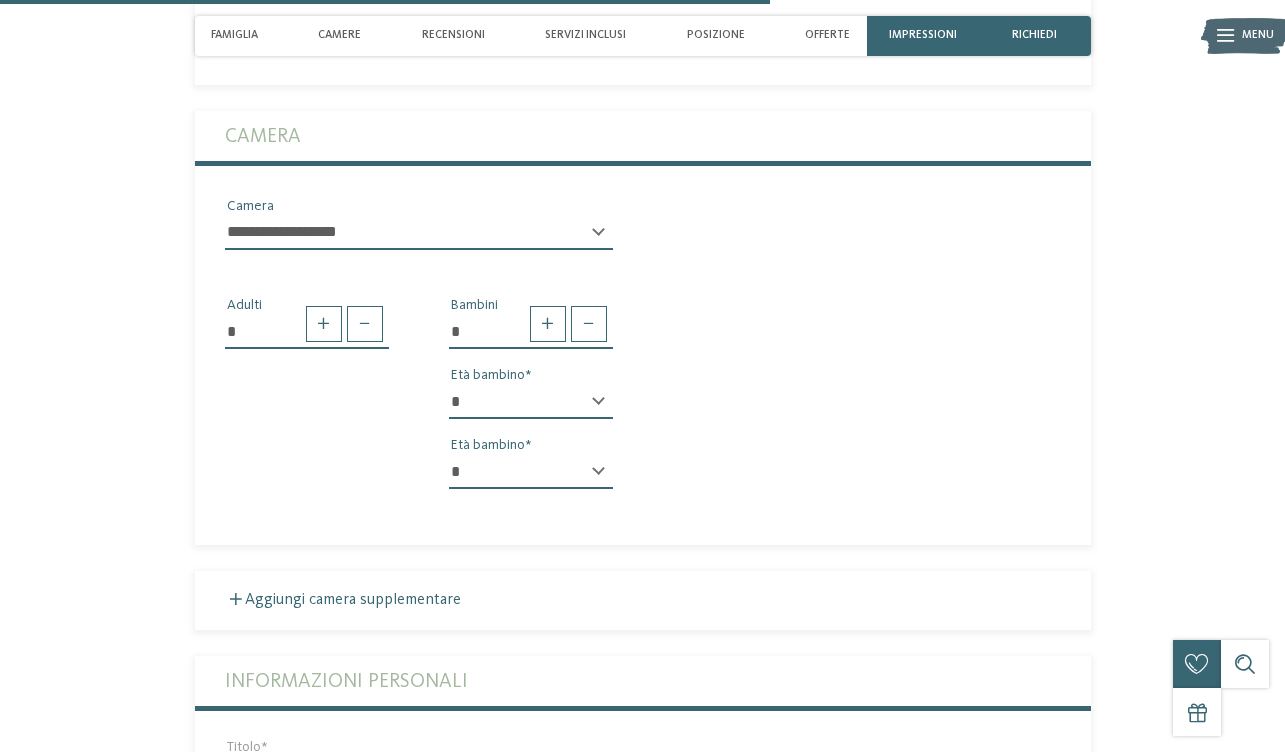 select on "*" 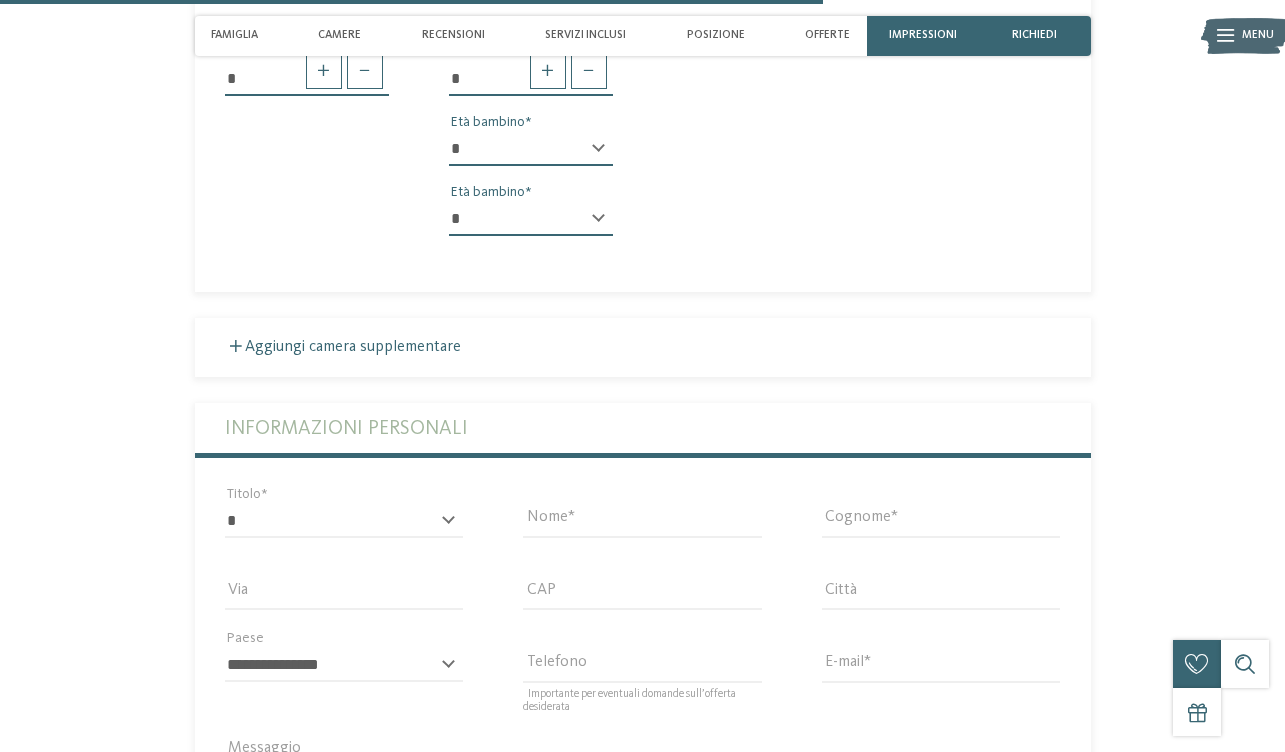 scroll, scrollTop: 4318, scrollLeft: 0, axis: vertical 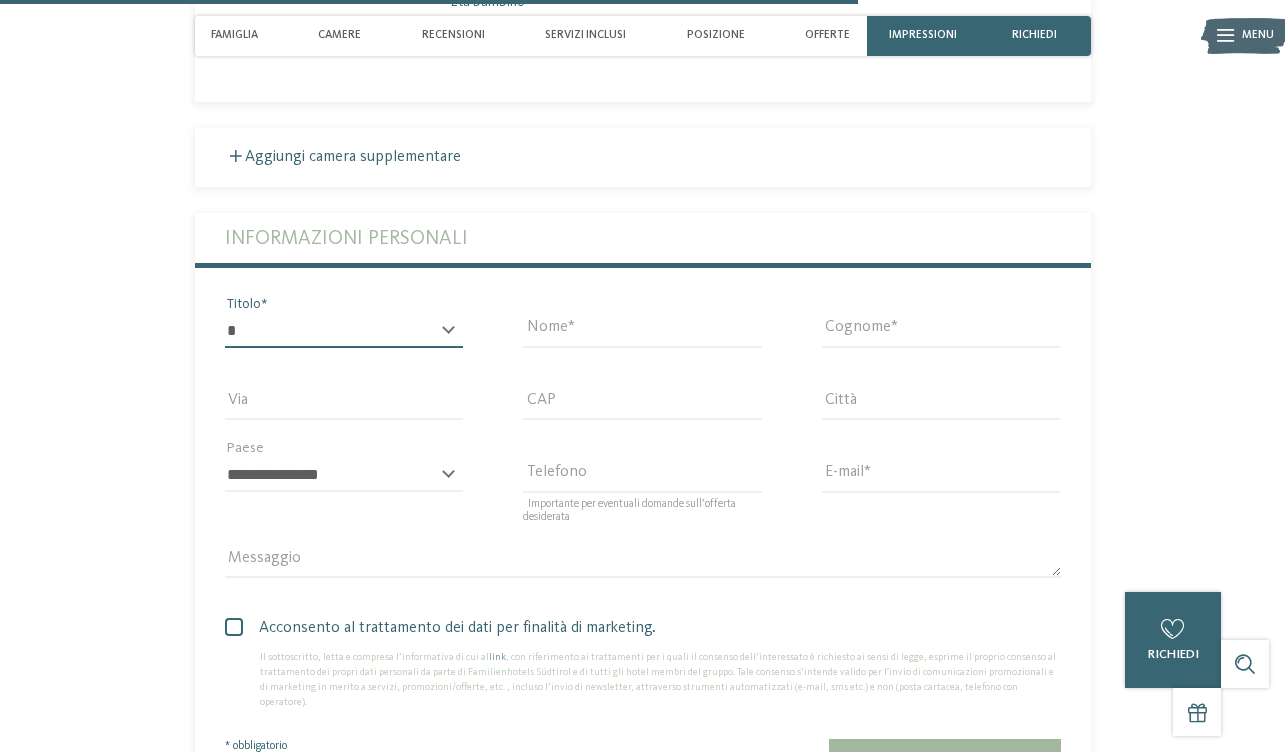 click on "* ****** ******* ******** ******" at bounding box center (344, 331) 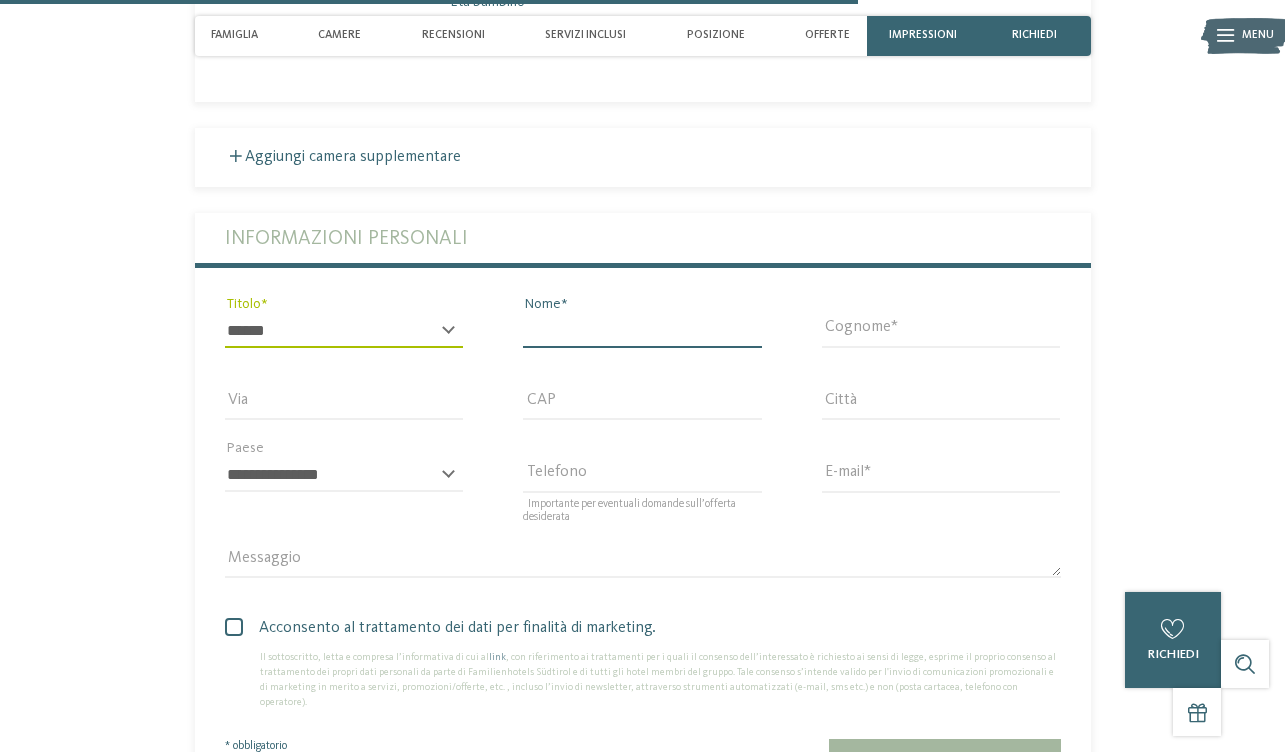 click on "Nome" at bounding box center (642, 331) 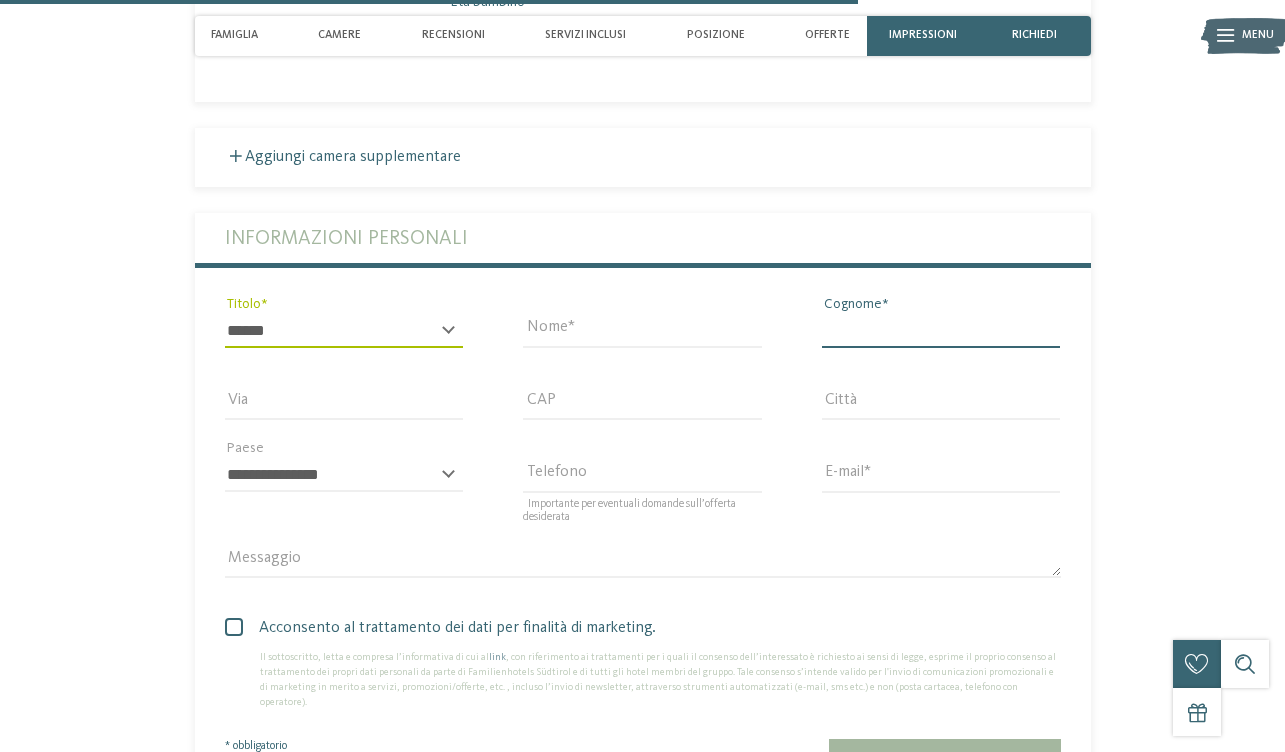 click on "Cognome" at bounding box center (941, 331) 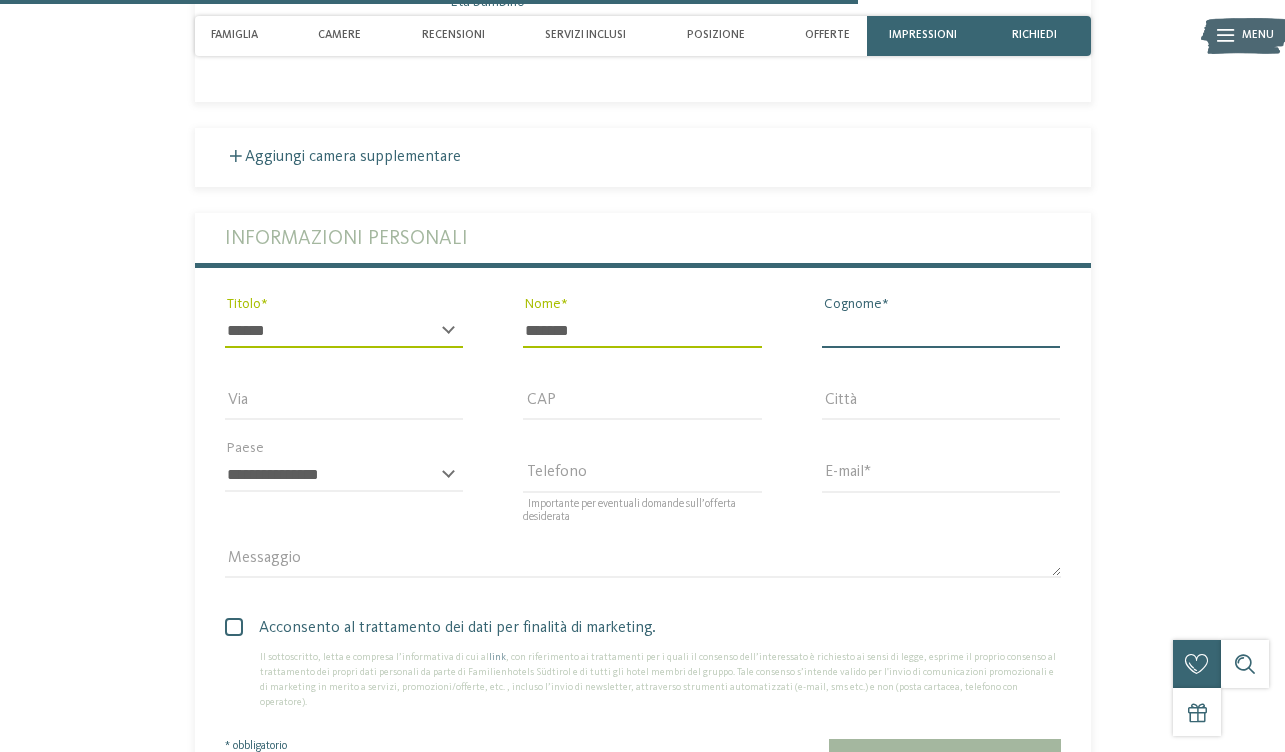 type on "*****" 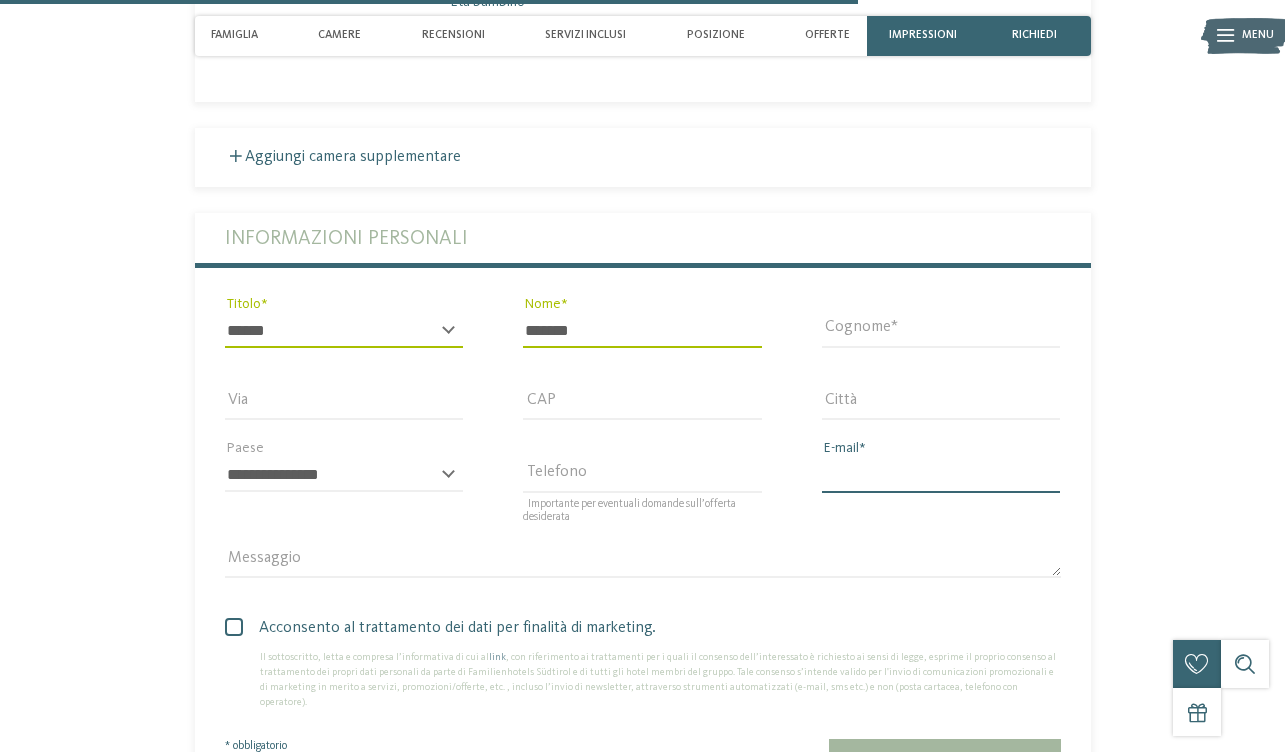 click on "E-mail" at bounding box center (941, 475) 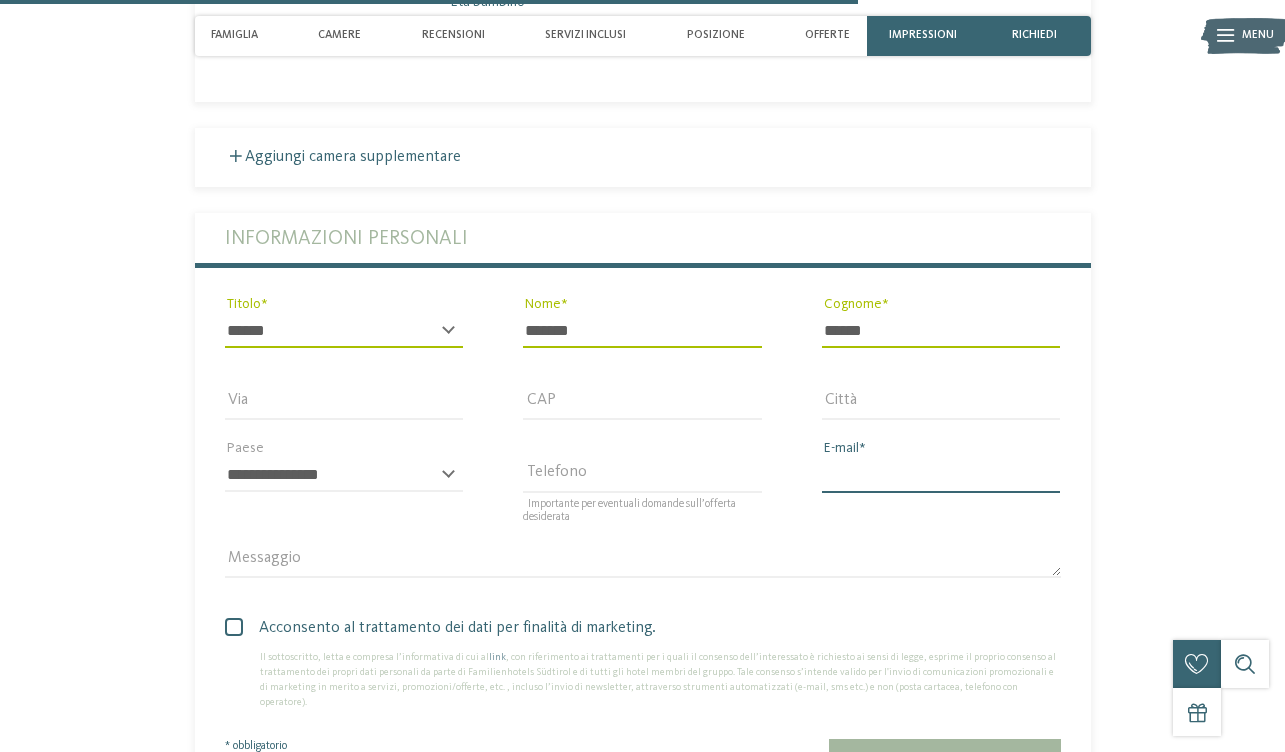 type on "**********" 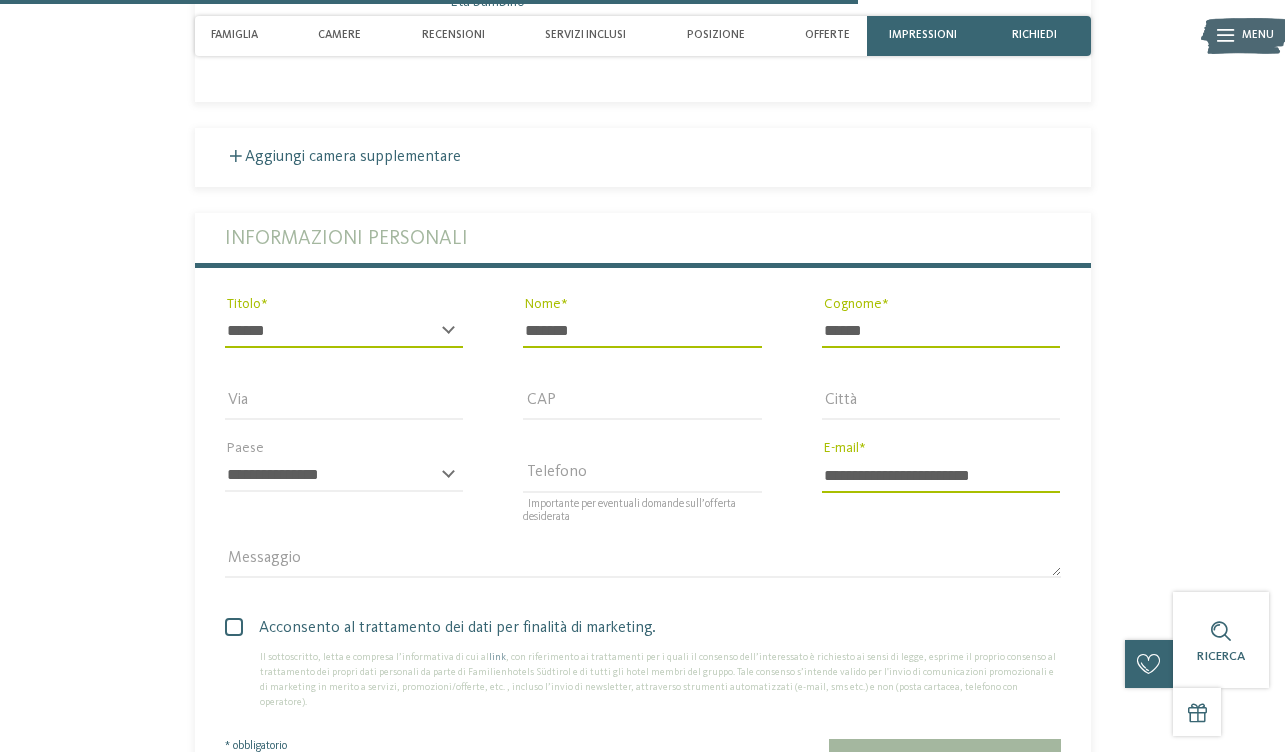 click at bounding box center (234, 627) 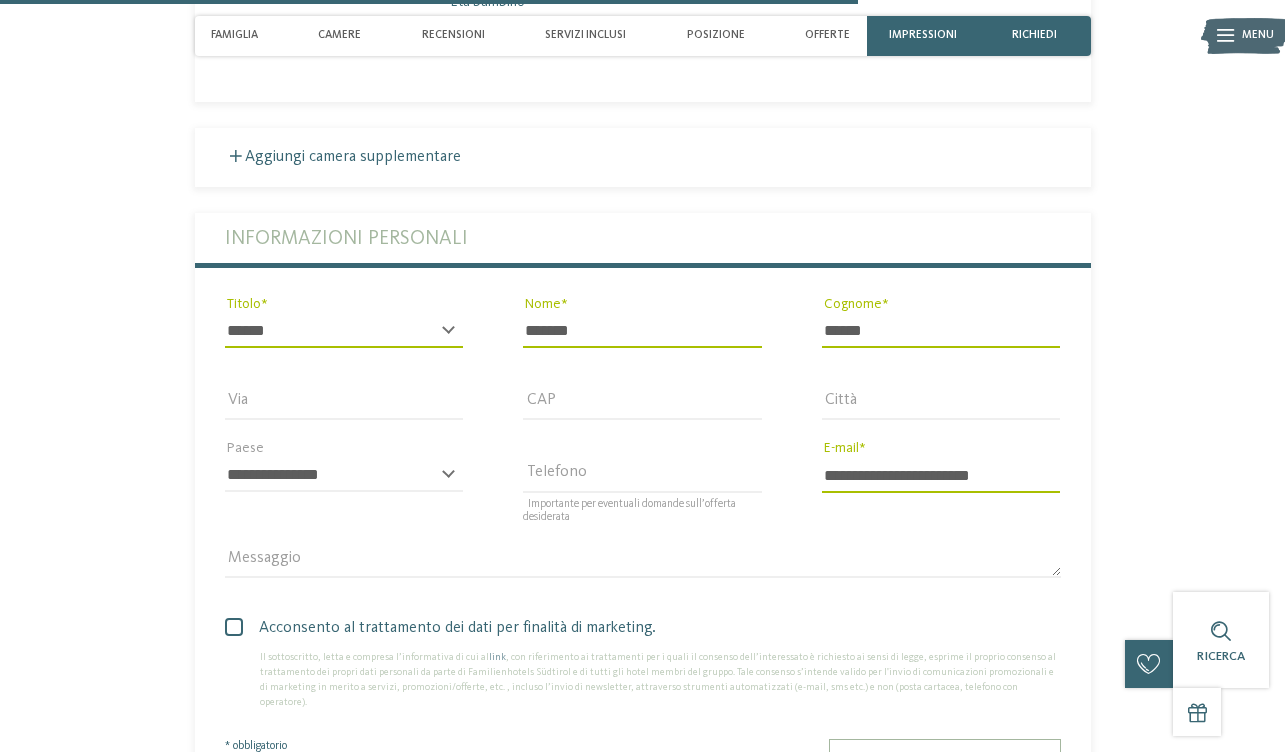 click on "Richiesta non vincolante" at bounding box center (945, 761) 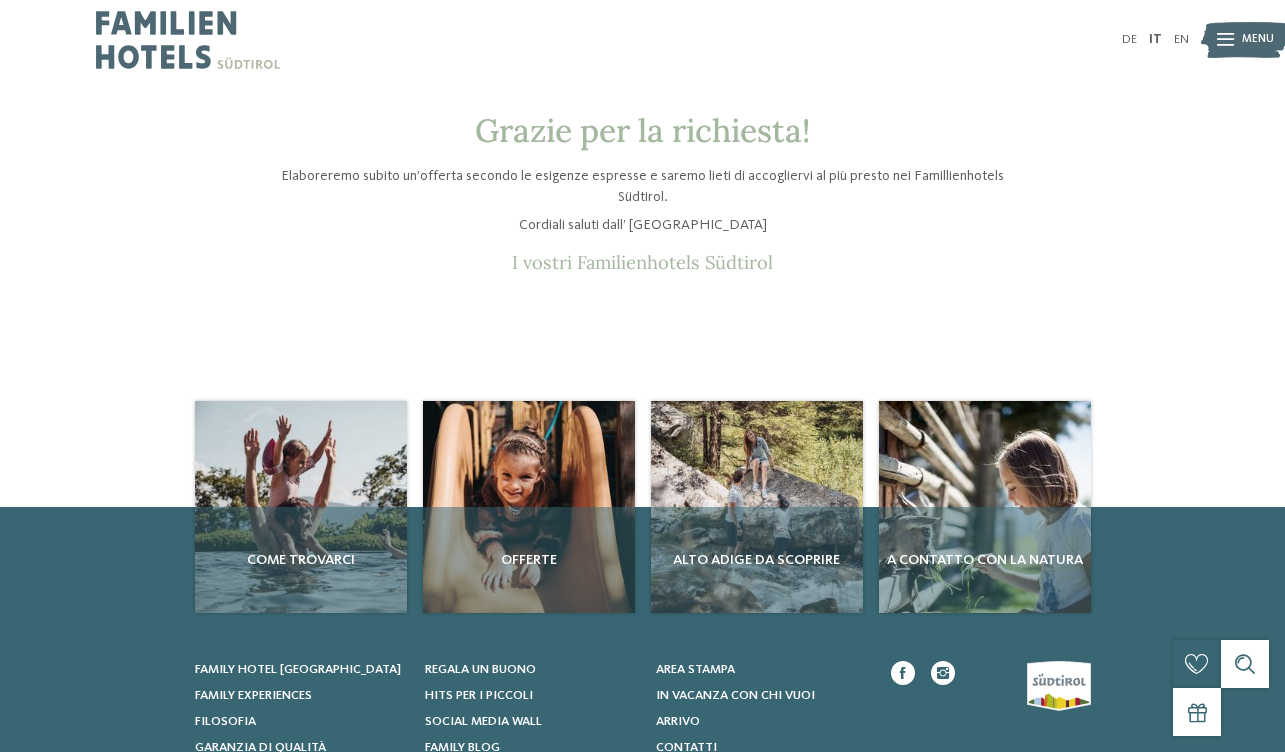 scroll, scrollTop: 0, scrollLeft: 0, axis: both 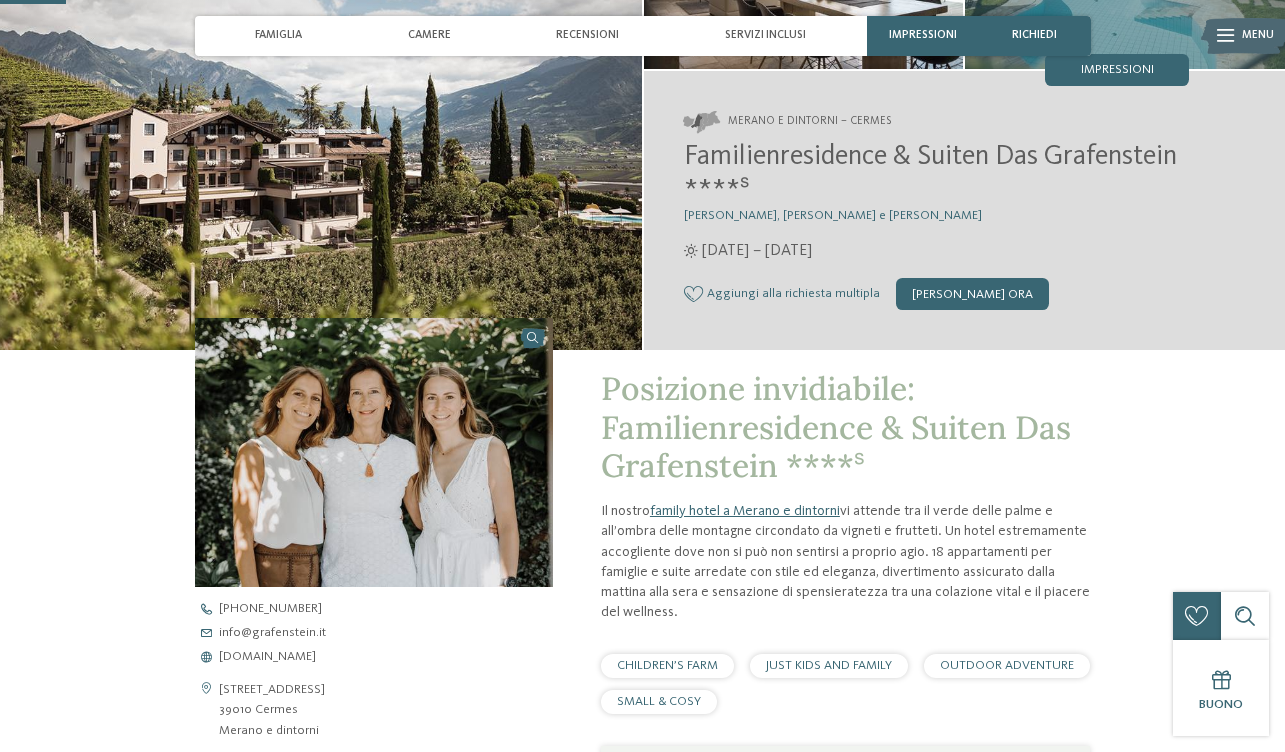 click on "Aggiungi alla richiesta multipla" at bounding box center (793, 294) 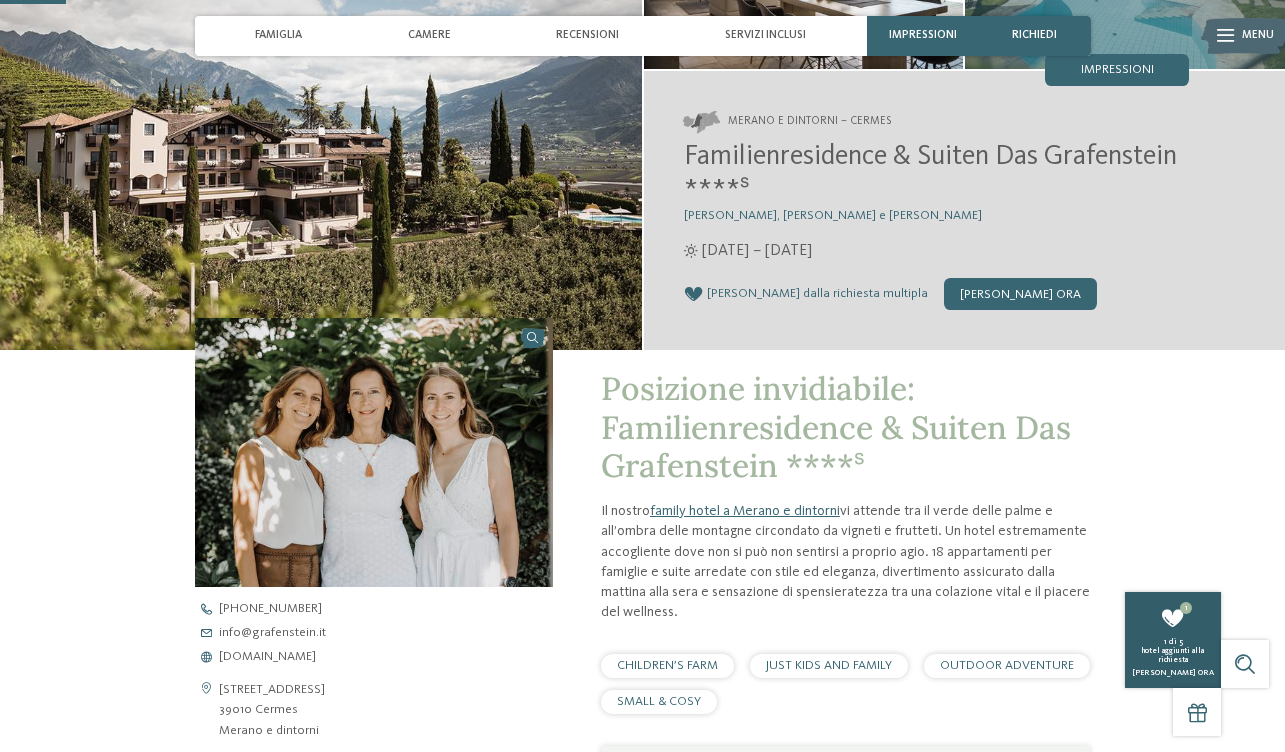 click on "1
richiedi
1   di   5
hotel aggiunti alla richiesta
Richiedi ora" at bounding box center (1173, 640) 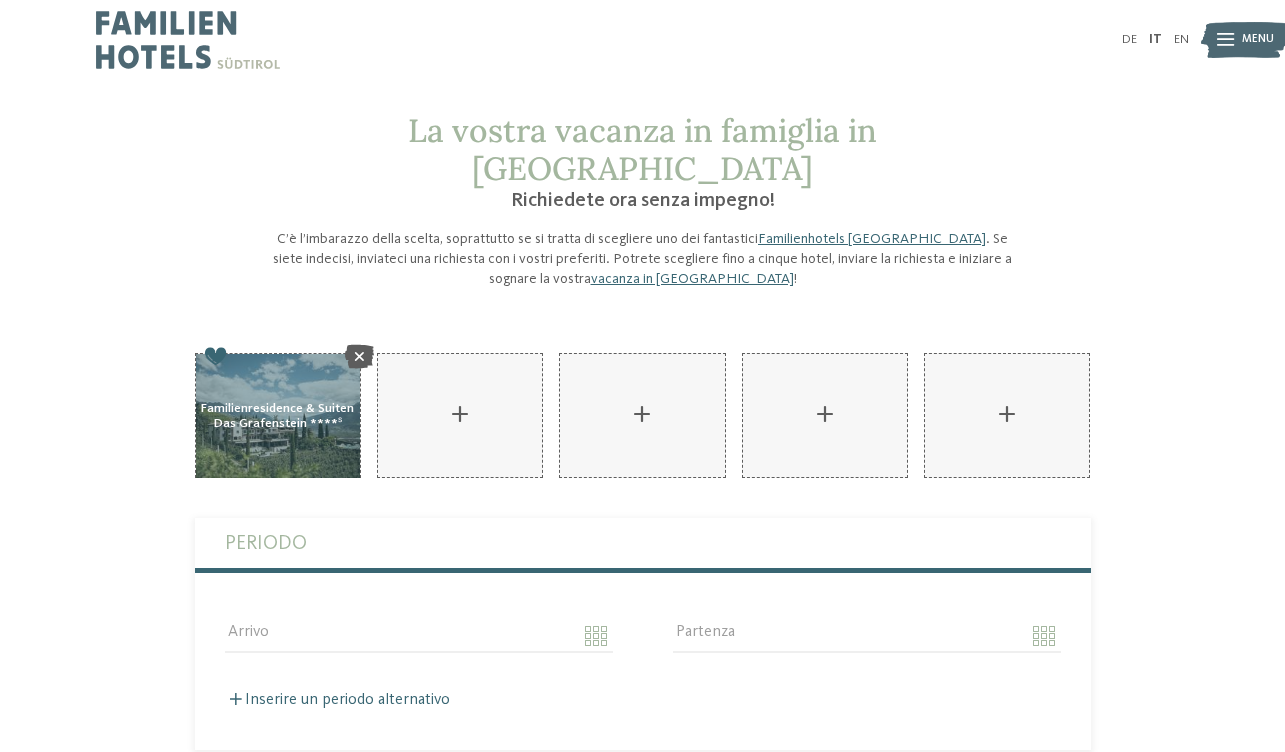 scroll, scrollTop: 0, scrollLeft: 0, axis: both 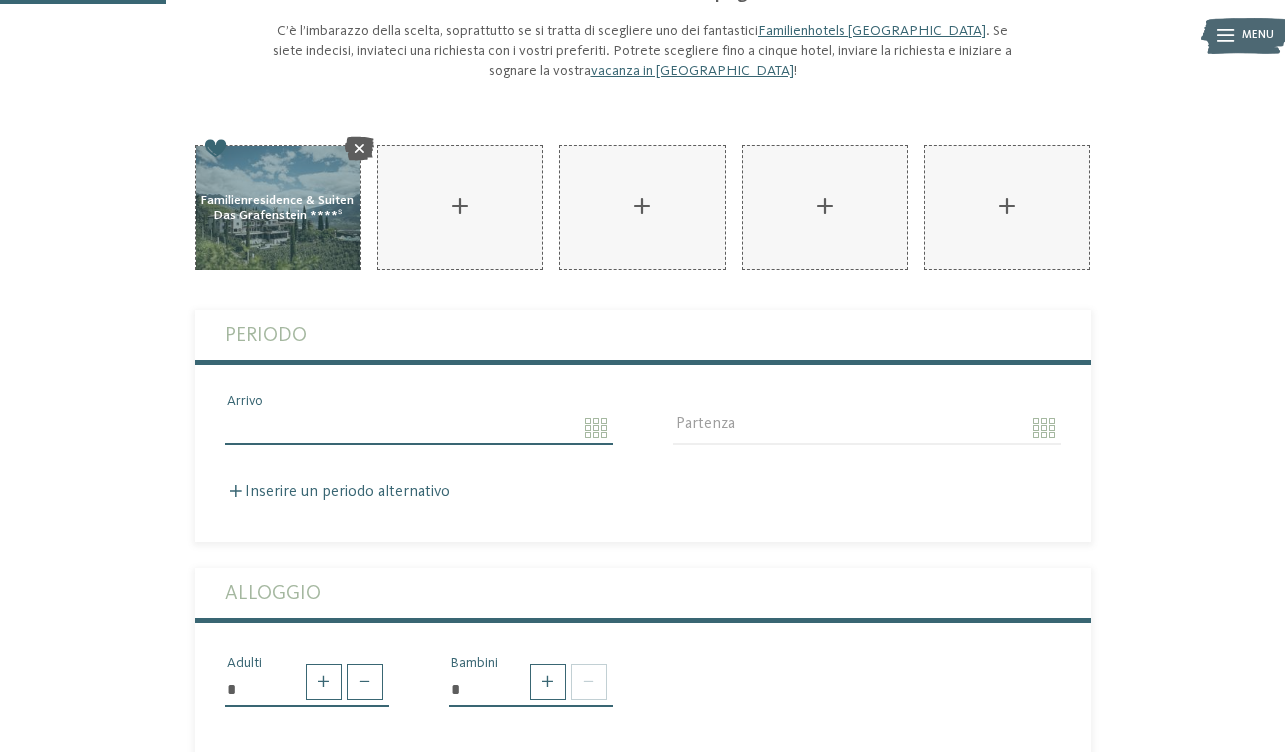 click on "Arrivo" at bounding box center (419, 428) 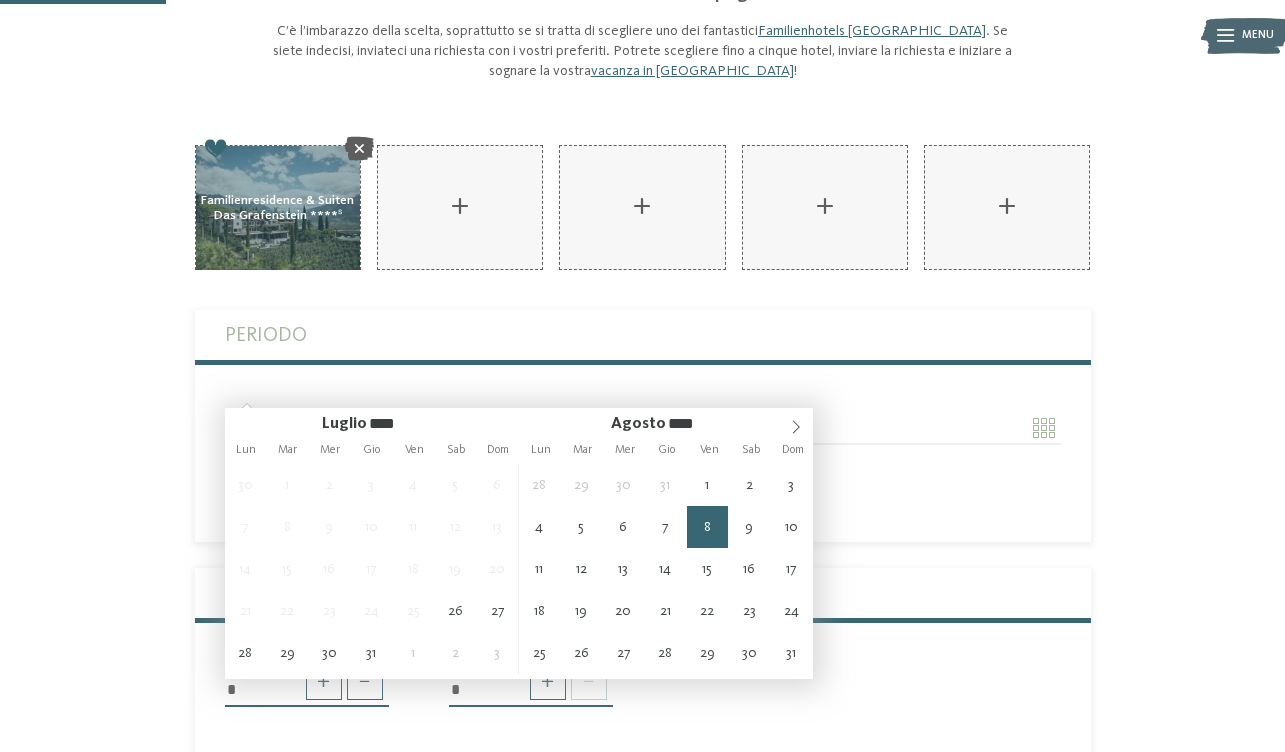type on "**********" 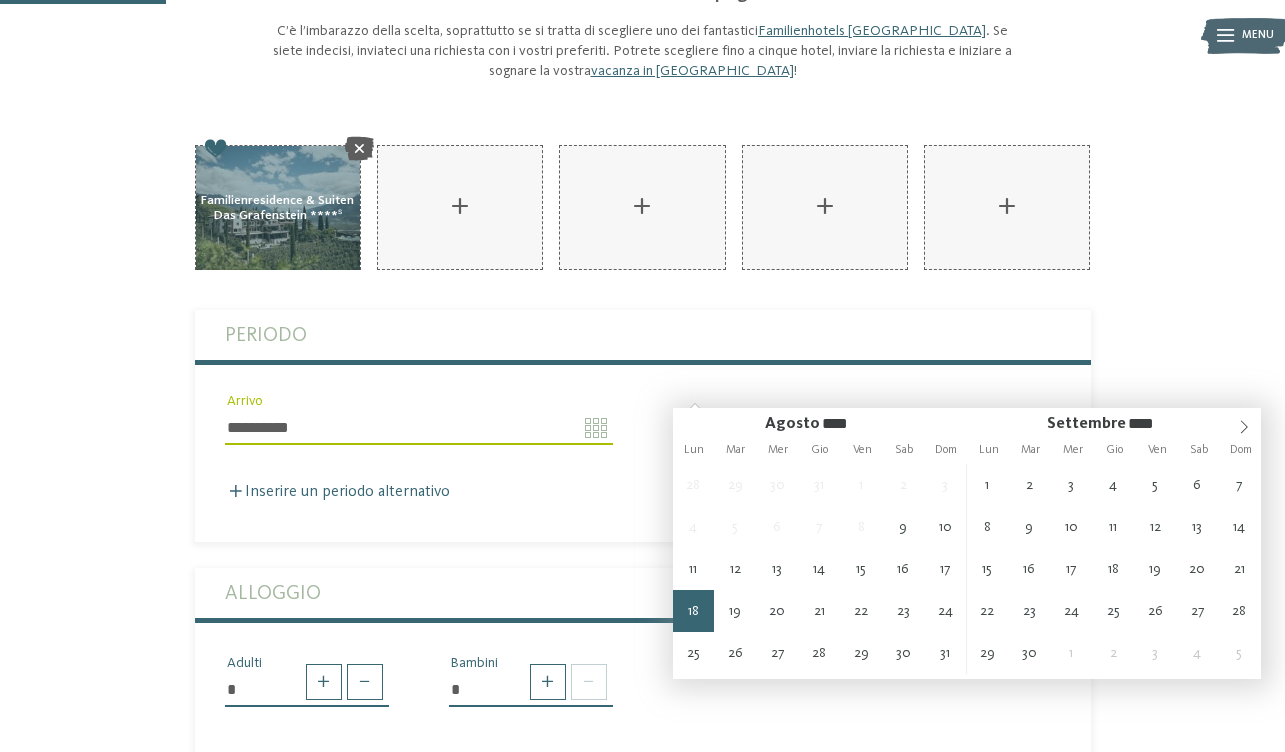 type on "**********" 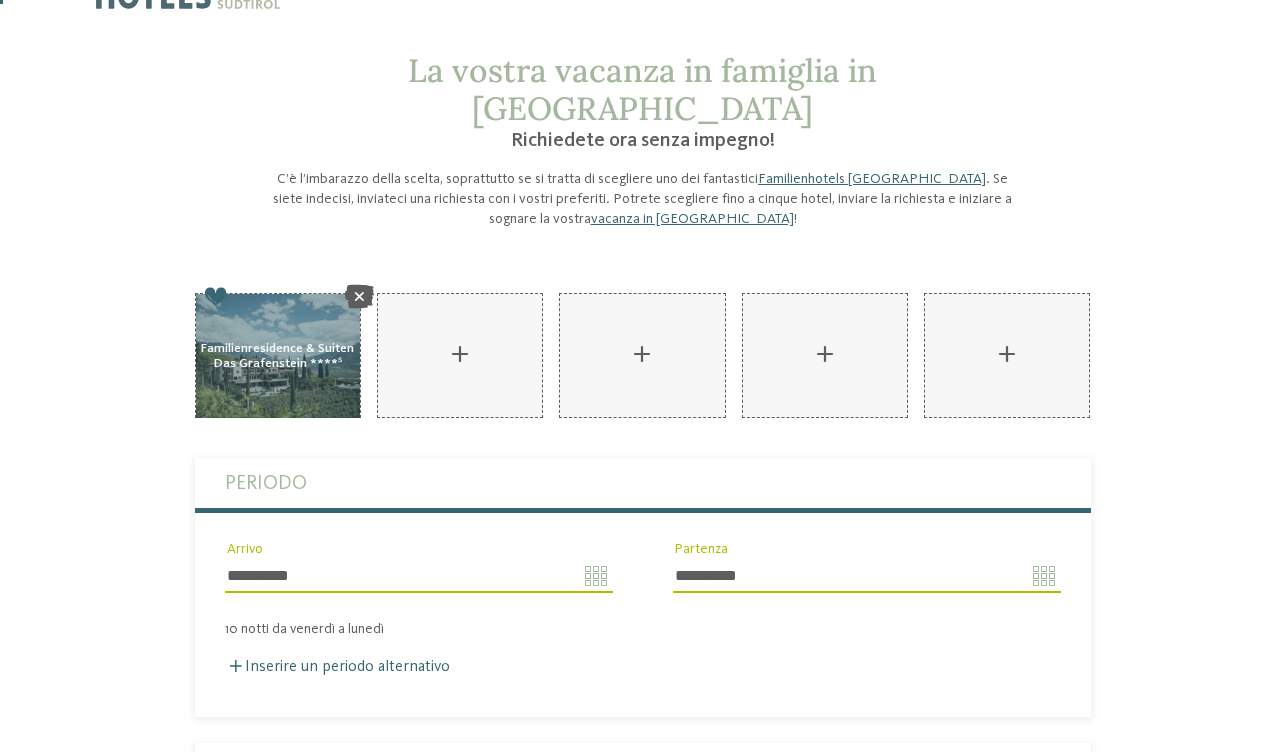 scroll, scrollTop: 4, scrollLeft: 0, axis: vertical 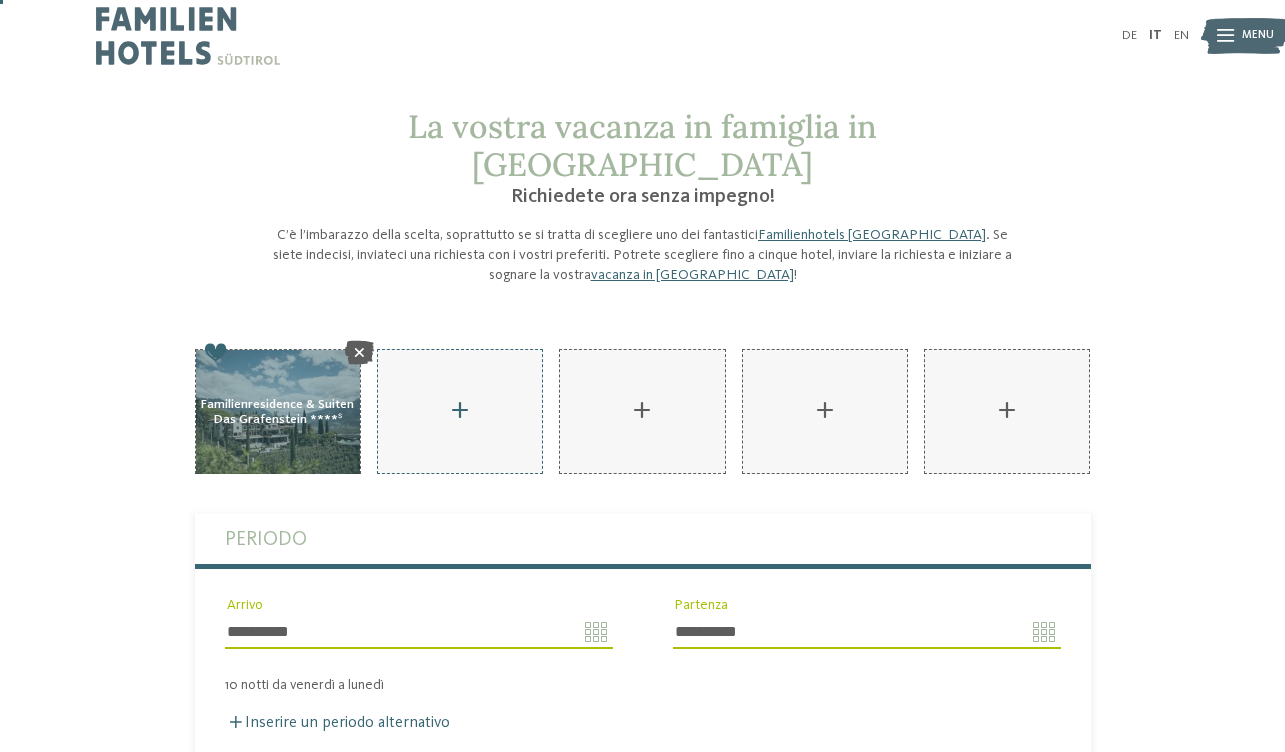 click on "AKI Family Resort PLOSE
aggiungere" at bounding box center (460, 411) 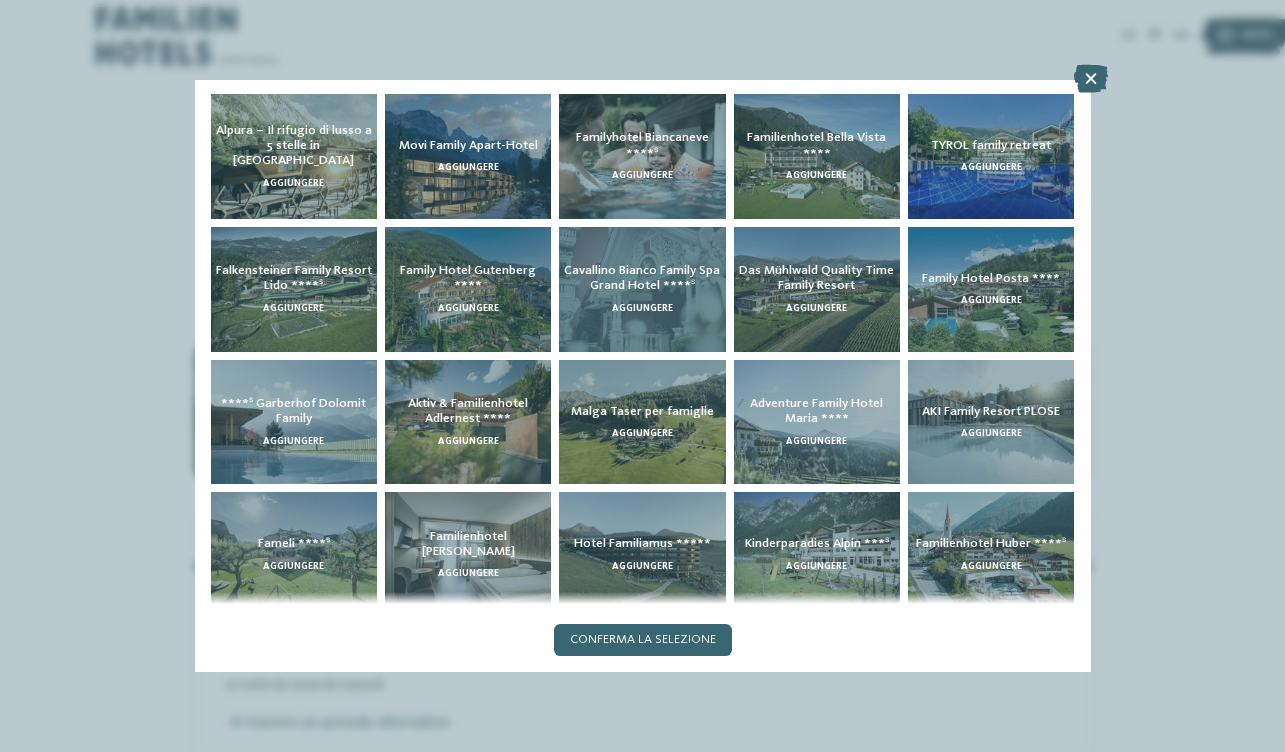 scroll, scrollTop: 0, scrollLeft: 0, axis: both 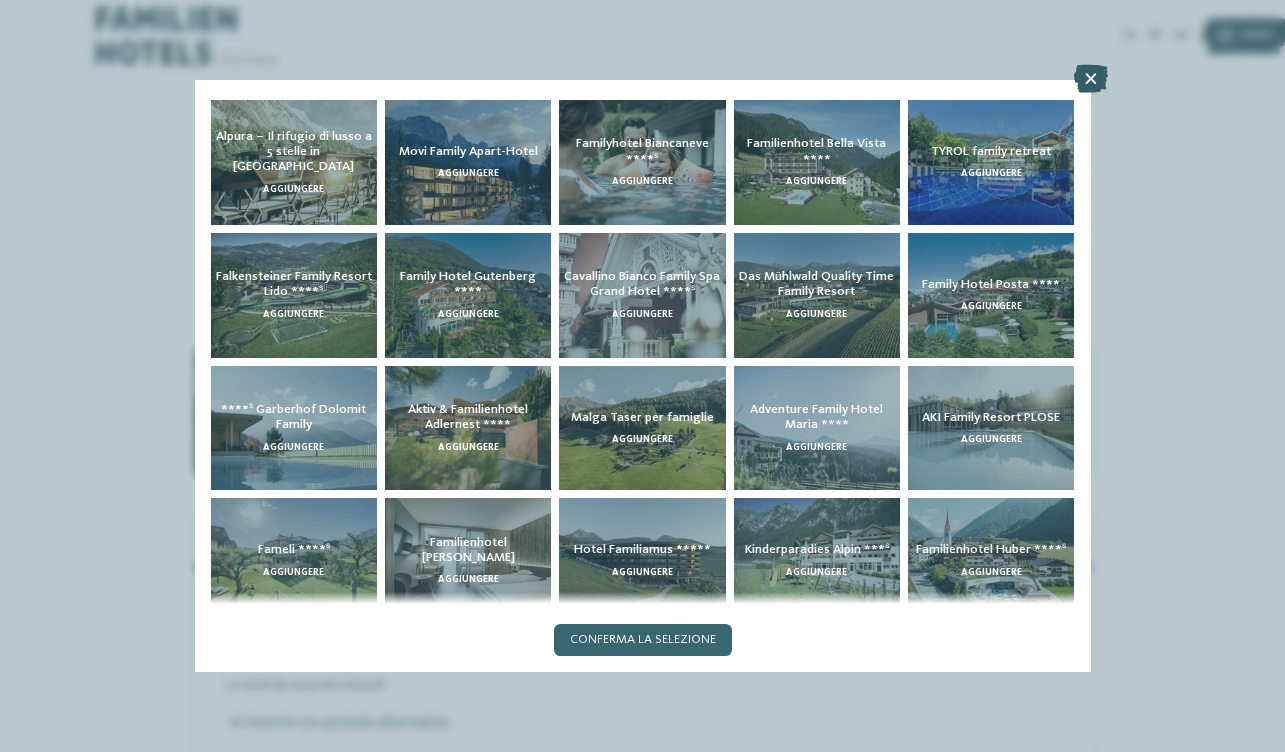 click at bounding box center (1091, 79) 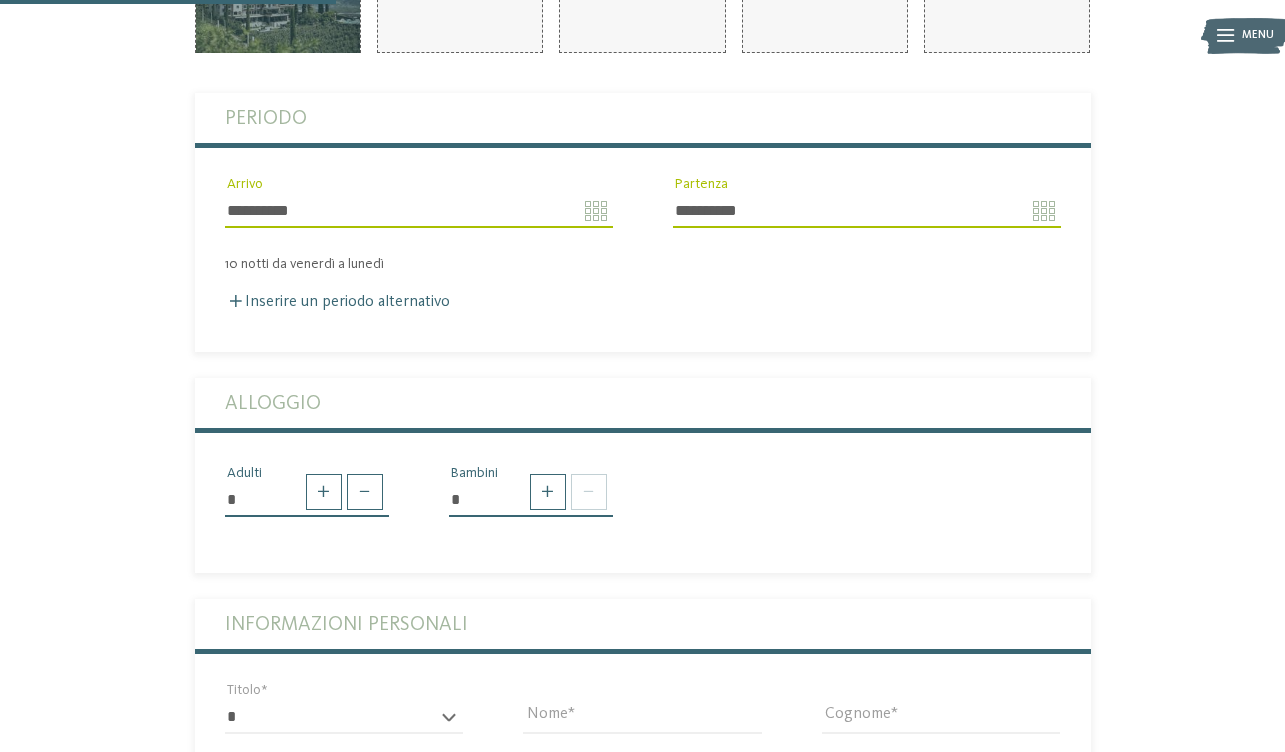 scroll, scrollTop: 430, scrollLeft: 0, axis: vertical 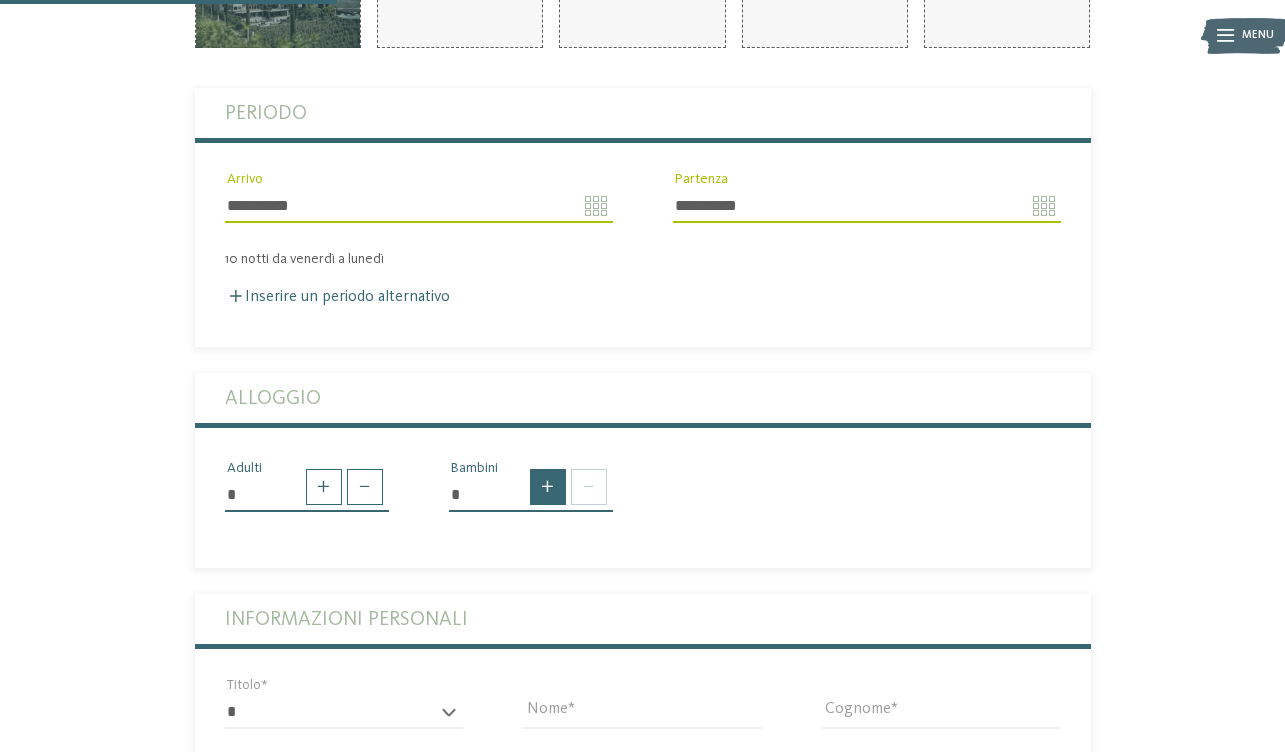 click at bounding box center [548, 487] 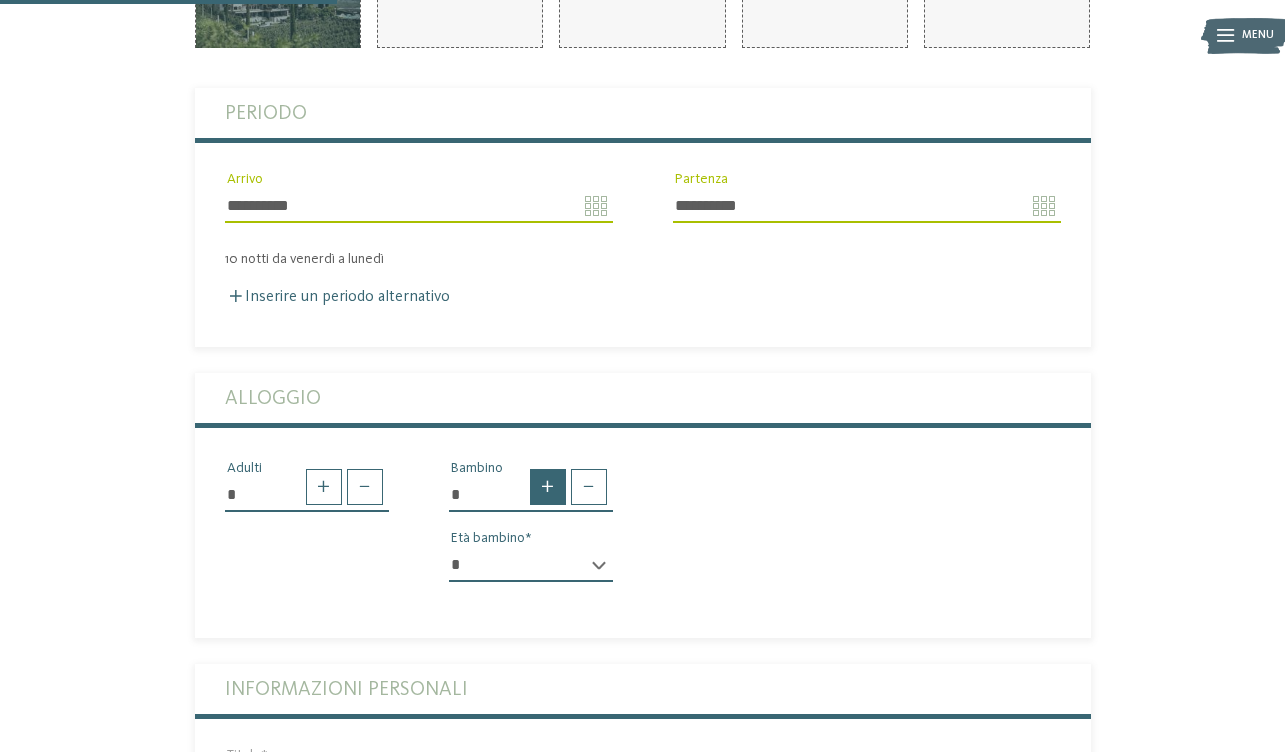 click at bounding box center (548, 487) 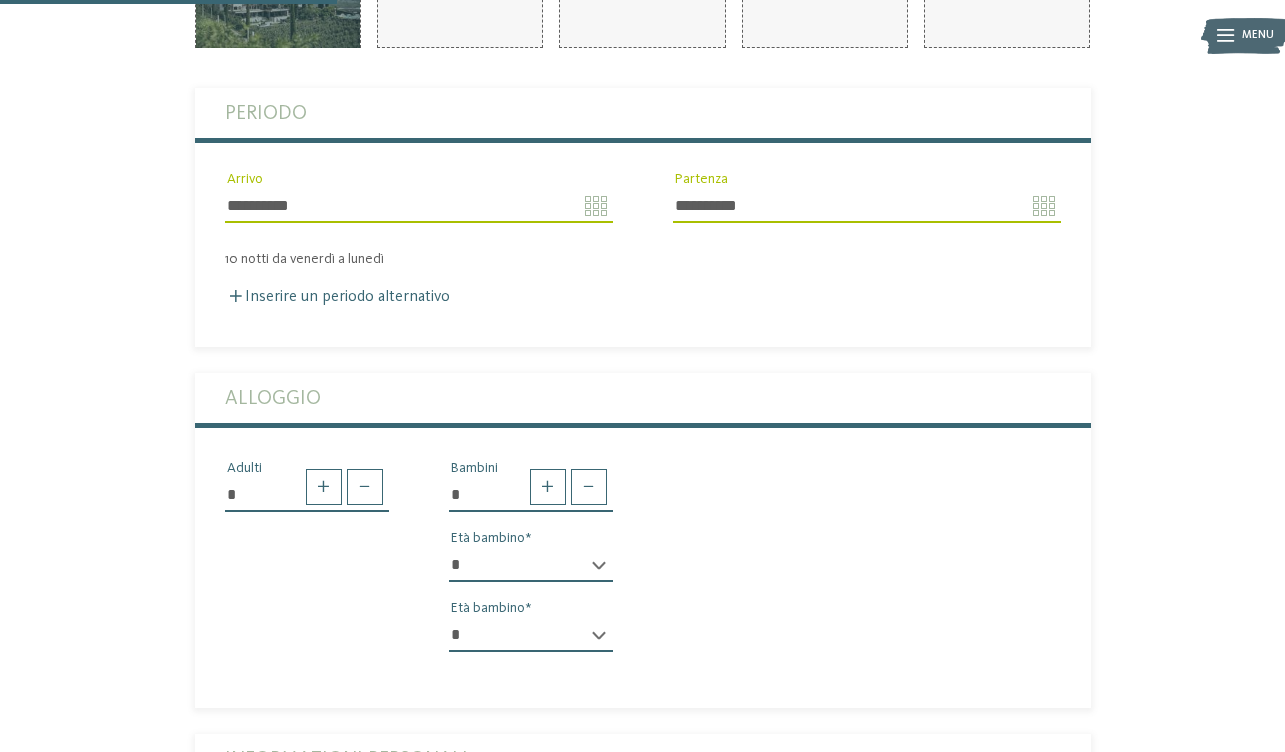 click on "* * * * * * * * * * * ** ** ** ** ** ** ** **     Età bambino" at bounding box center (531, 573) 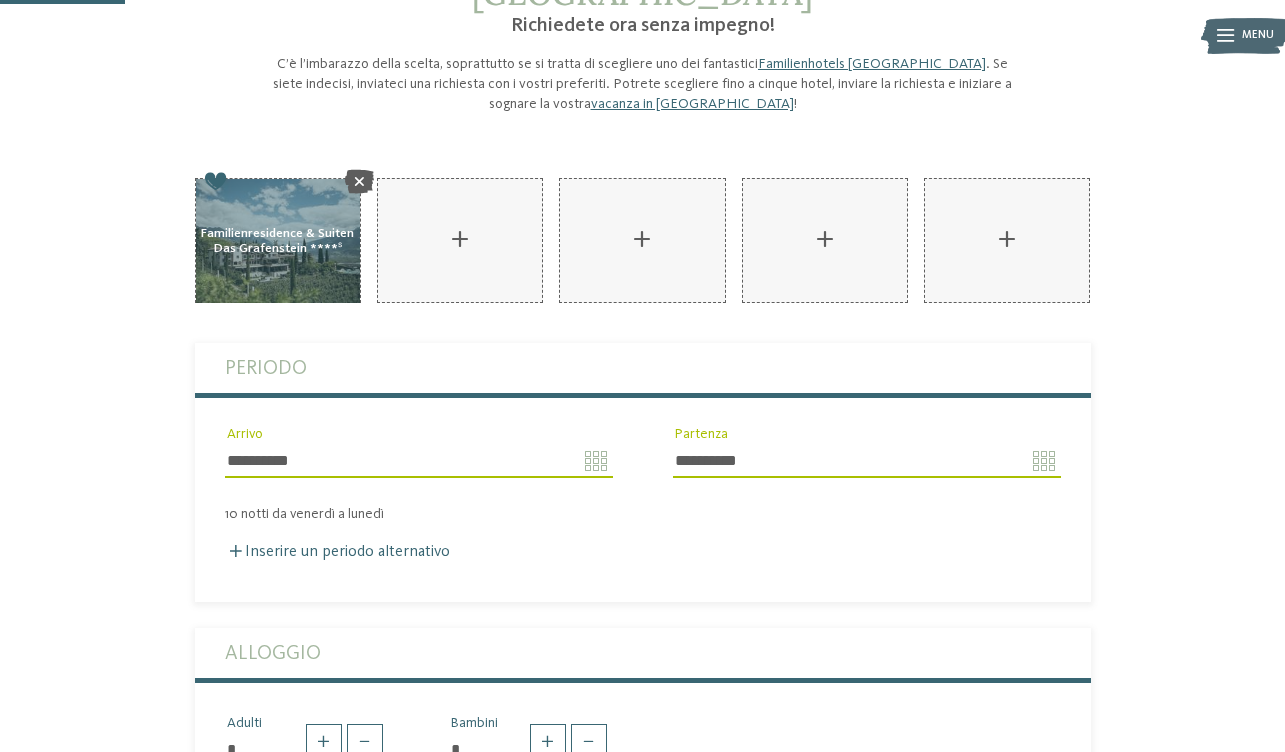 scroll, scrollTop: 173, scrollLeft: 0, axis: vertical 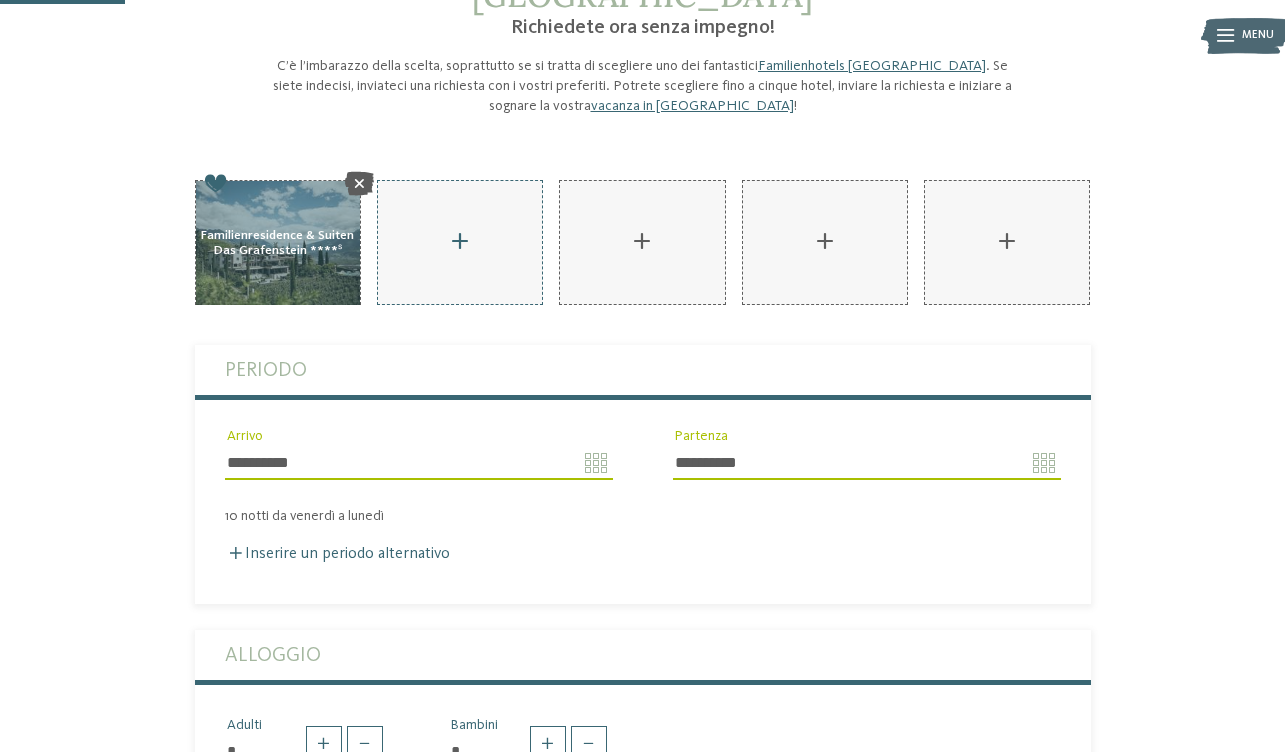 click on "AKI Family Resort PLOSE
aggiungere" at bounding box center [460, 242] 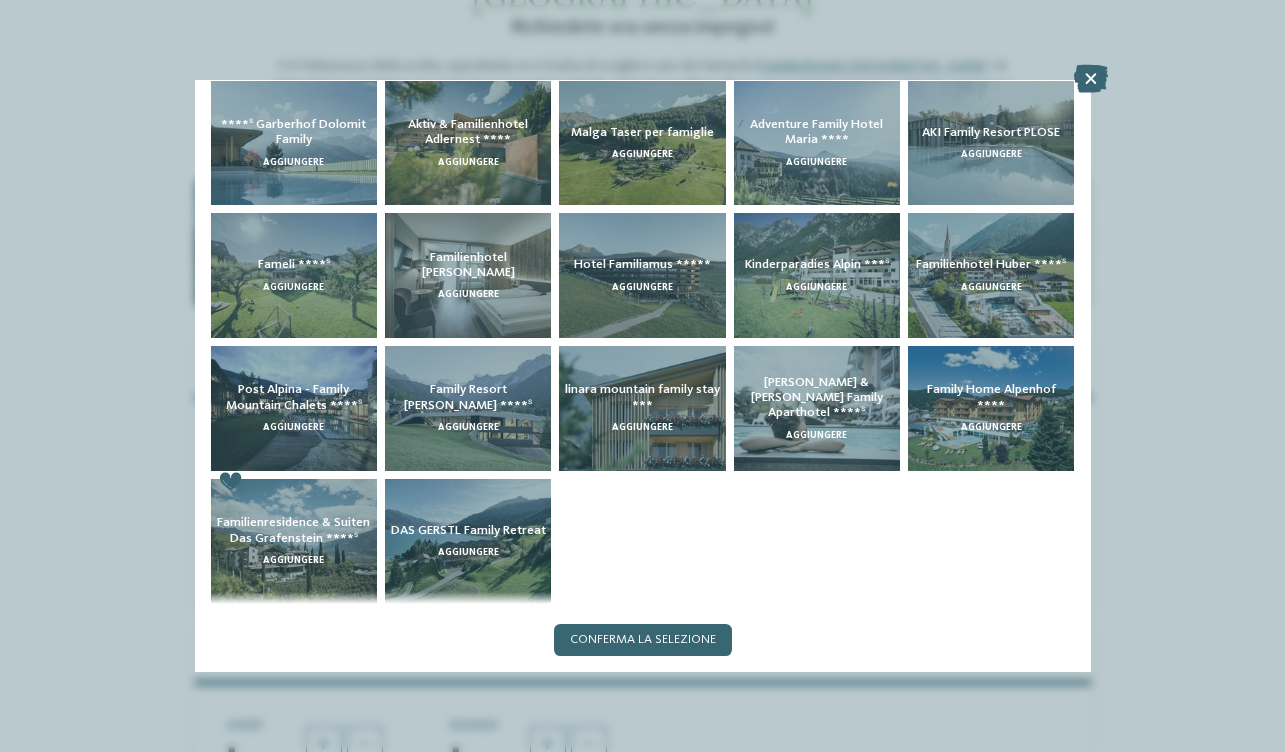 scroll, scrollTop: 301, scrollLeft: 0, axis: vertical 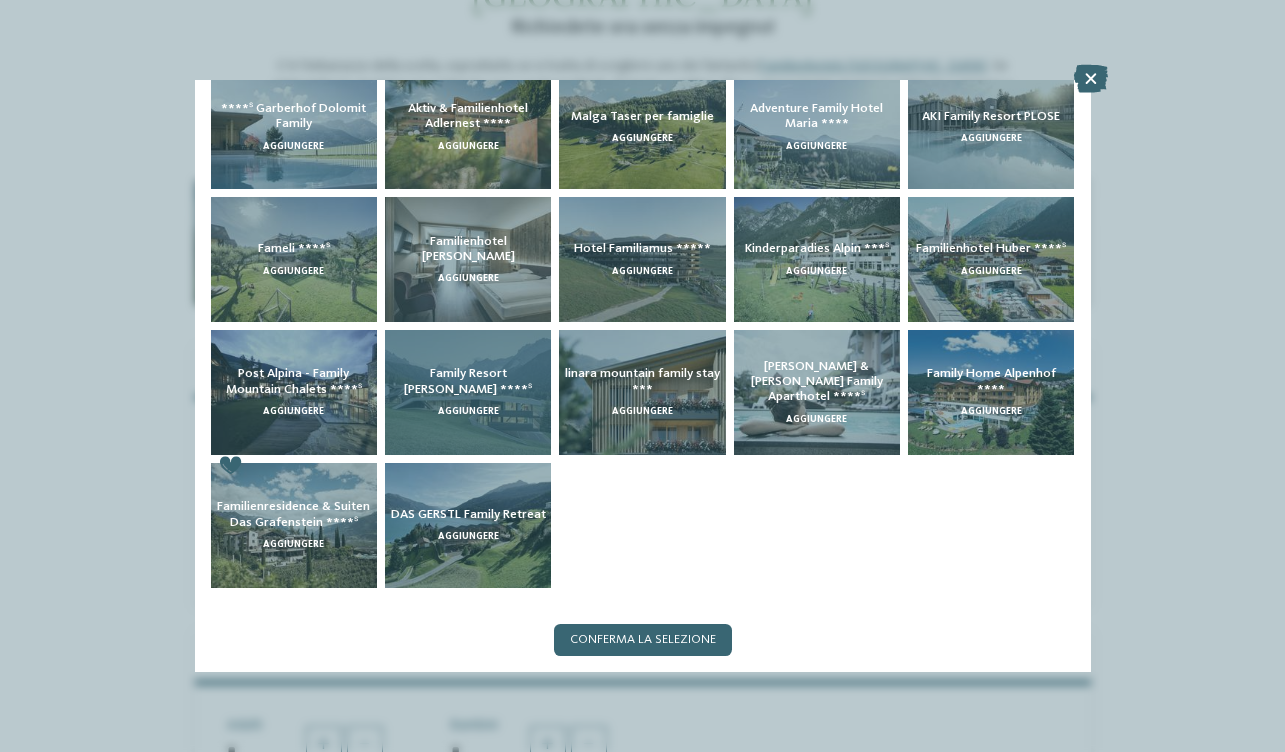 click on "Family Resort Rainer ****ˢ
aggiungere" at bounding box center [468, 392] 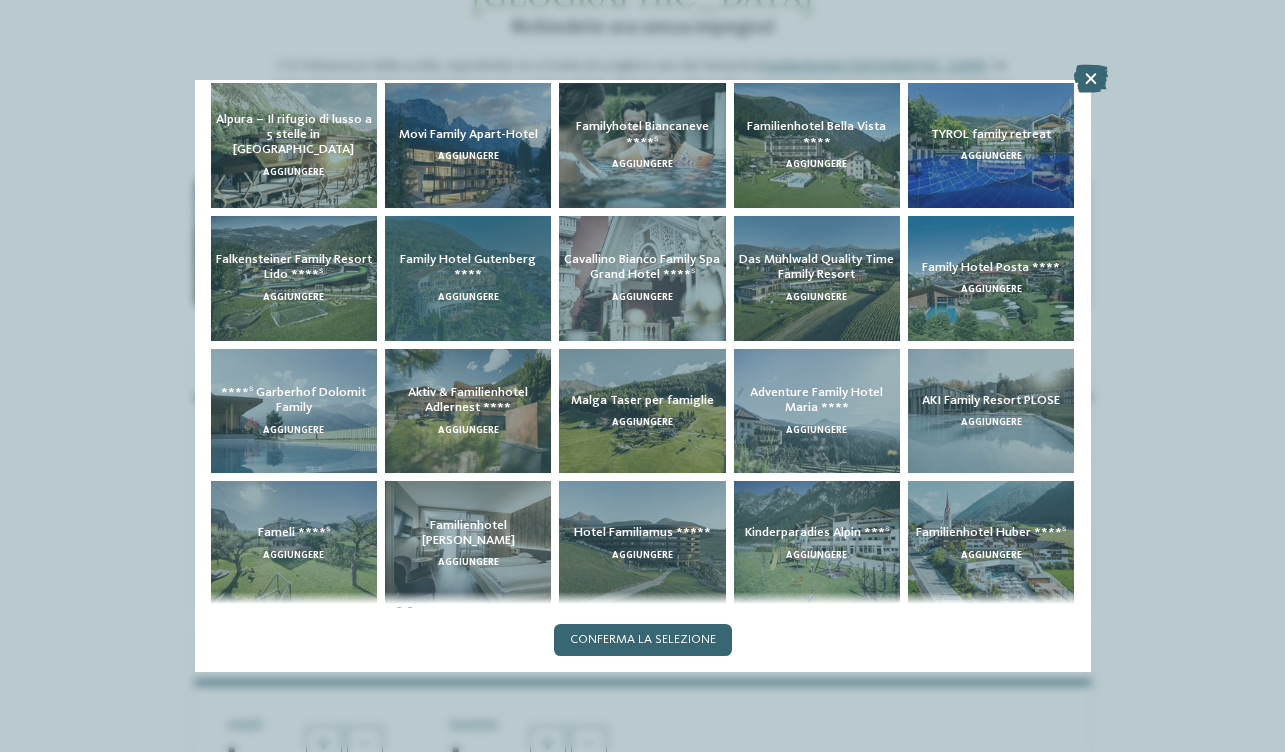 scroll, scrollTop: 0, scrollLeft: 0, axis: both 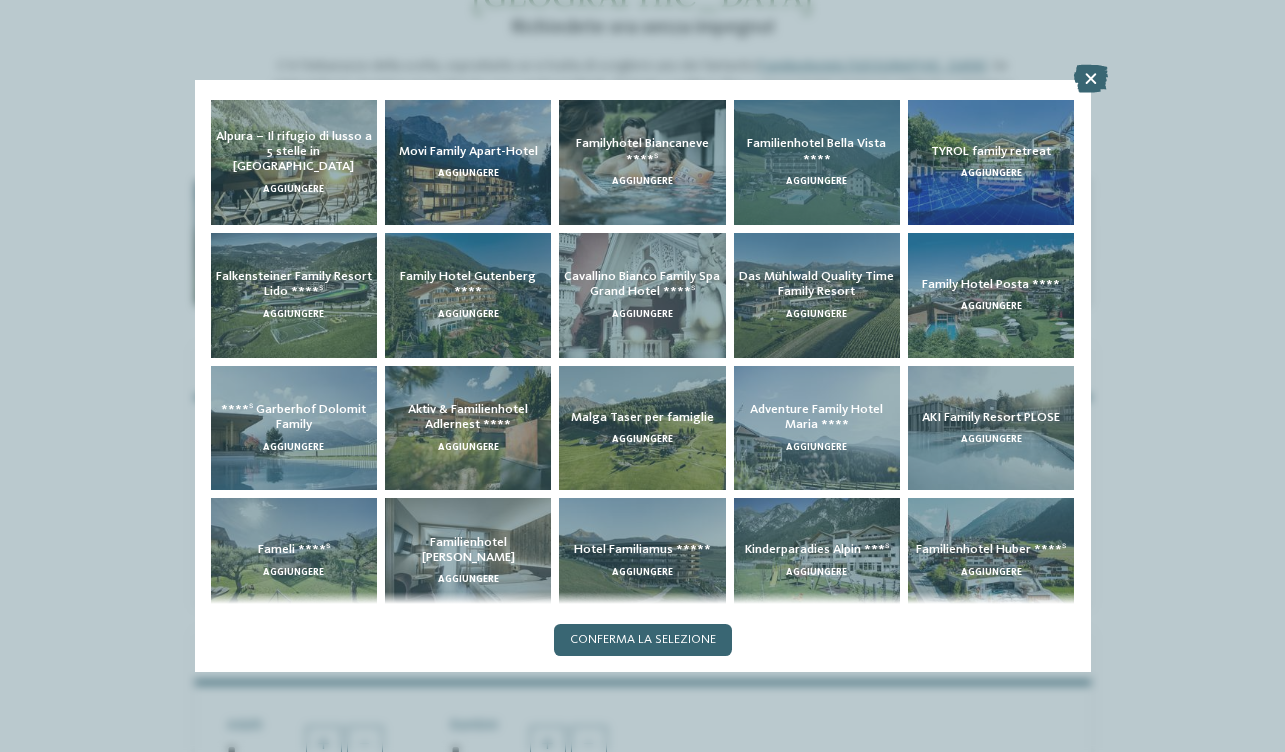 click on "Familienhotel Bella Vista ****" at bounding box center (817, 151) 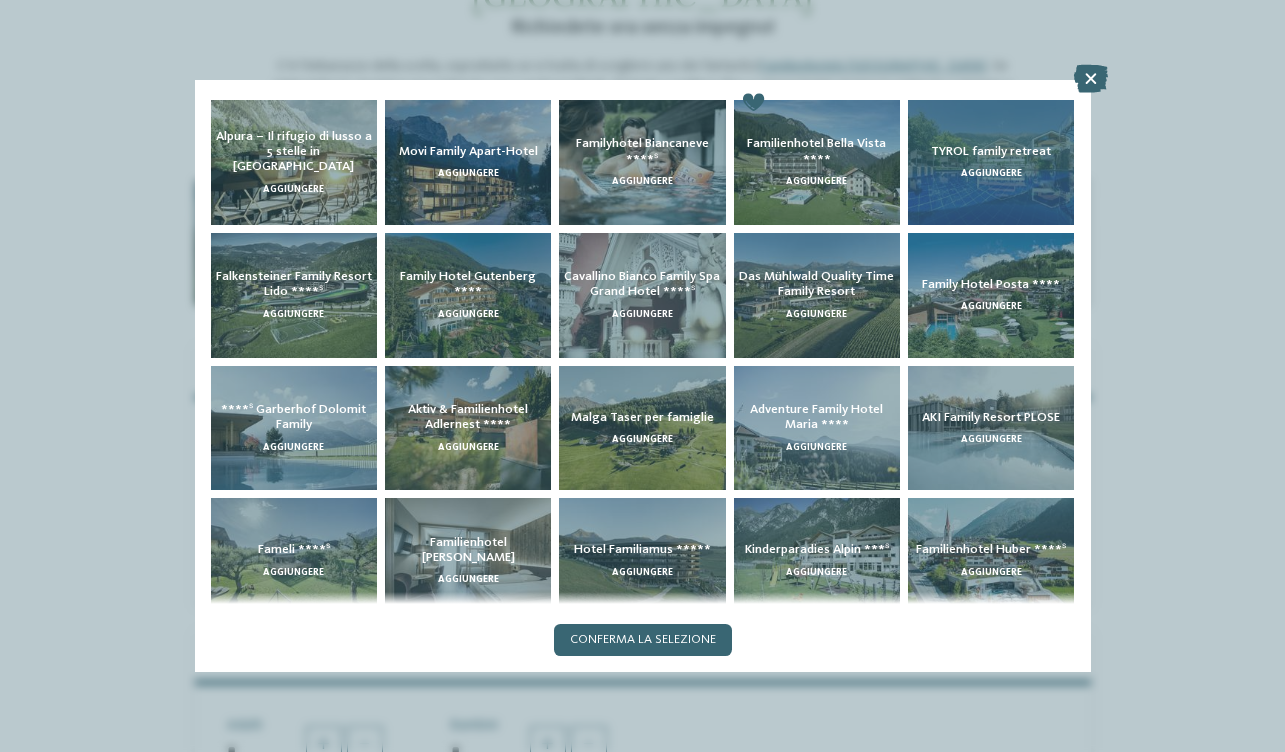 click on "TYROL family retreat
aggiungere" at bounding box center [991, 162] 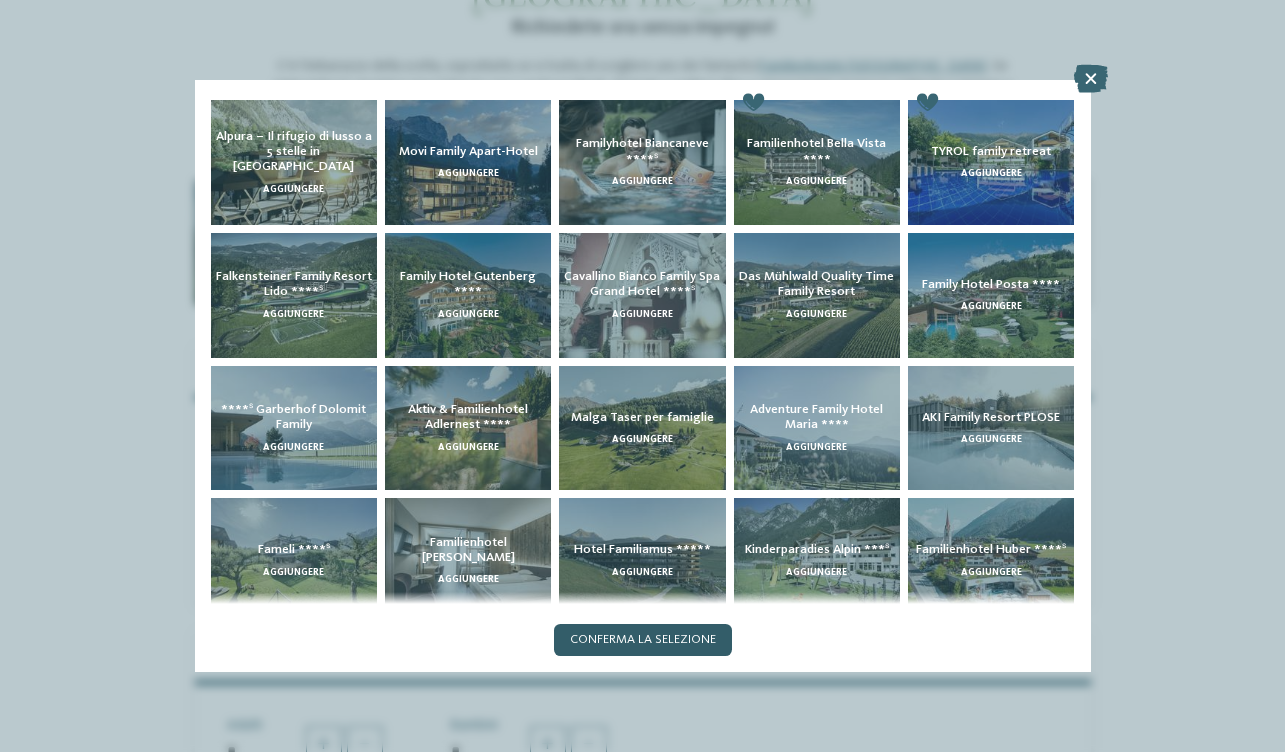 click on "Conferma la selezione" at bounding box center [643, 640] 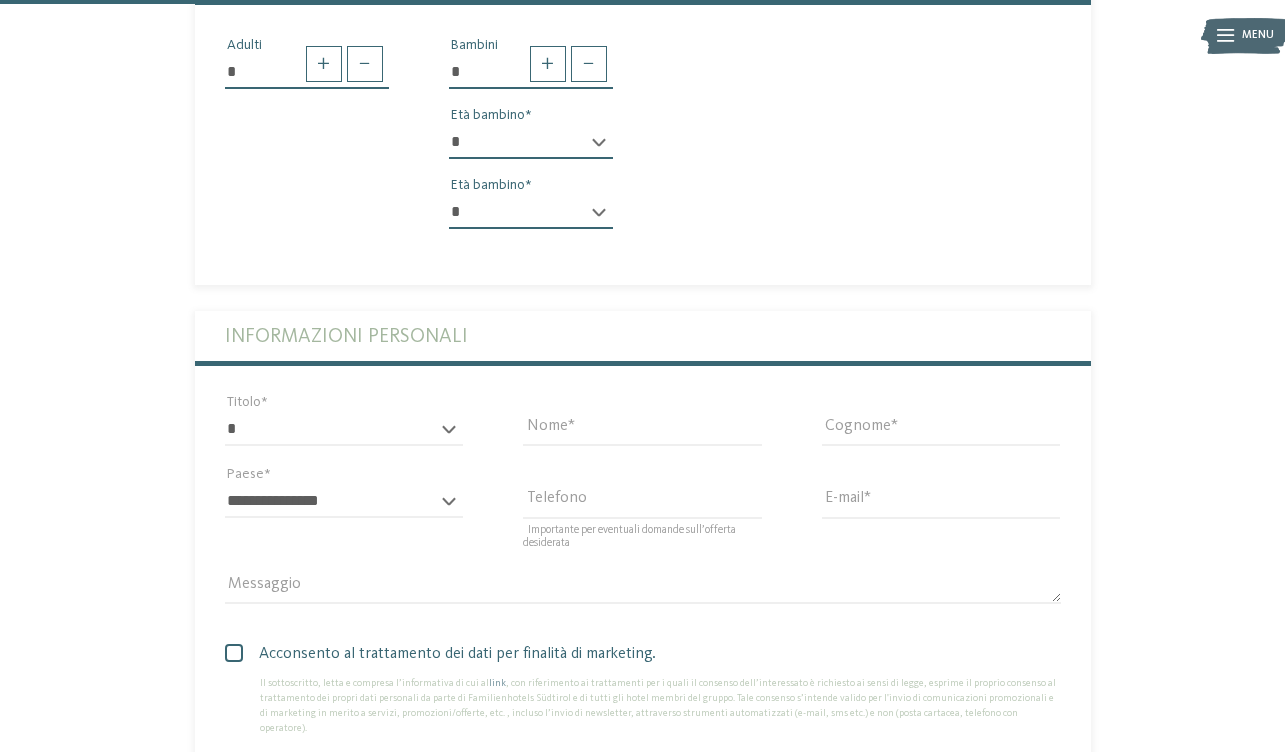 scroll, scrollTop: 903, scrollLeft: 0, axis: vertical 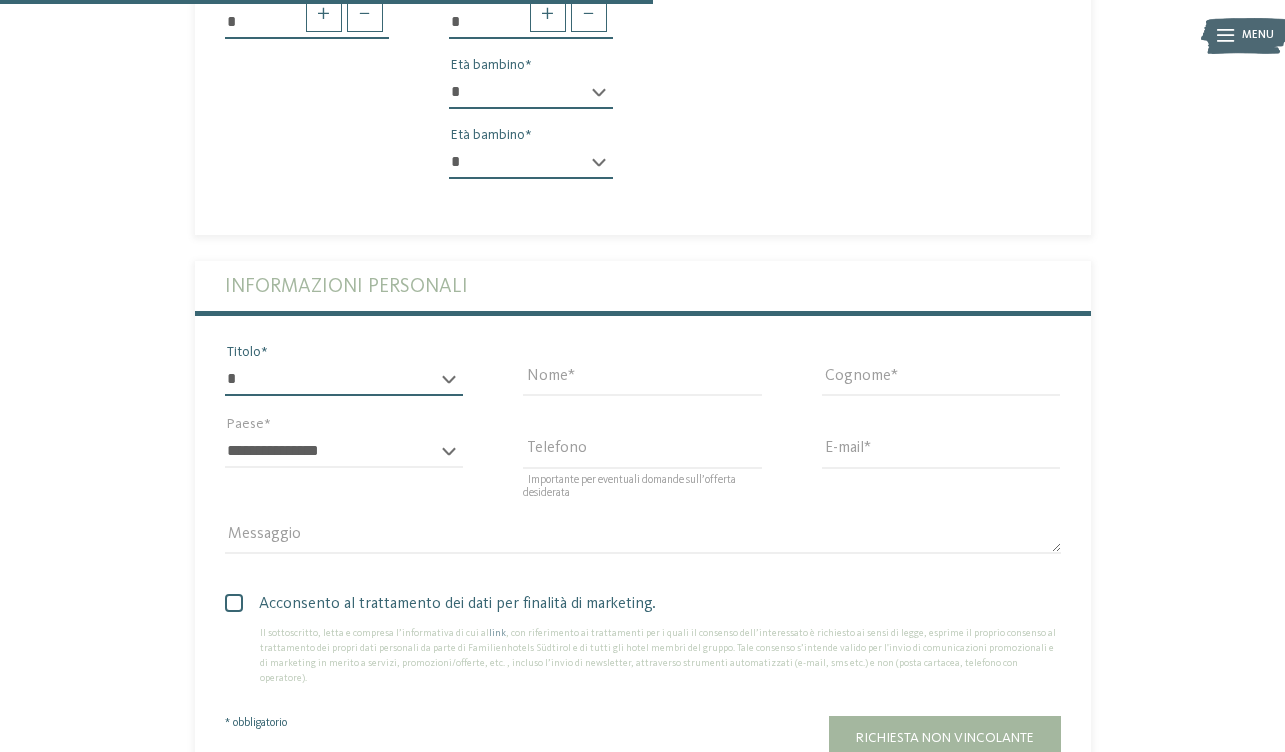 click on "* ****** ******* ******** ******" at bounding box center (344, 379) 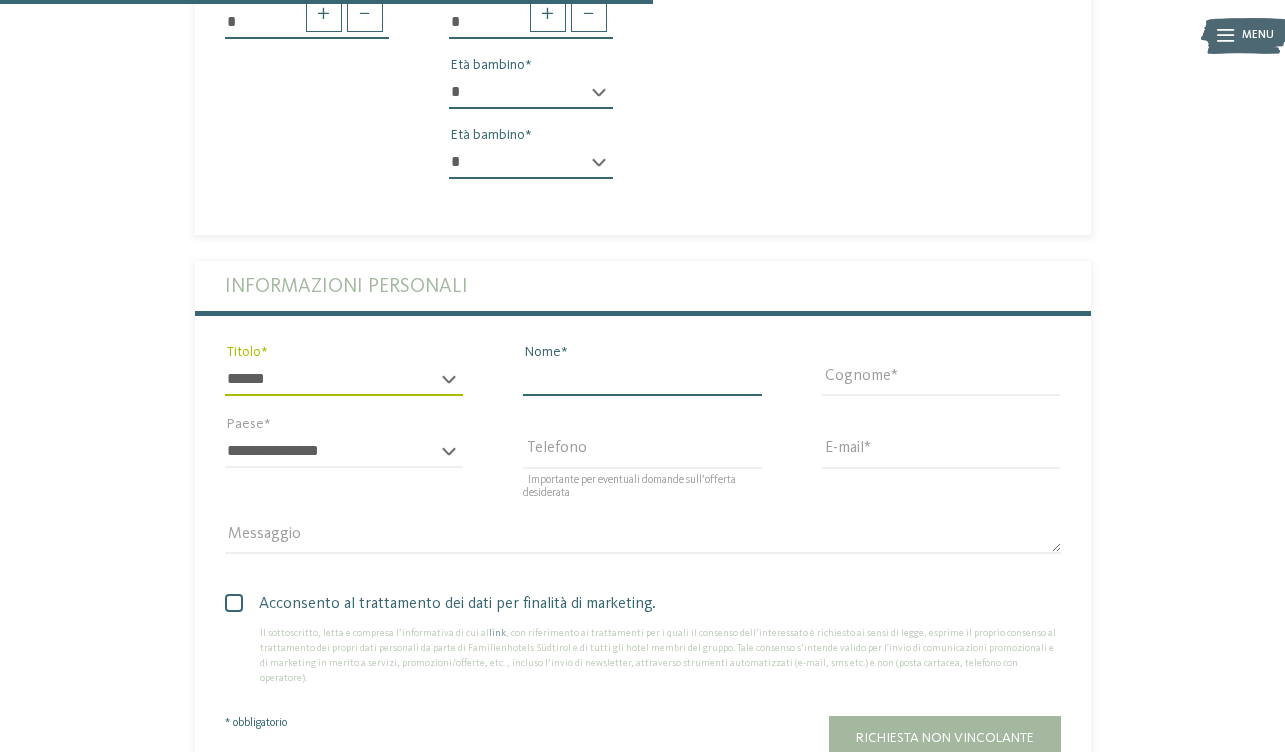 click on "Nome" at bounding box center (642, 379) 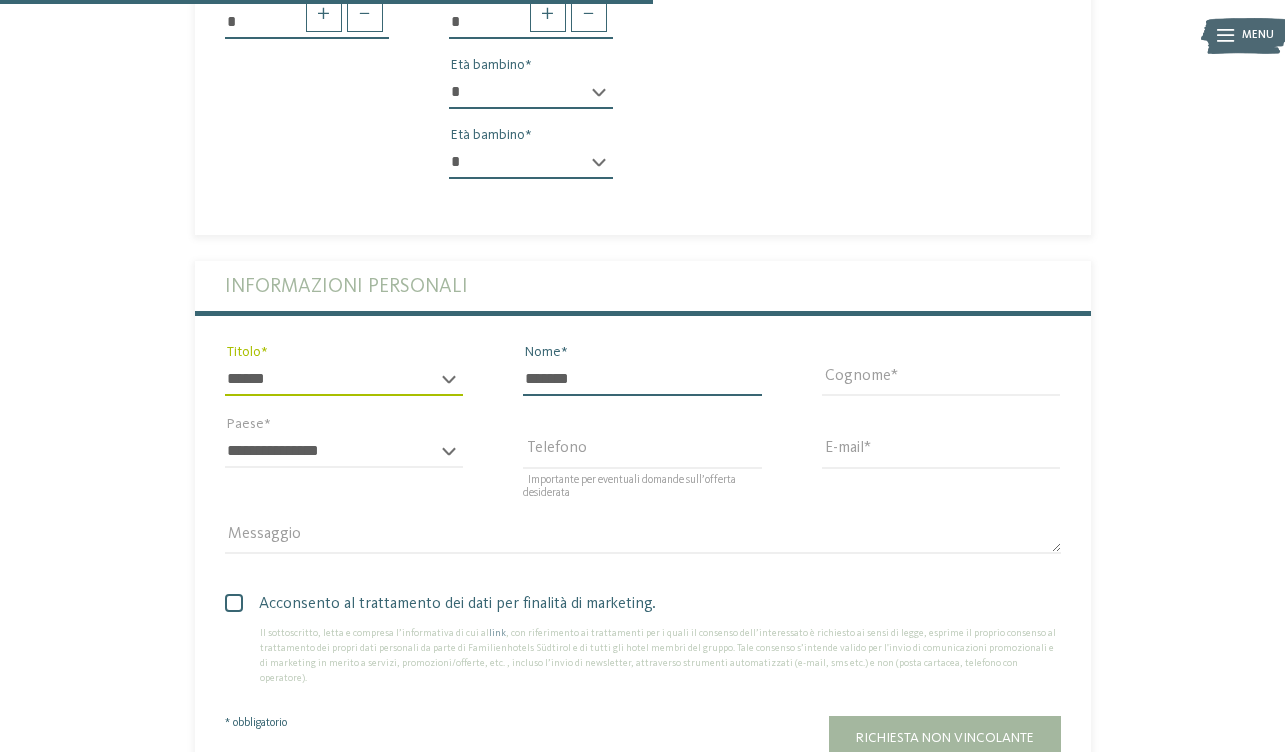type on "******" 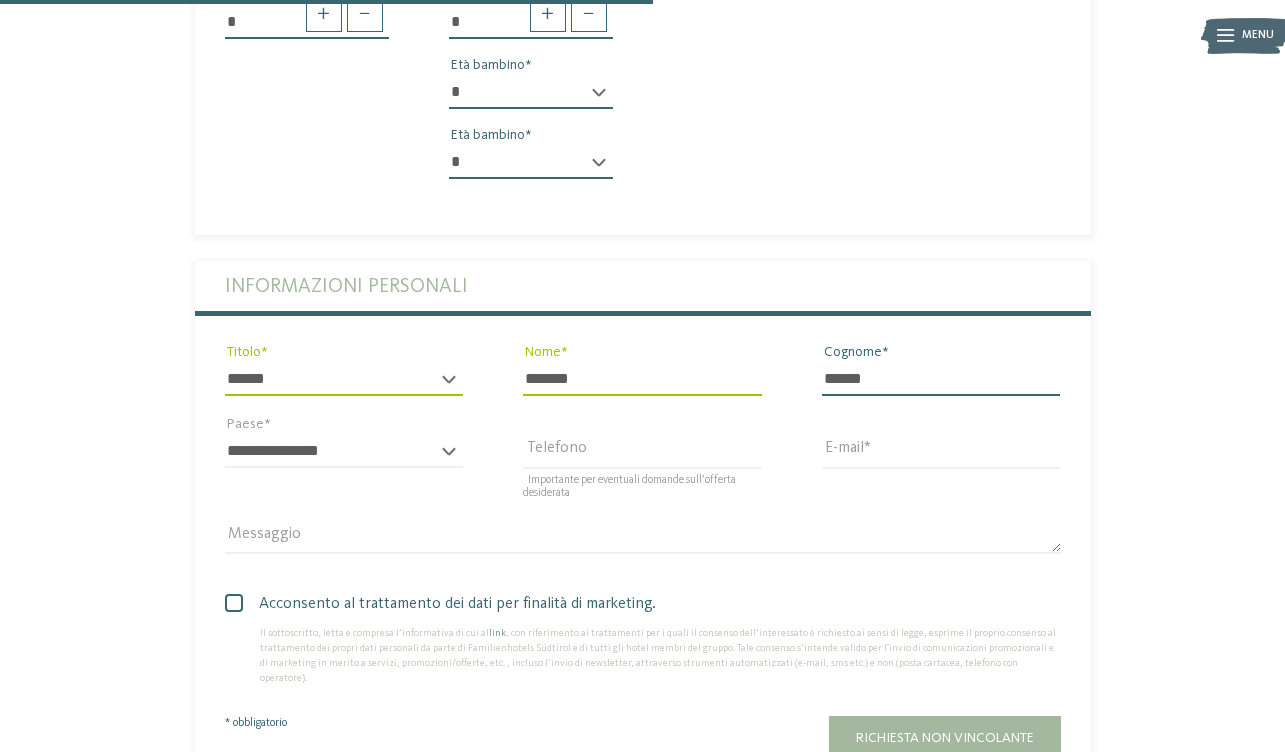 type on "*****" 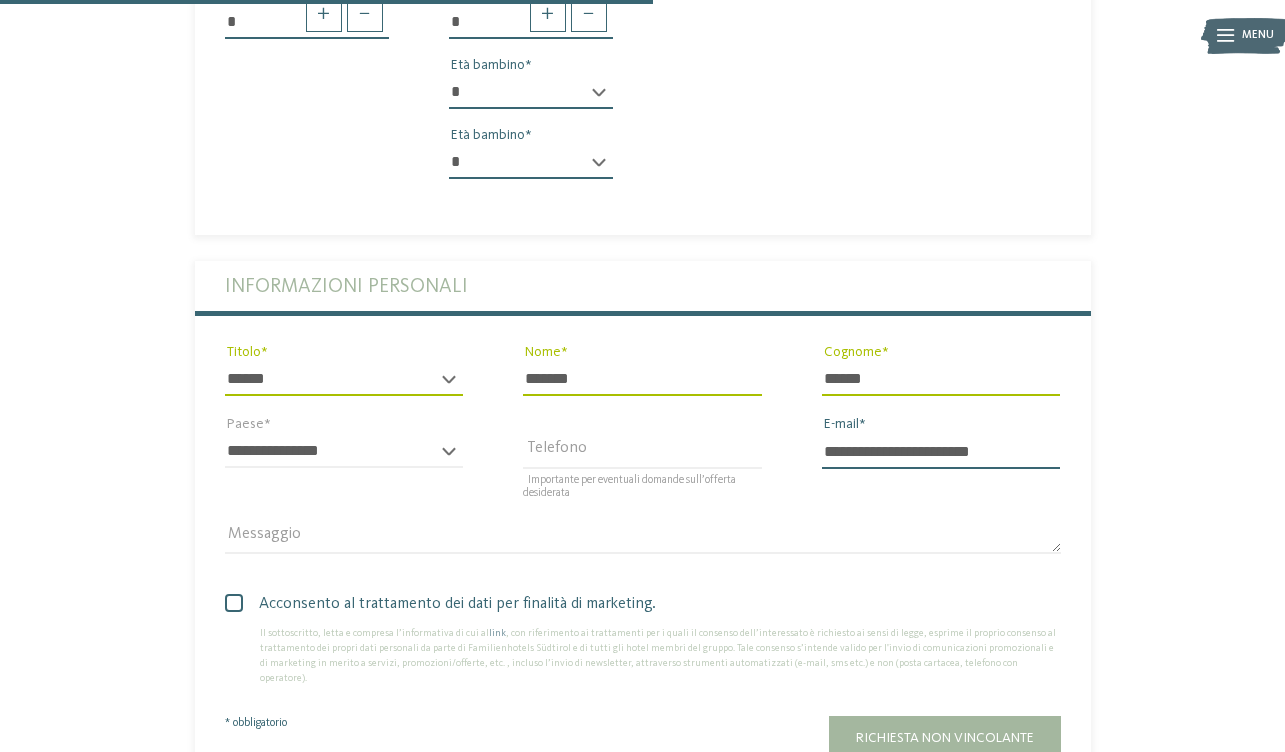 type on "**********" 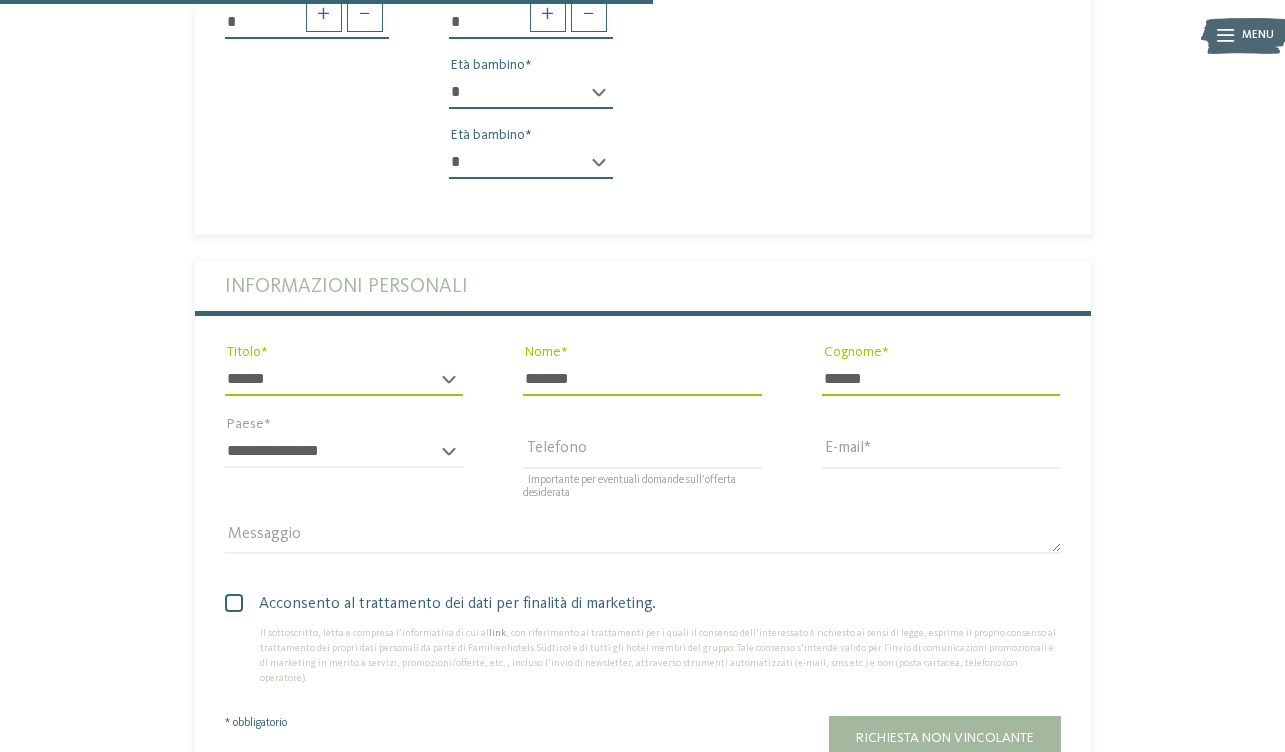 click on "Messaggio" at bounding box center [643, 536] 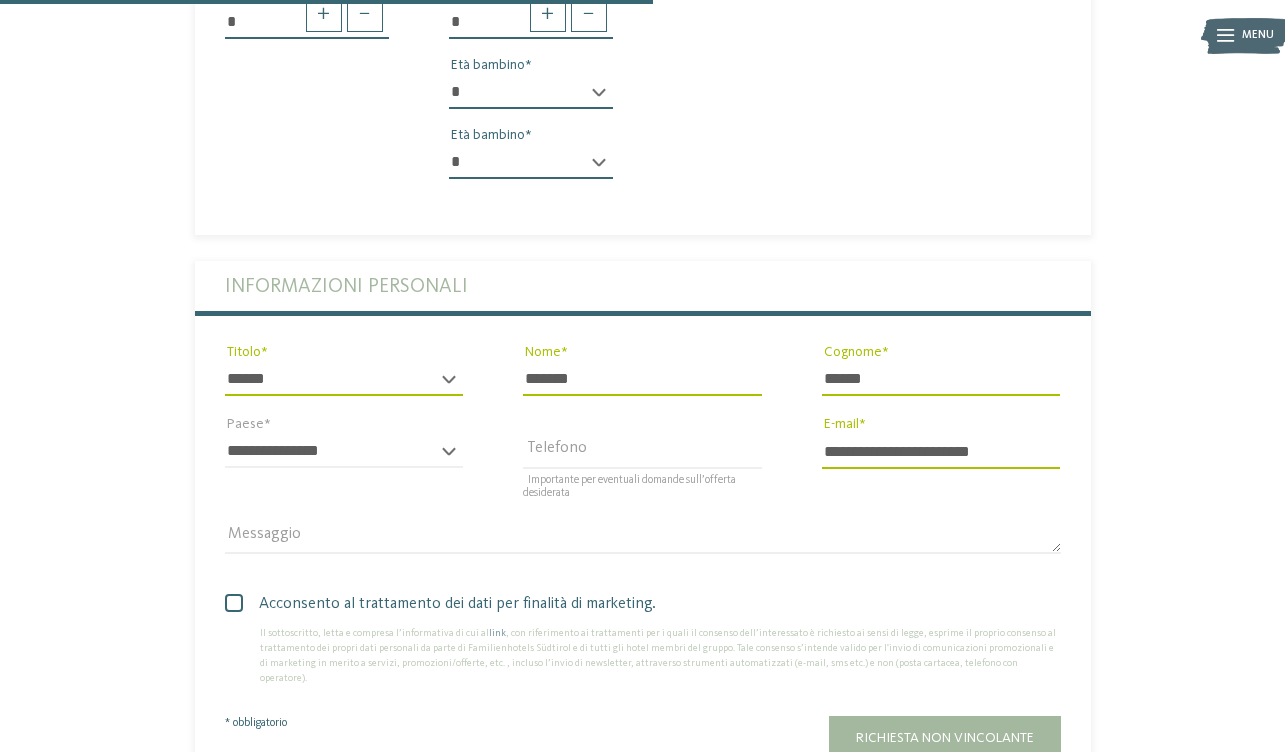 click at bounding box center (234, 603) 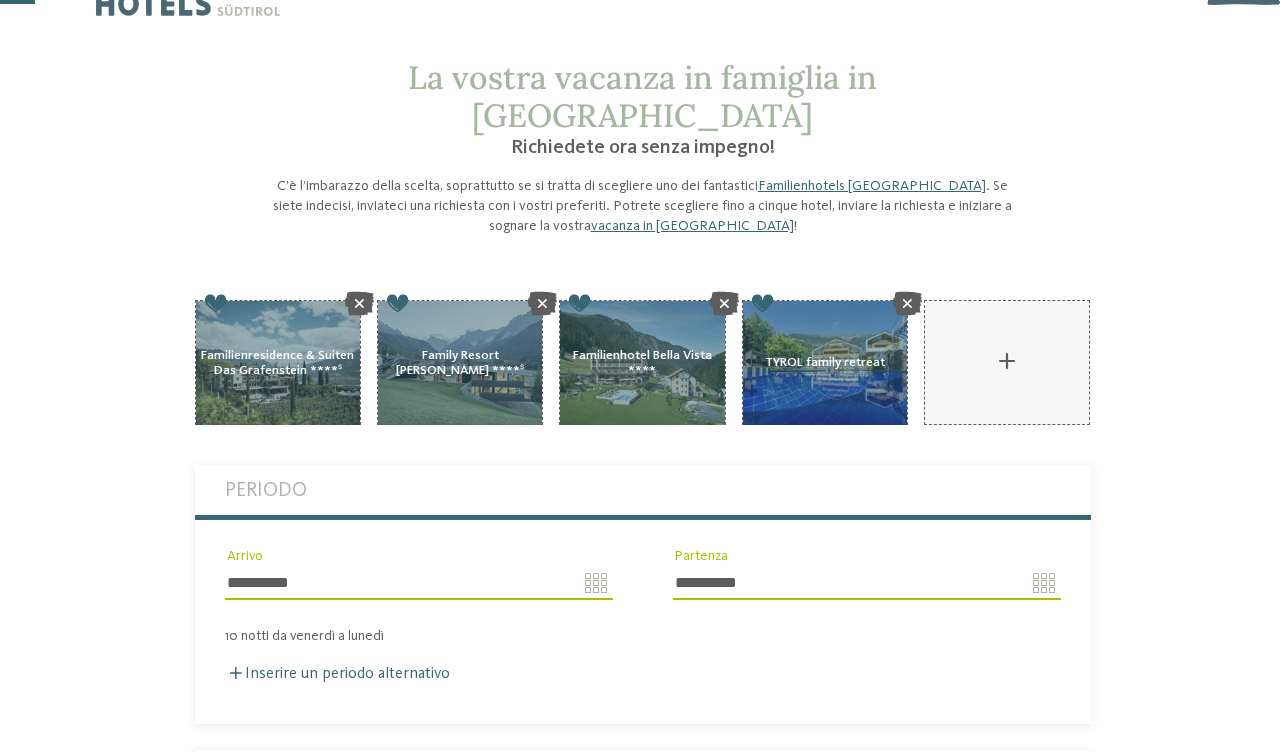 scroll, scrollTop: 49, scrollLeft: 0, axis: vertical 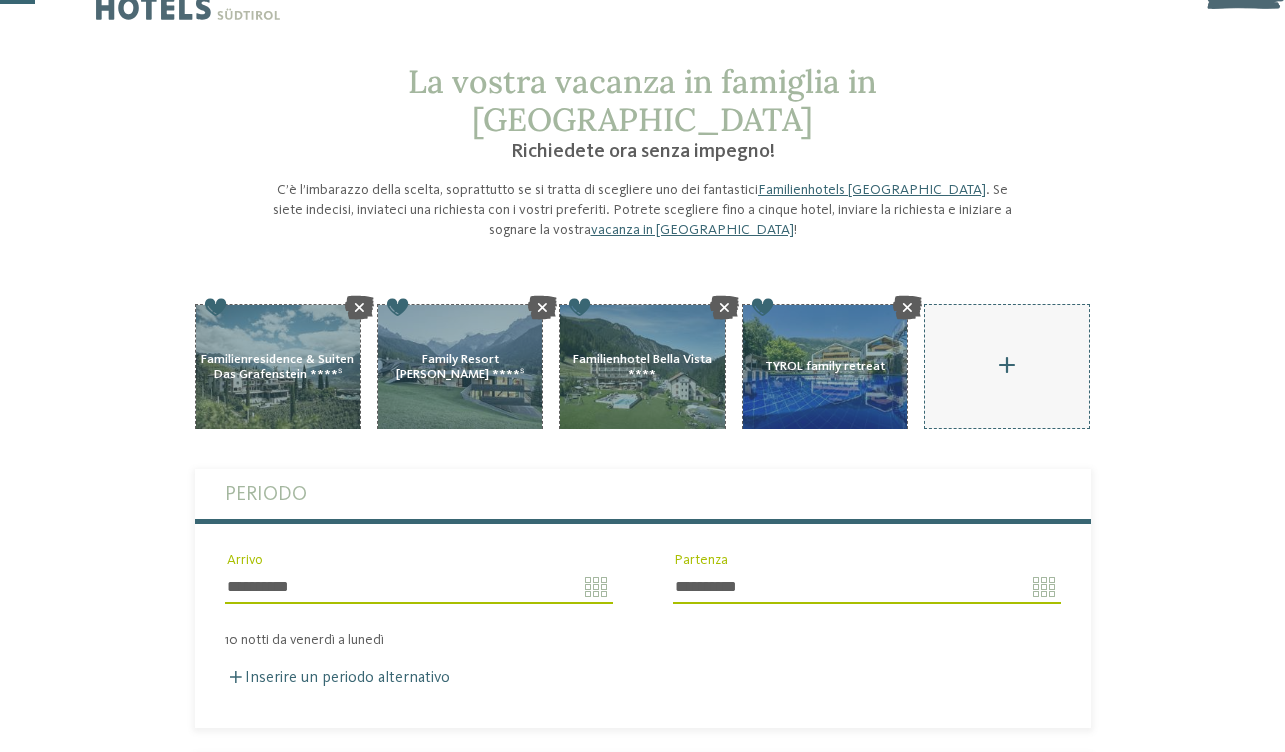 click on "AKI Family Resort PLOSE
aggiungere" at bounding box center (1007, 366) 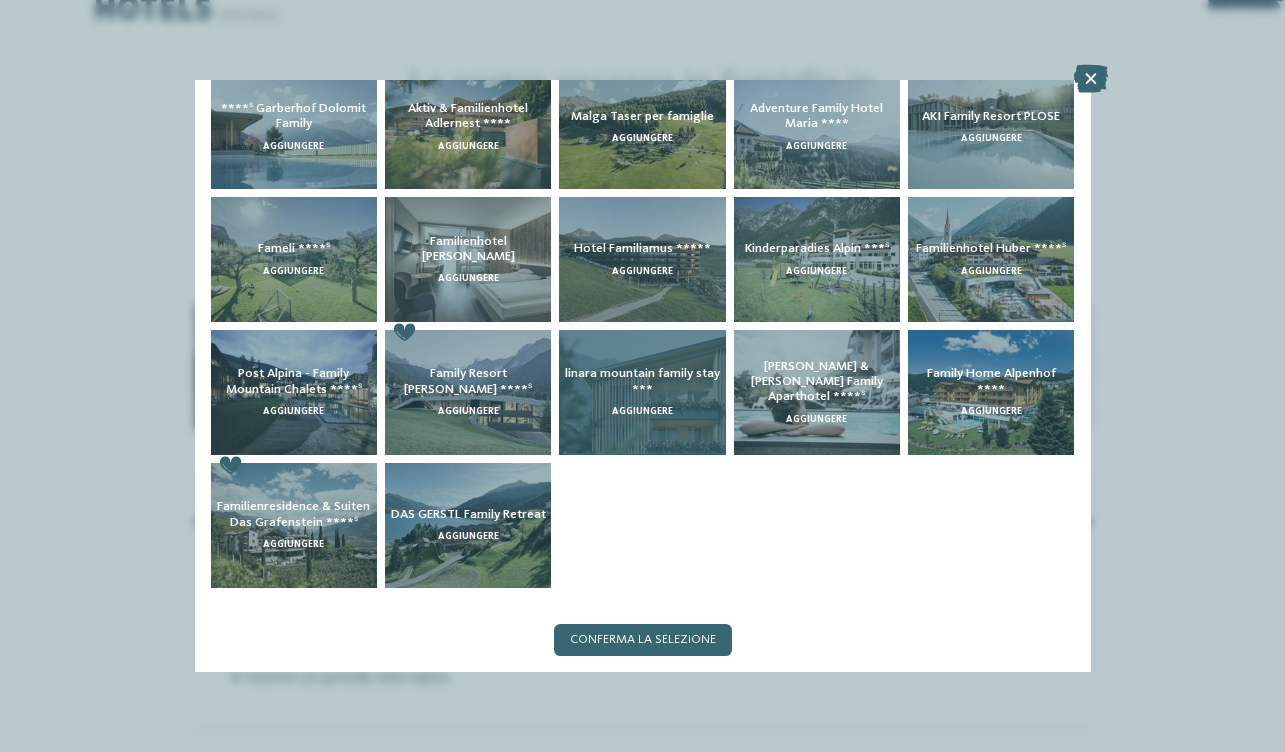 scroll, scrollTop: 281, scrollLeft: 0, axis: vertical 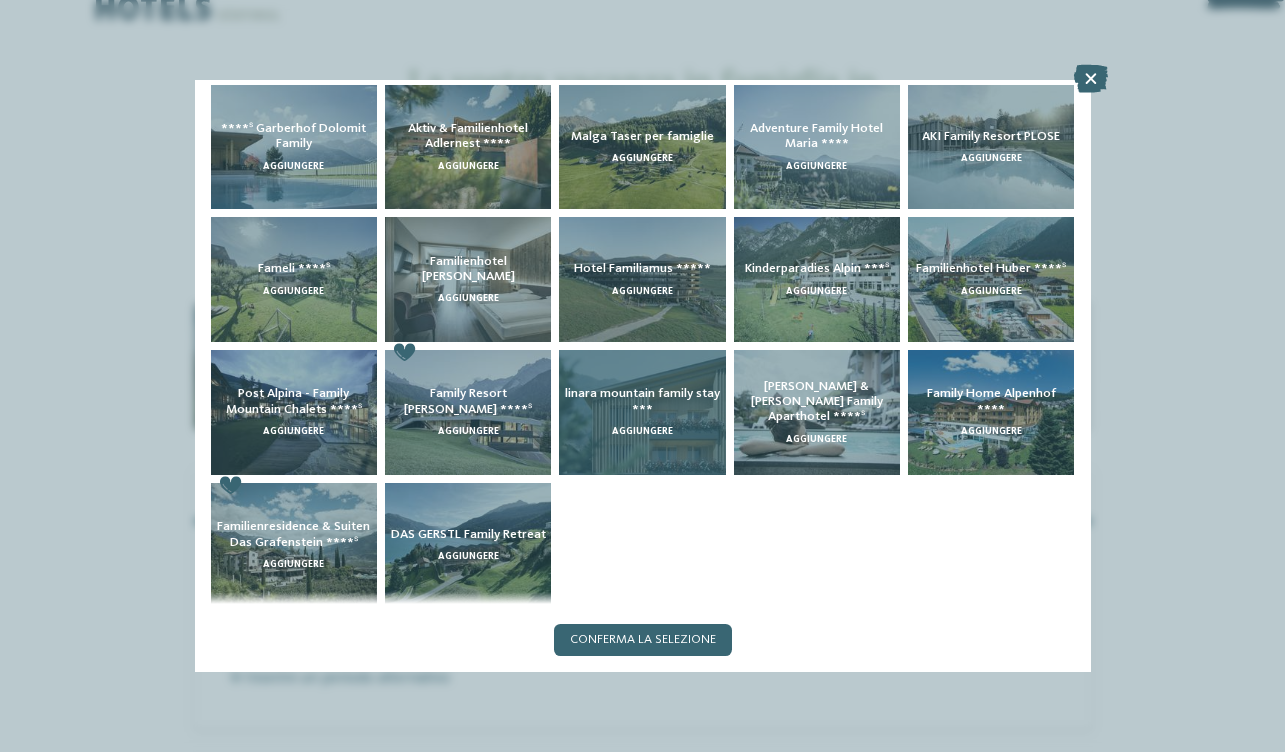 click on "linara mountain family stay ***
aggiungere" at bounding box center (642, 412) 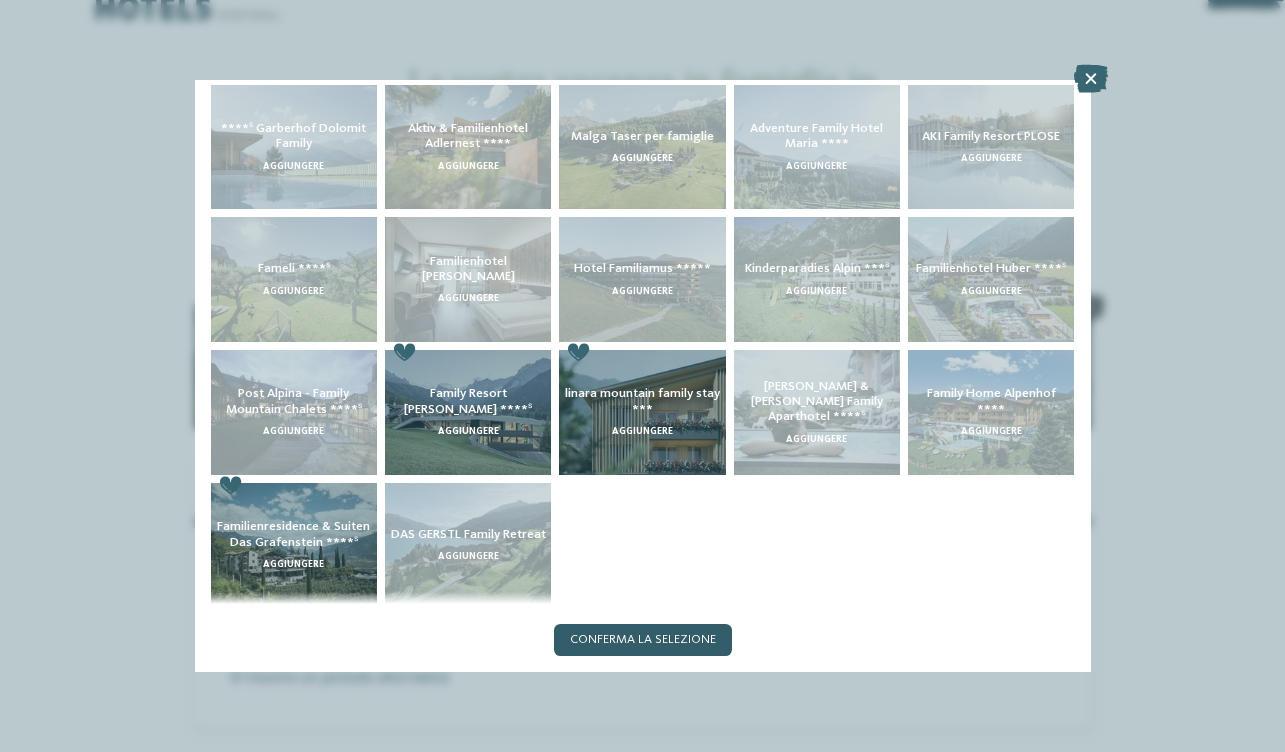 click on "Conferma la selezione" at bounding box center [643, 640] 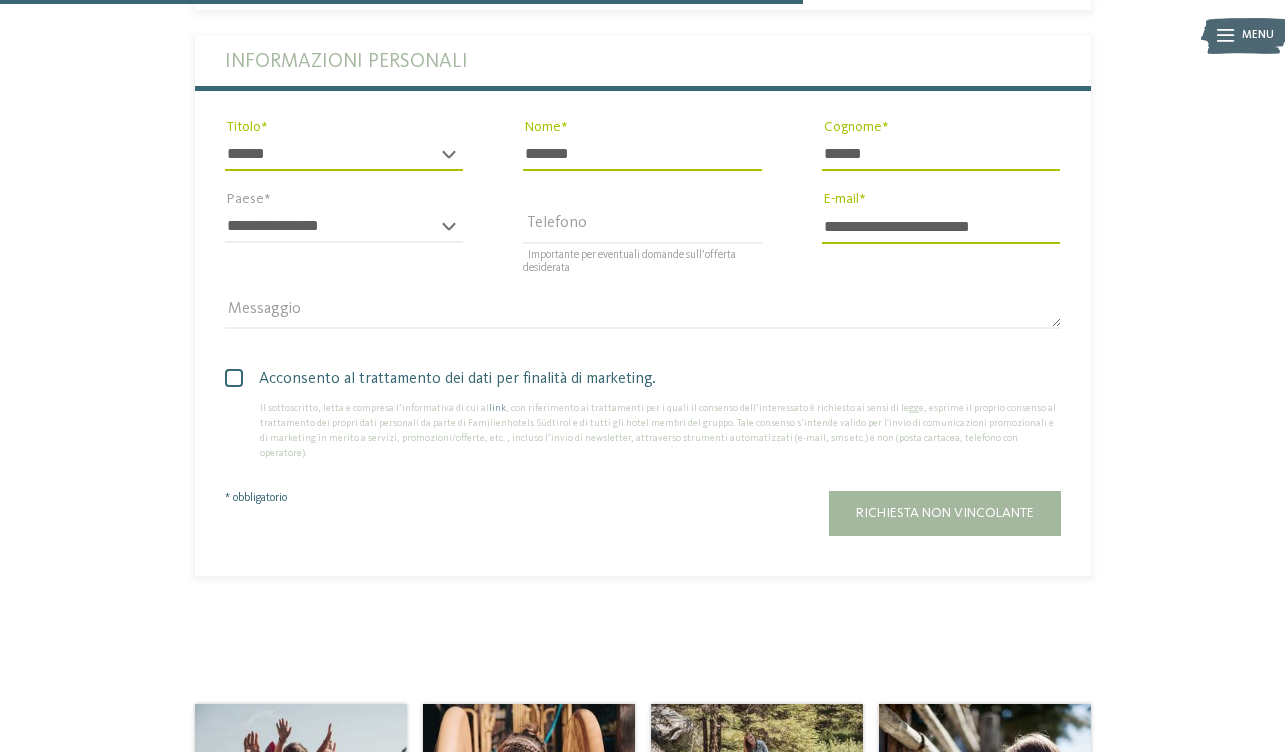 scroll, scrollTop: 1107, scrollLeft: 0, axis: vertical 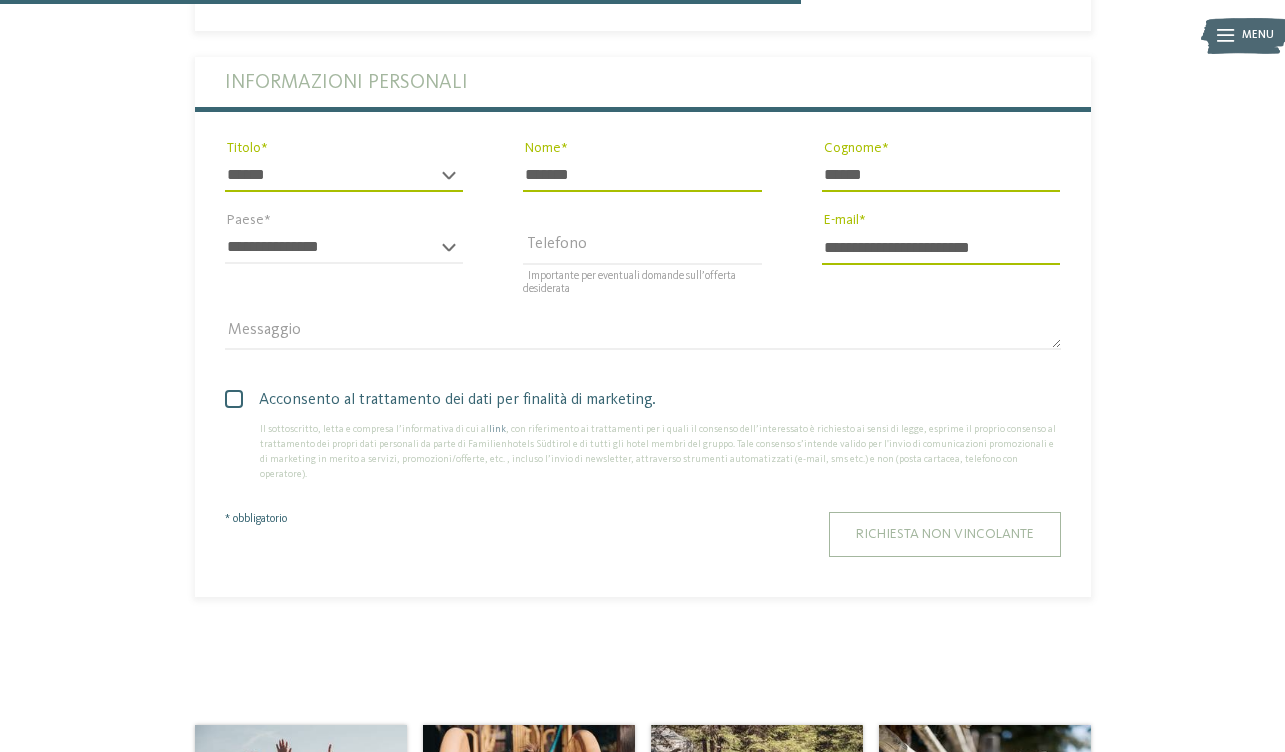 click on "Richiesta non vincolante" at bounding box center [945, 534] 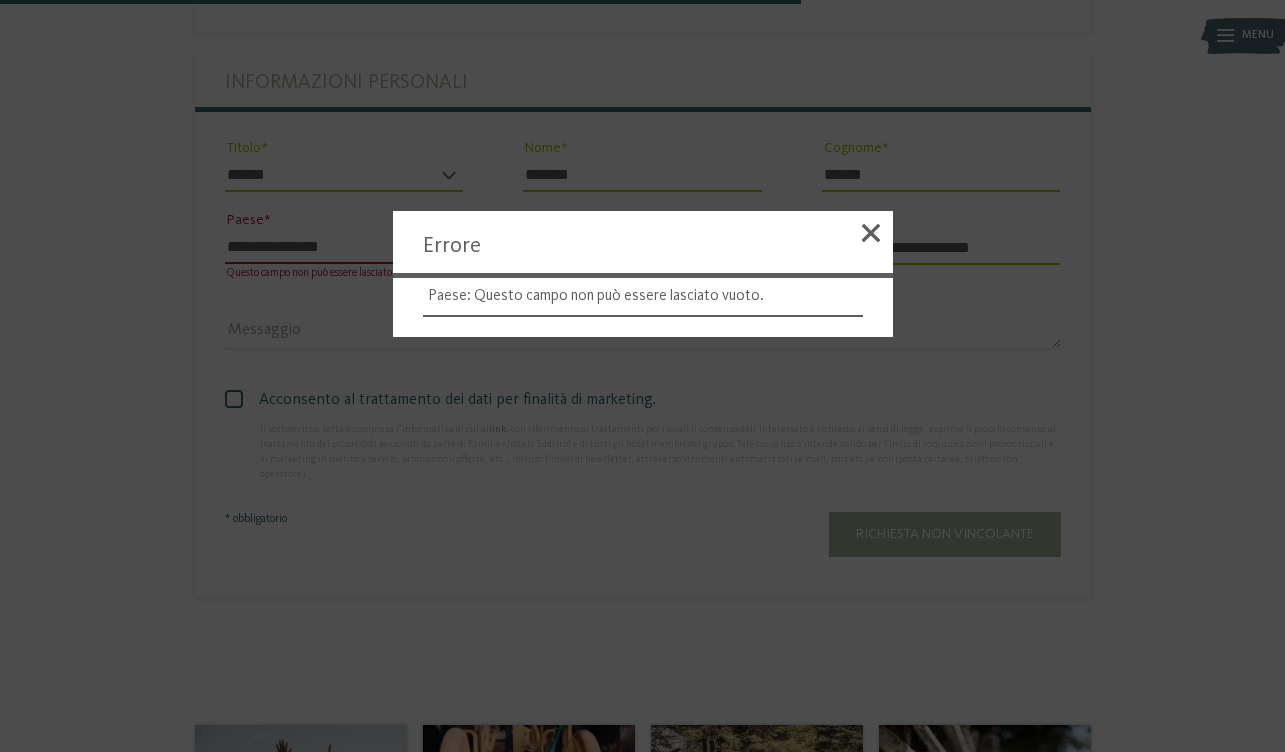 click at bounding box center (871, 233) 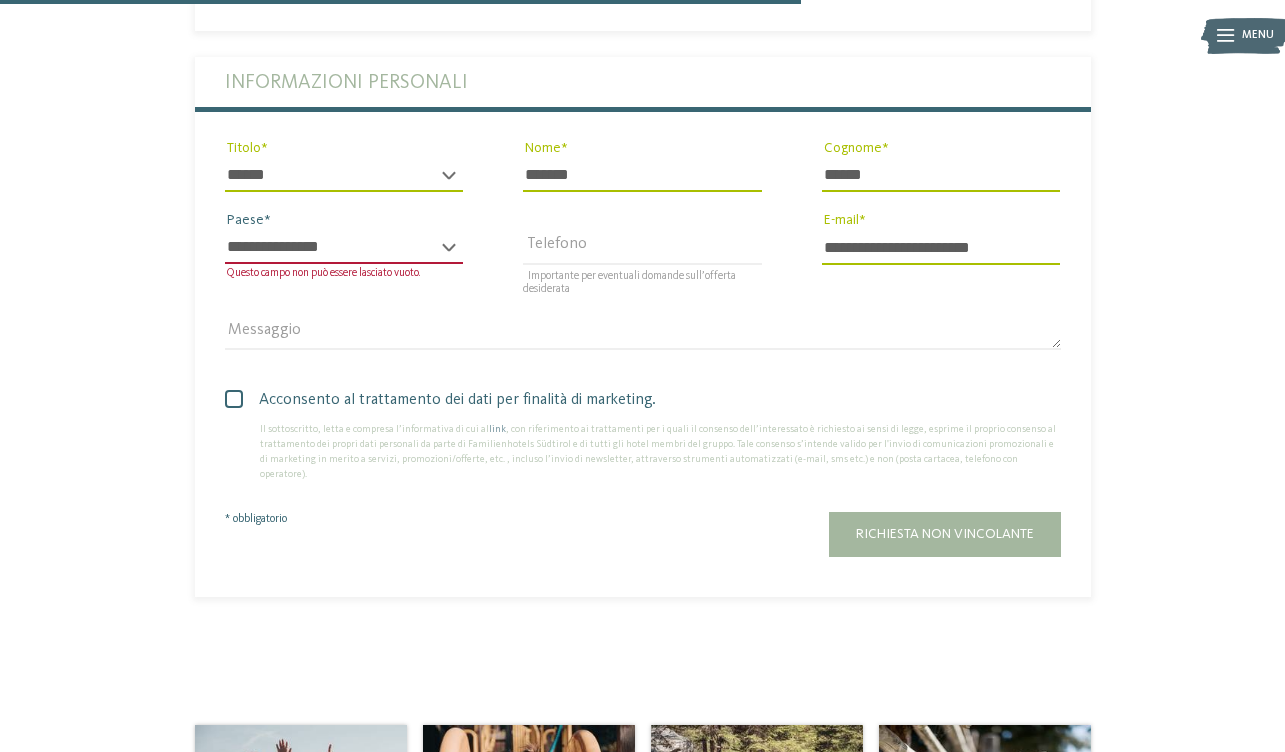 click on "**********" at bounding box center [344, 247] 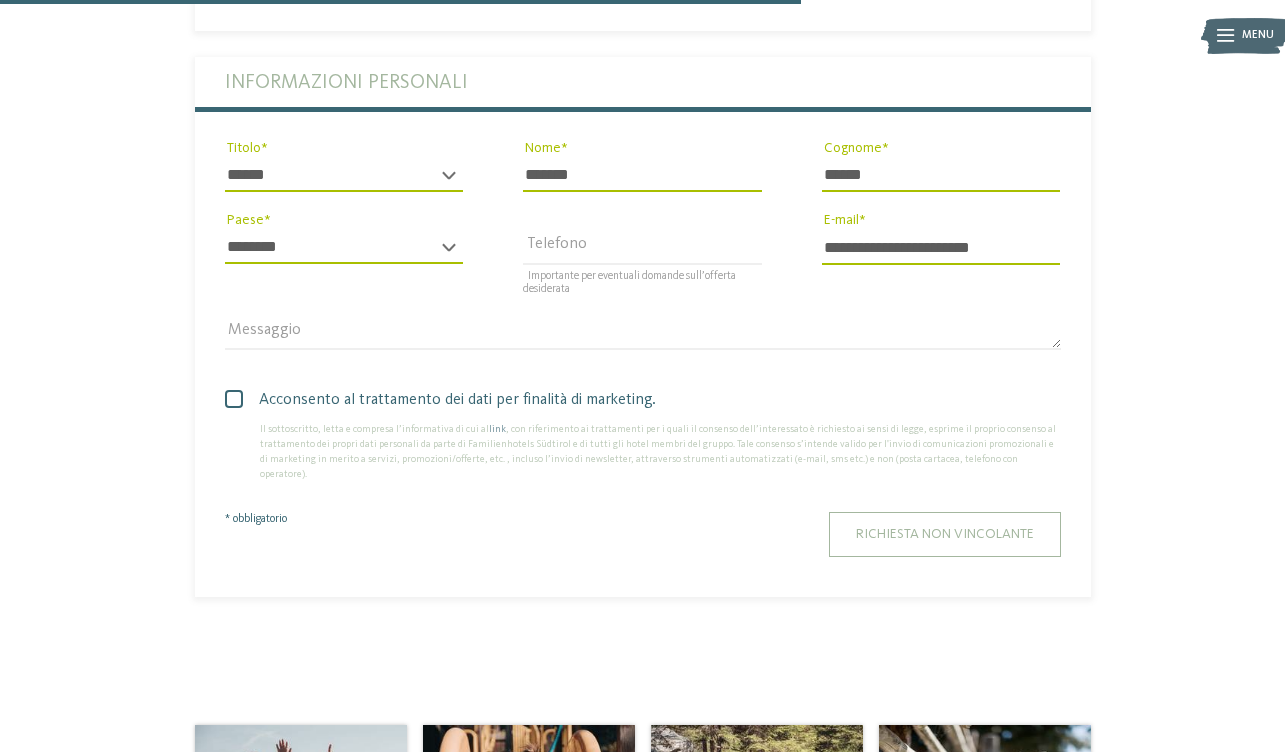 click on "Richiesta non vincolante" at bounding box center [945, 534] 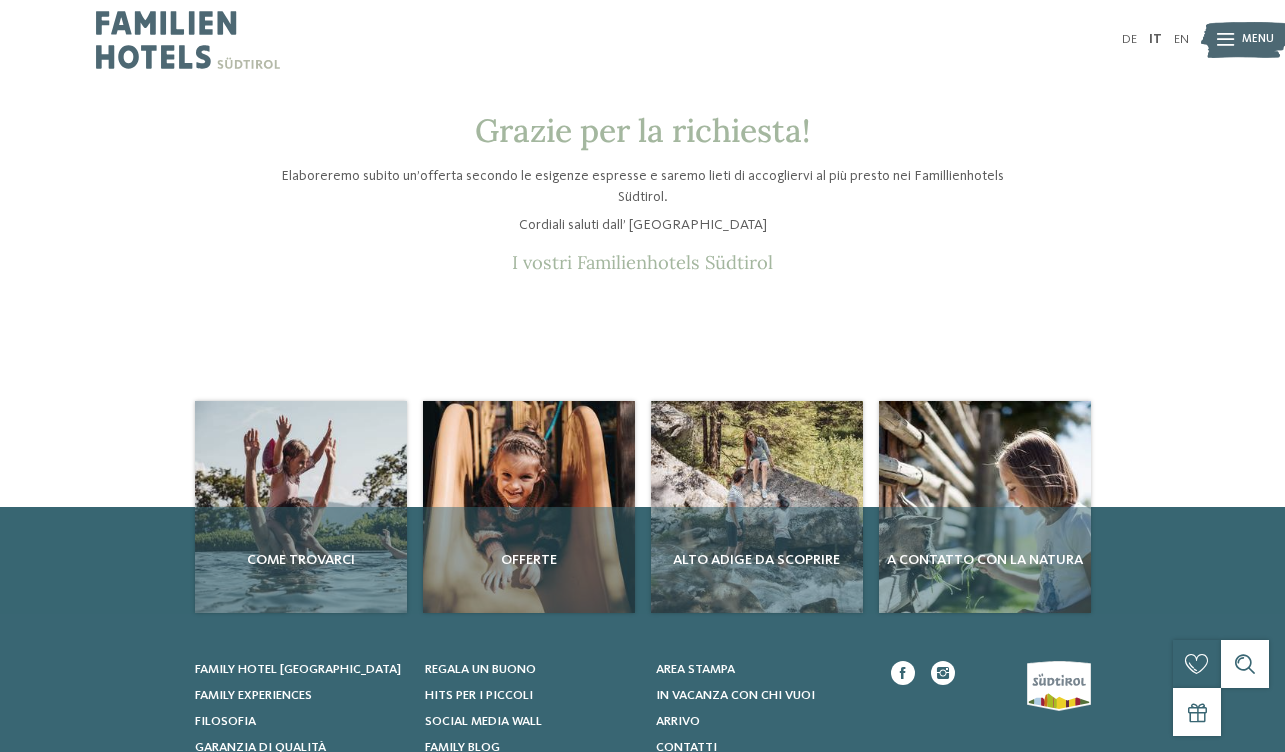 scroll, scrollTop: 0, scrollLeft: 0, axis: both 